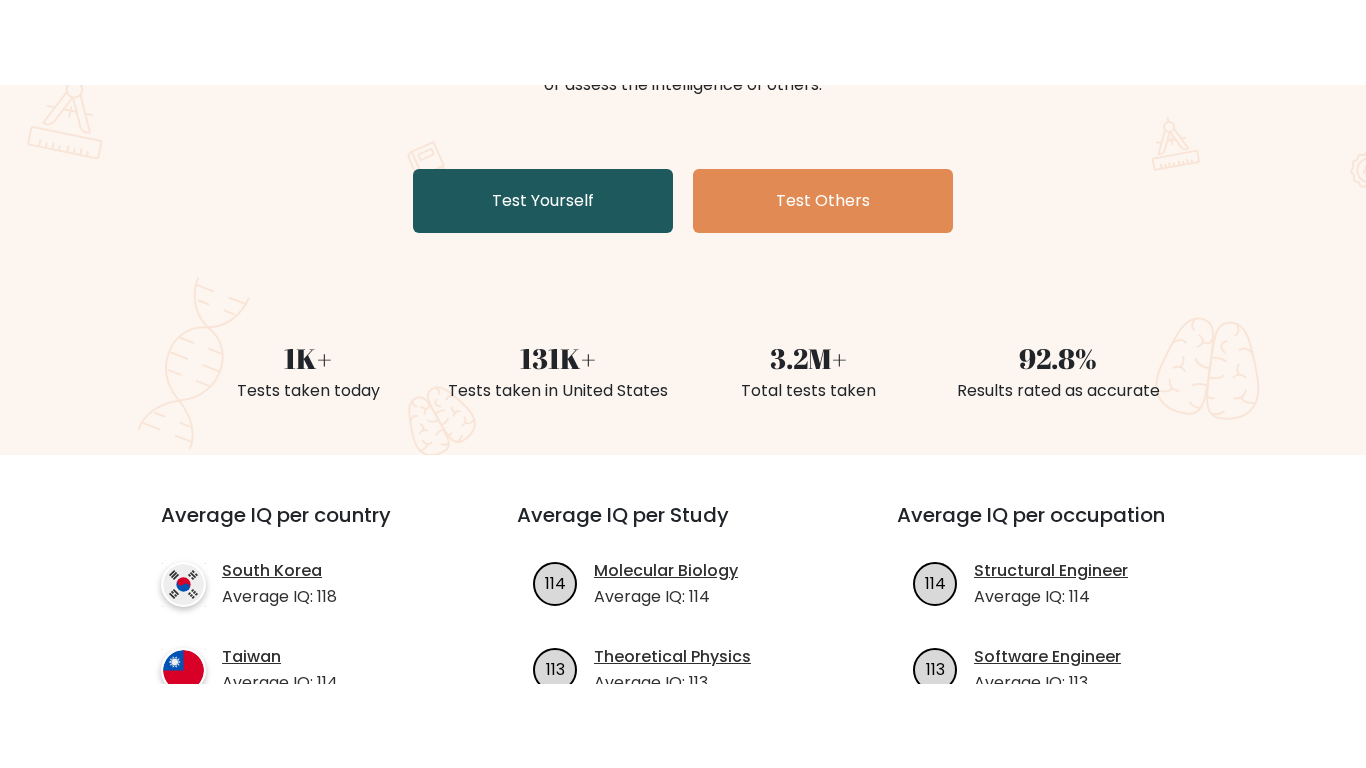 scroll, scrollTop: 230, scrollLeft: 0, axis: vertical 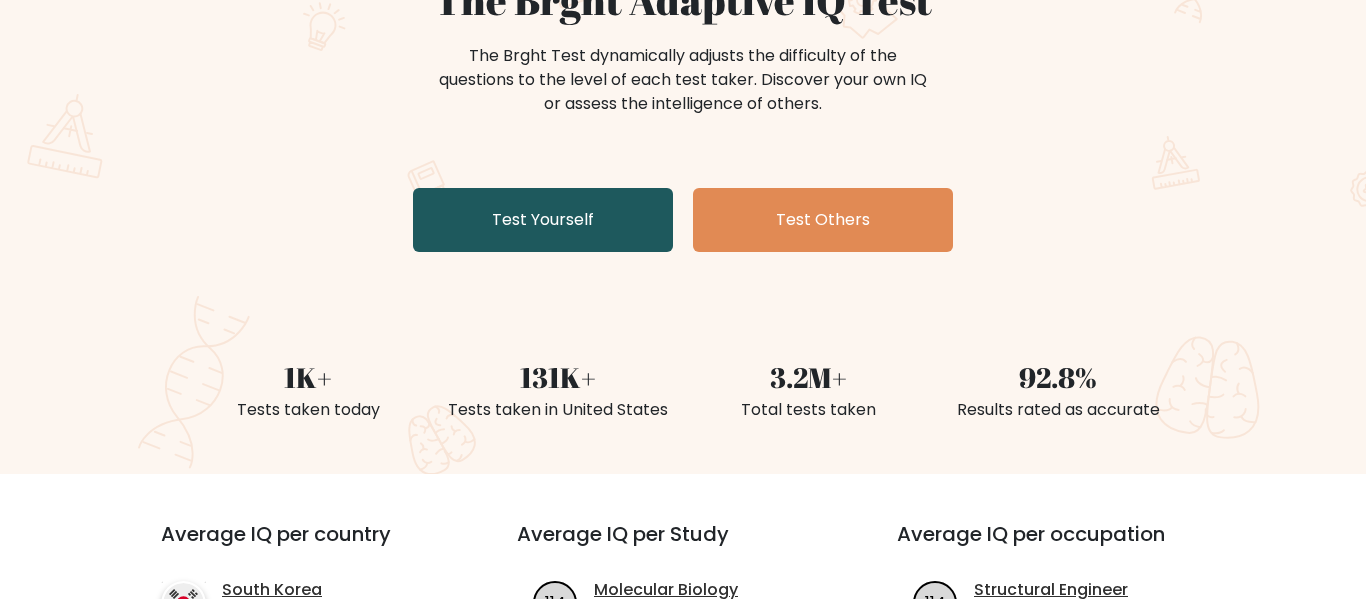 click on "Test Yourself" at bounding box center [543, 220] 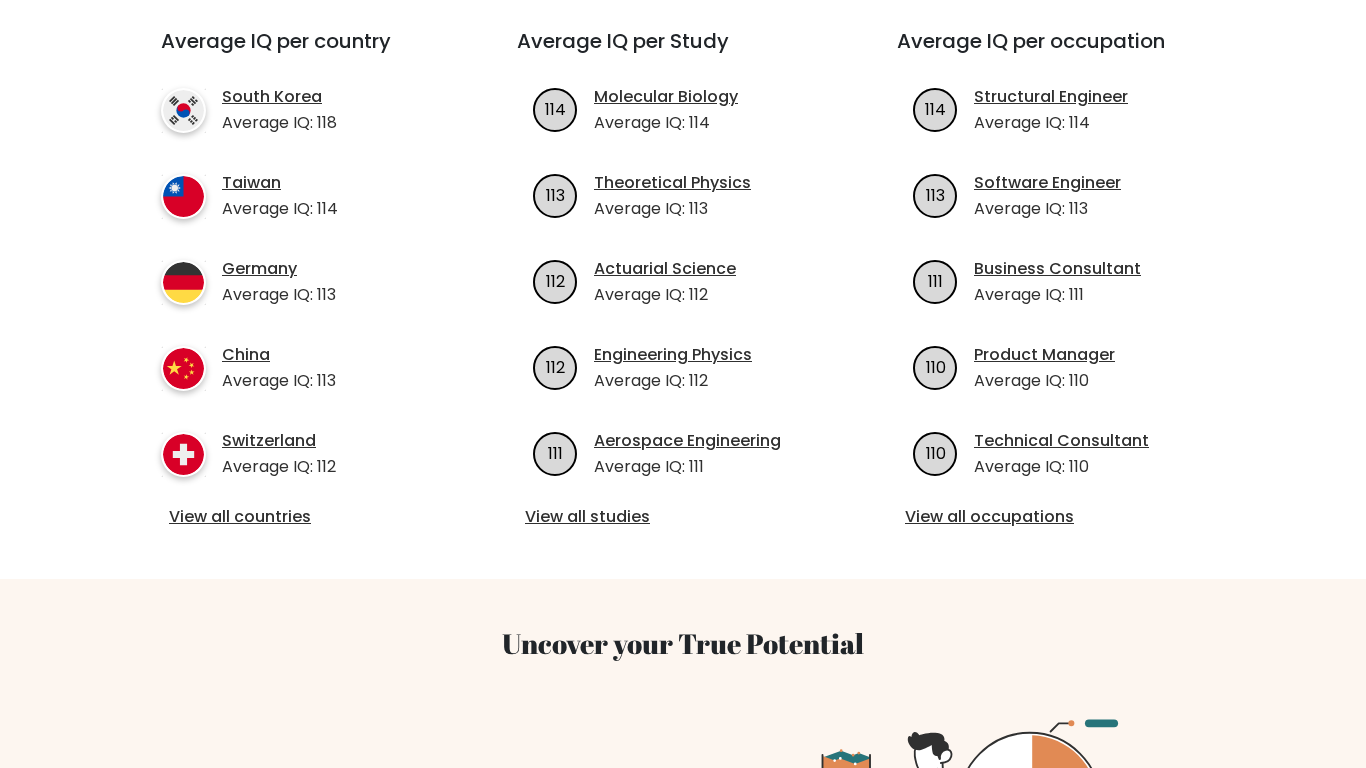scroll, scrollTop: 728, scrollLeft: 0, axis: vertical 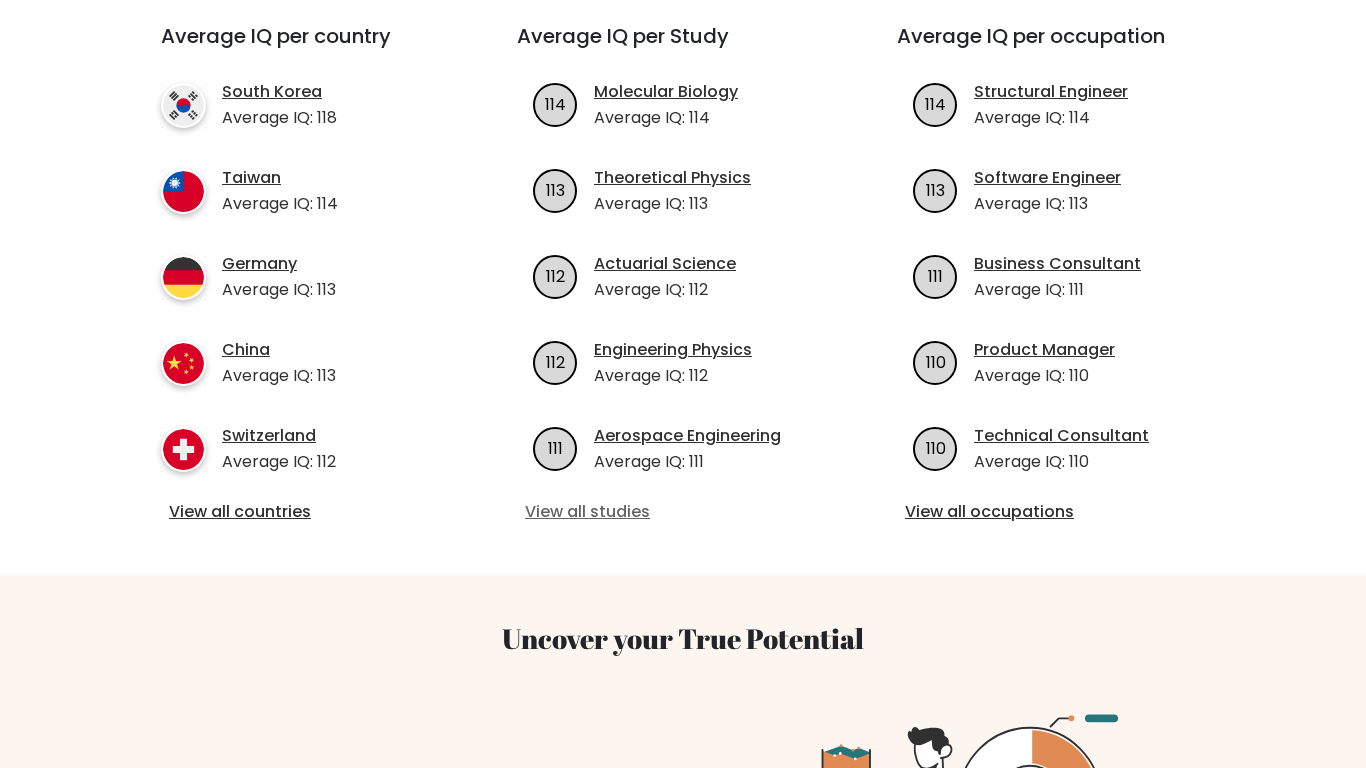 click on "View all studies" at bounding box center (683, 512) 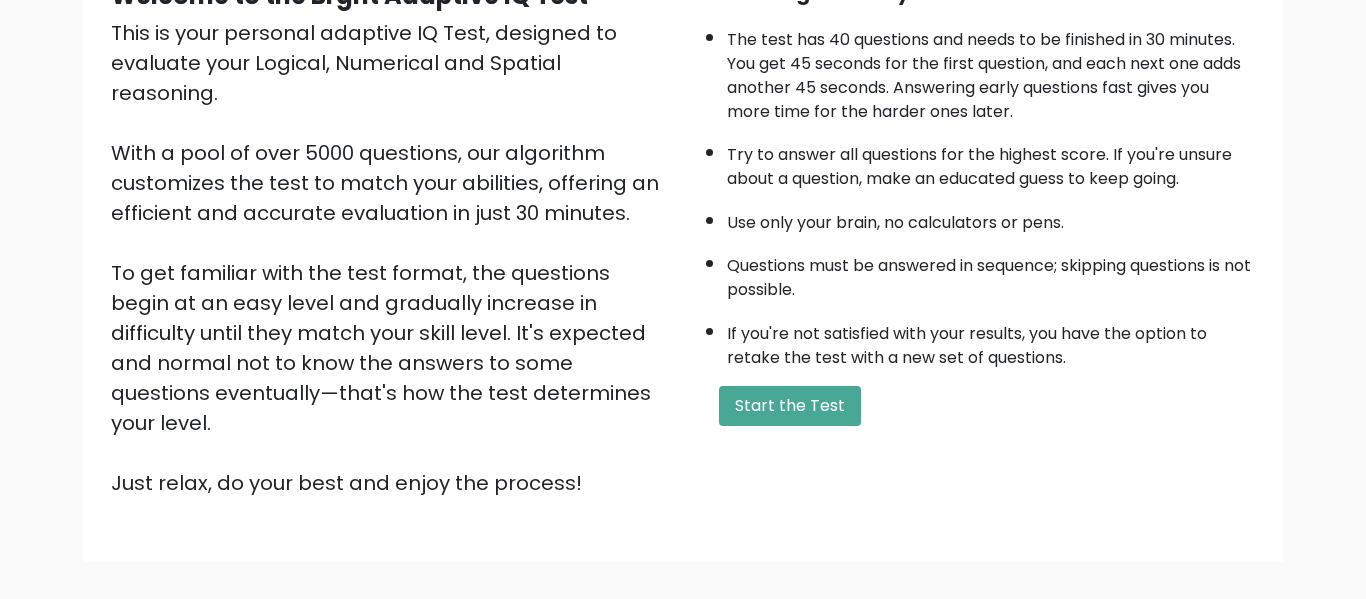 scroll, scrollTop: 239, scrollLeft: 0, axis: vertical 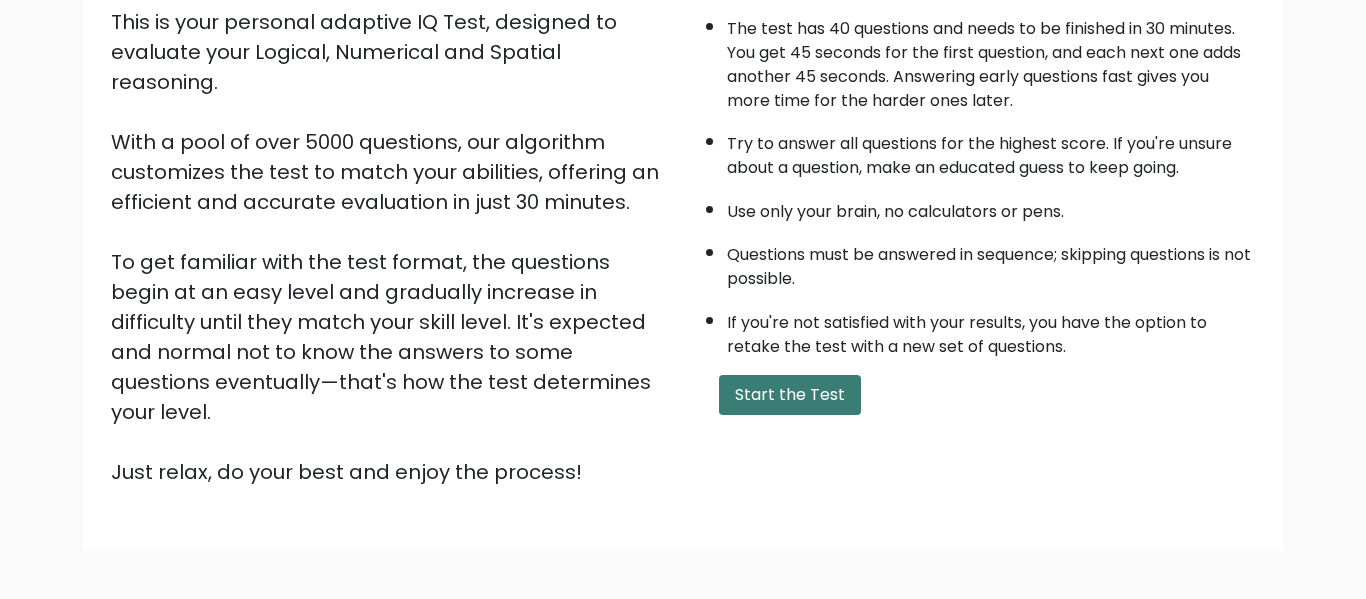click on "Start the Test" at bounding box center (790, 395) 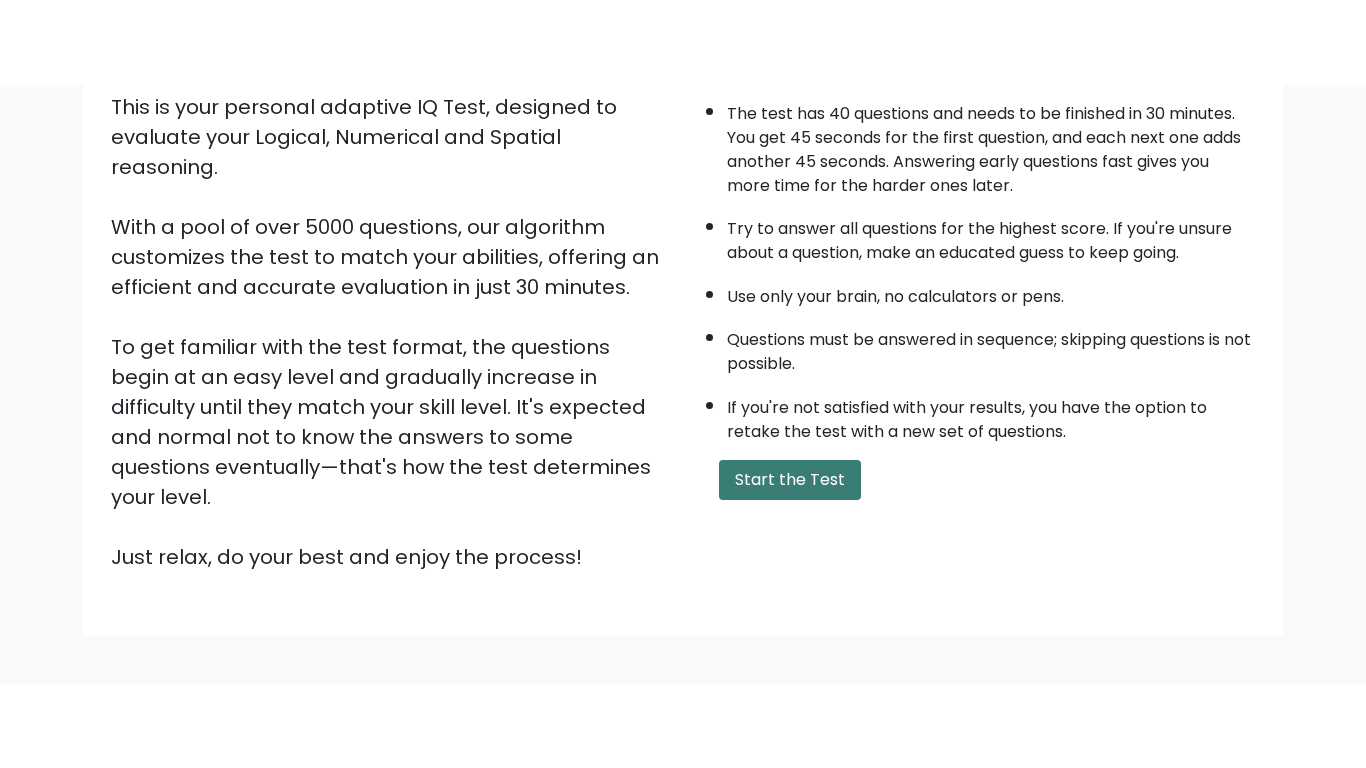 scroll, scrollTop: 148, scrollLeft: 0, axis: vertical 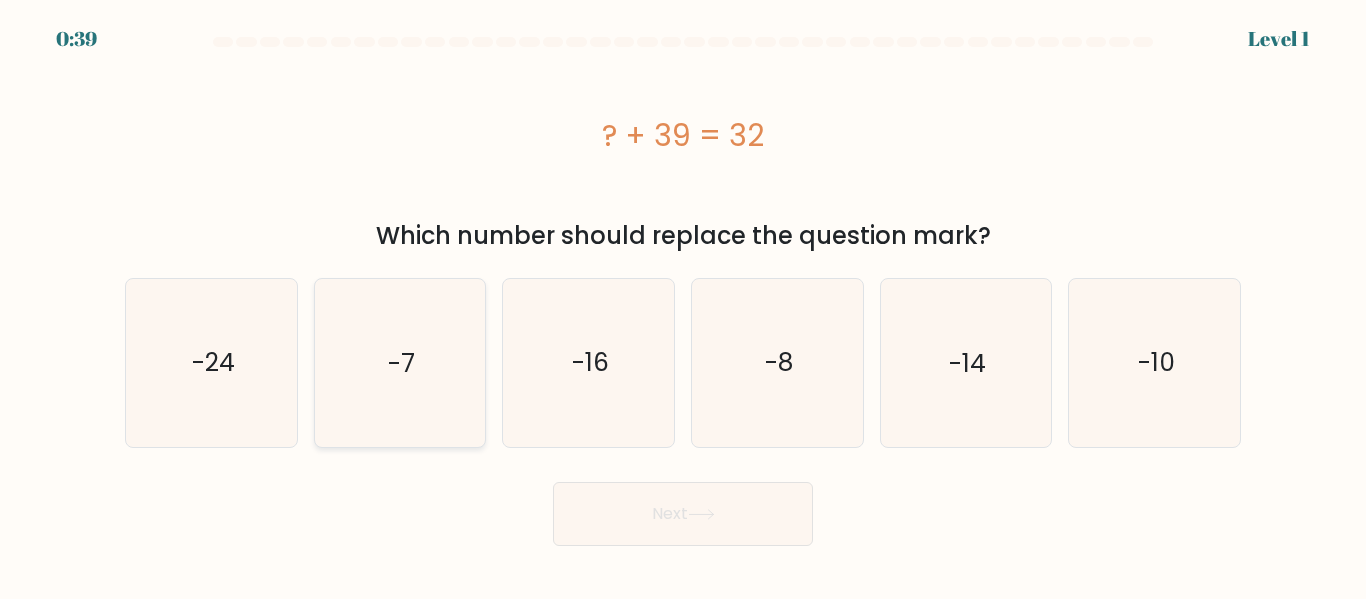click on "-7" 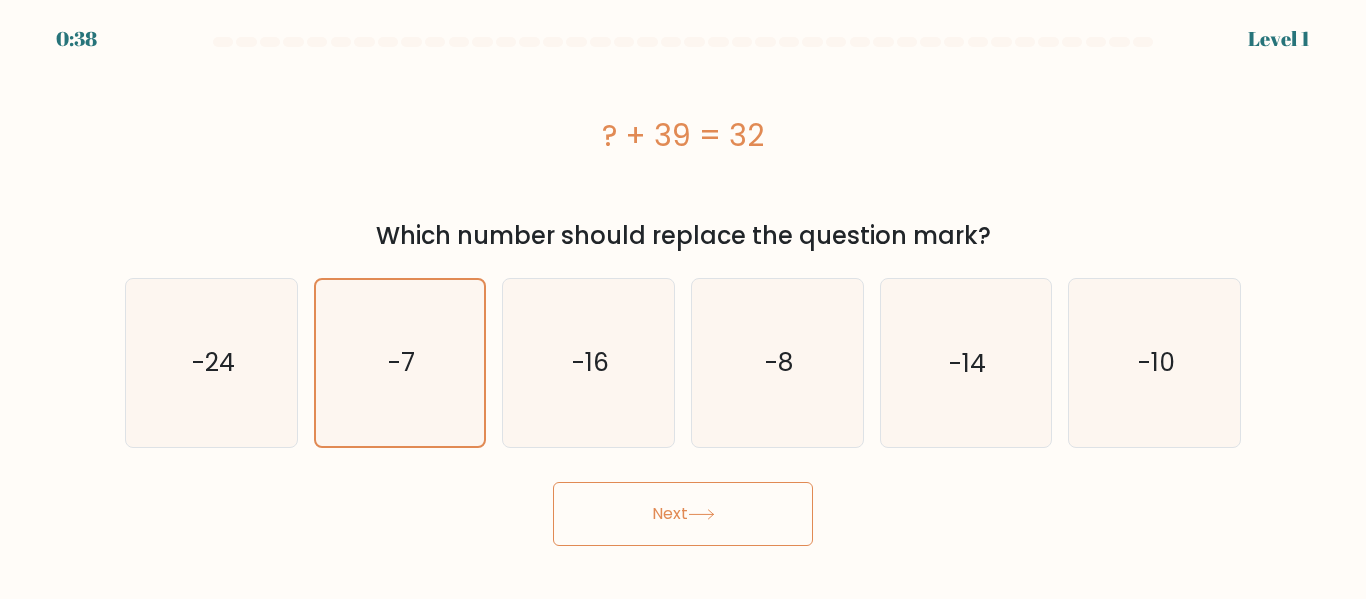 click on "Next" at bounding box center (683, 514) 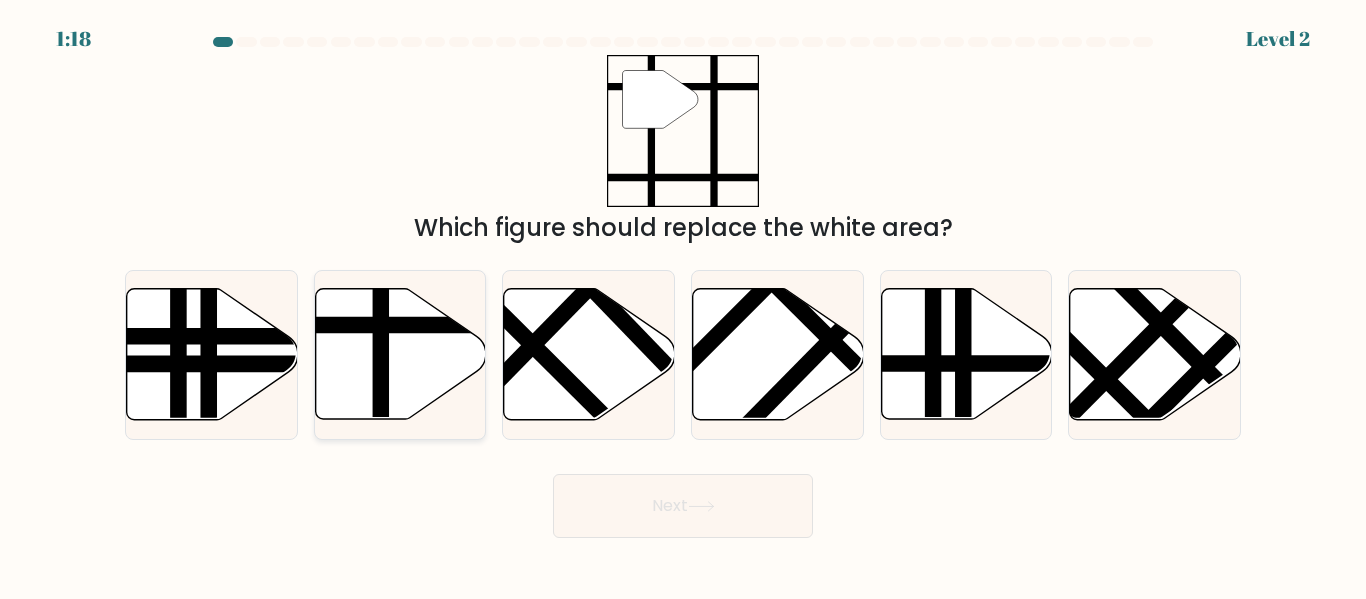 click 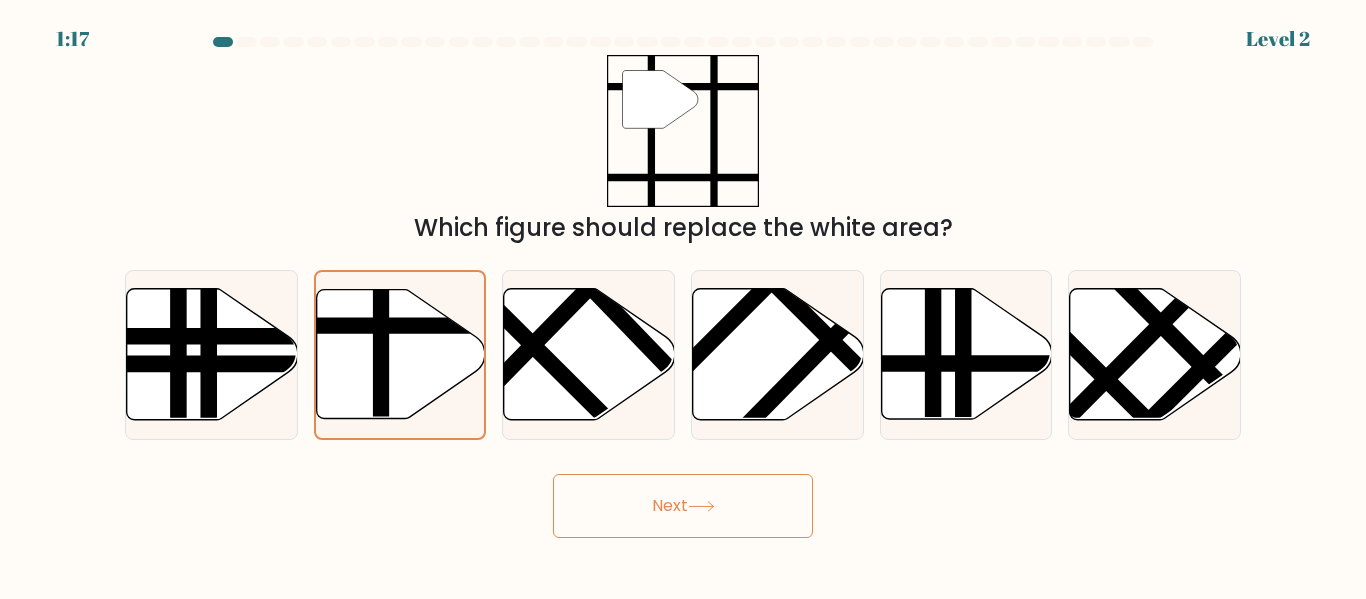 click on "Next" at bounding box center (683, 506) 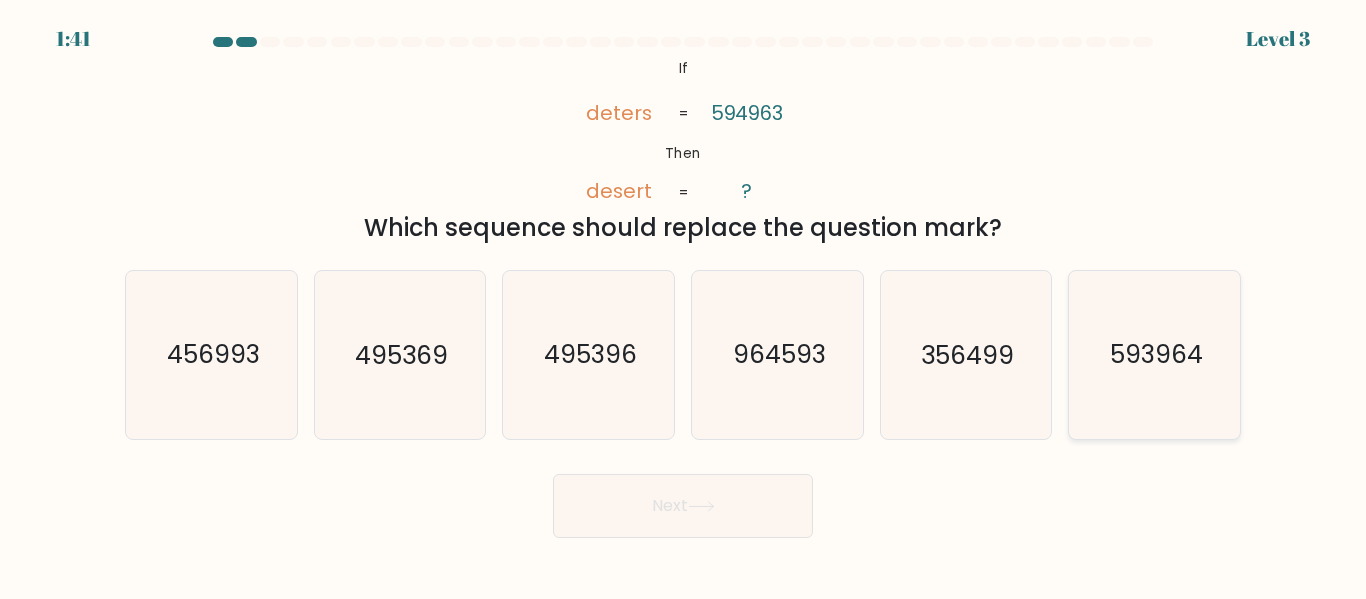 click on "593964" 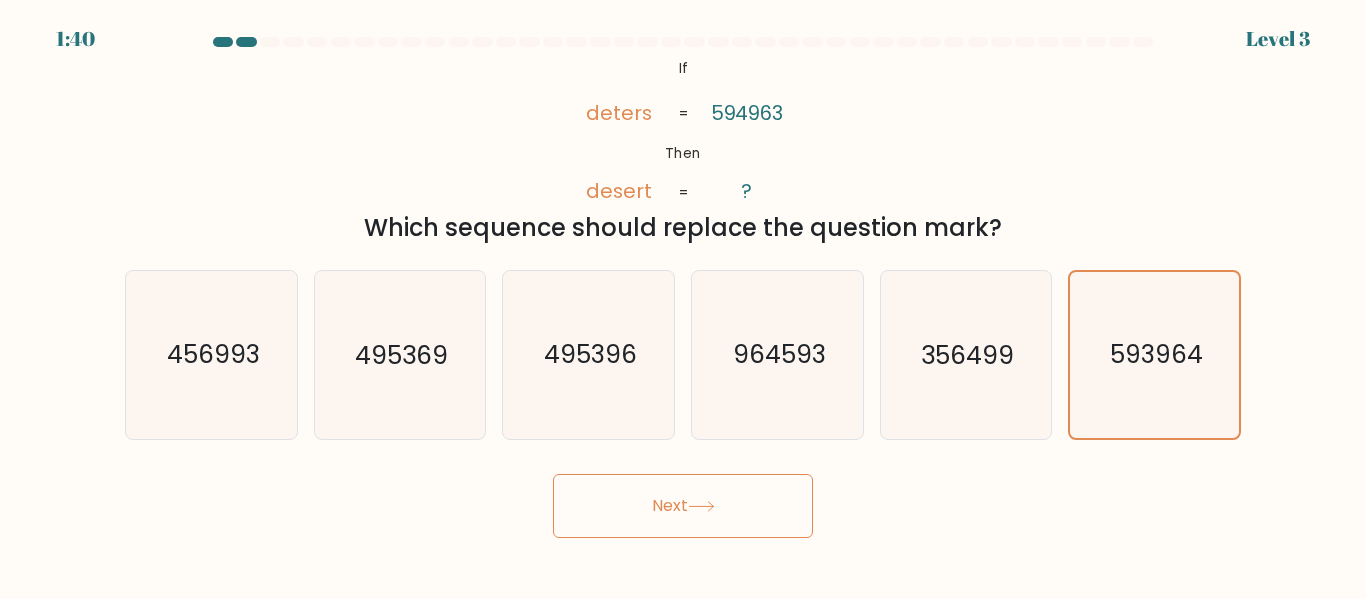 click 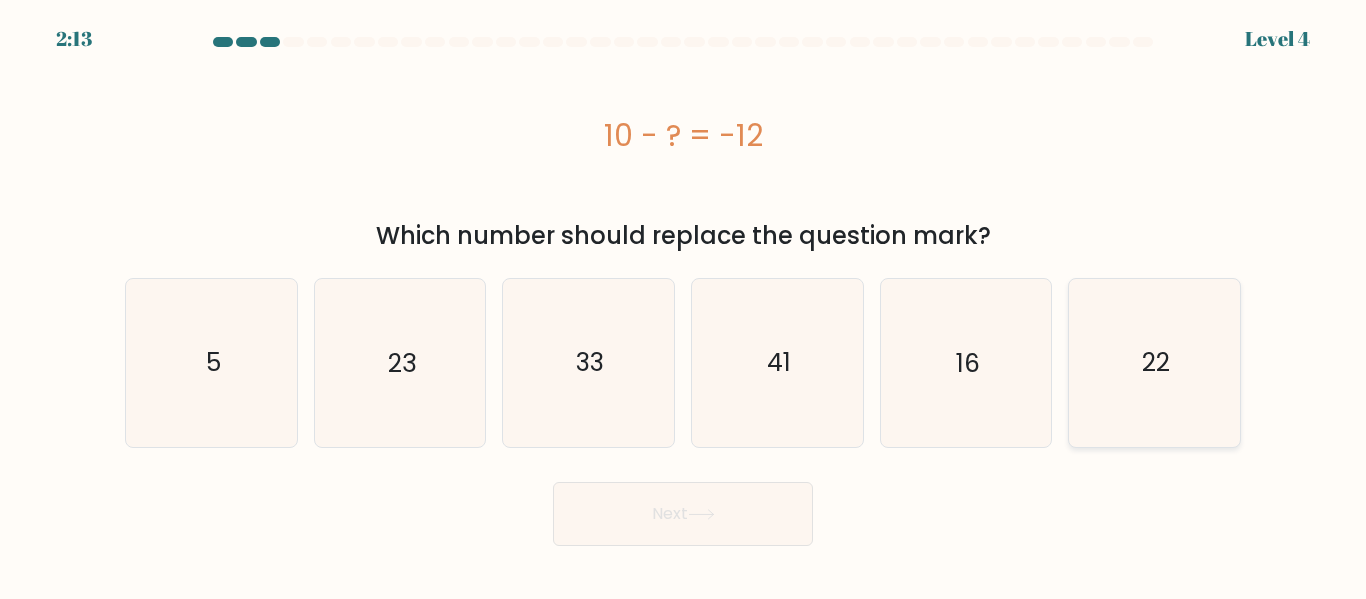 click on "22" 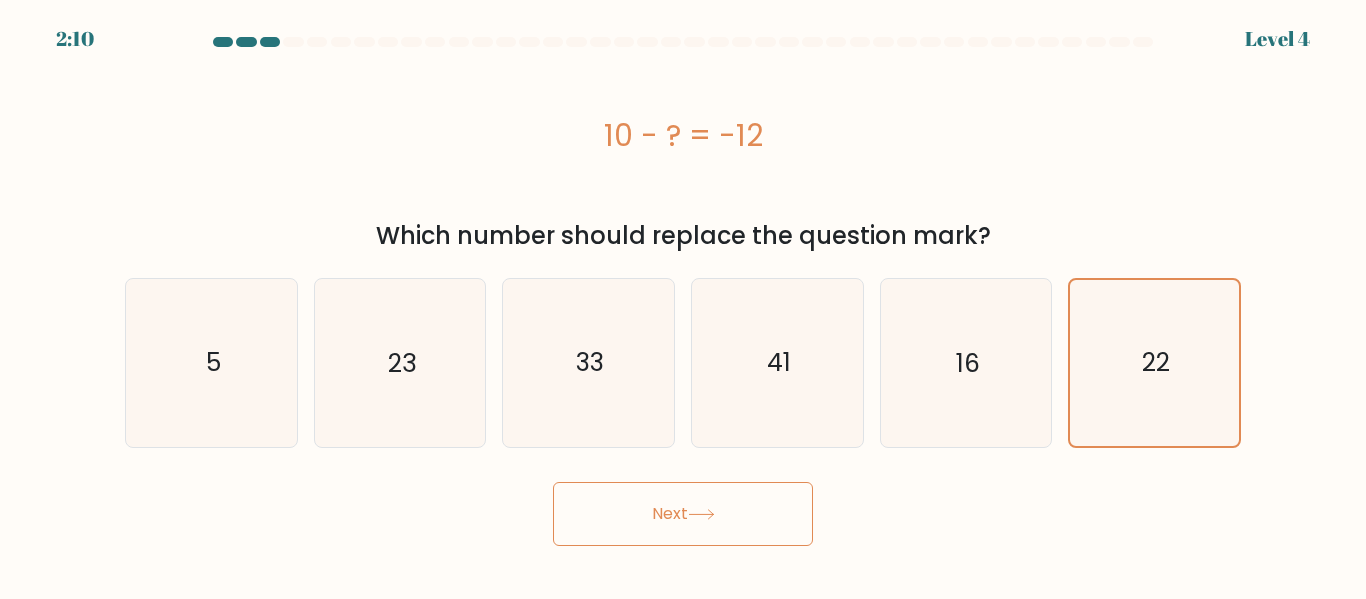 click on "Next" at bounding box center [683, 514] 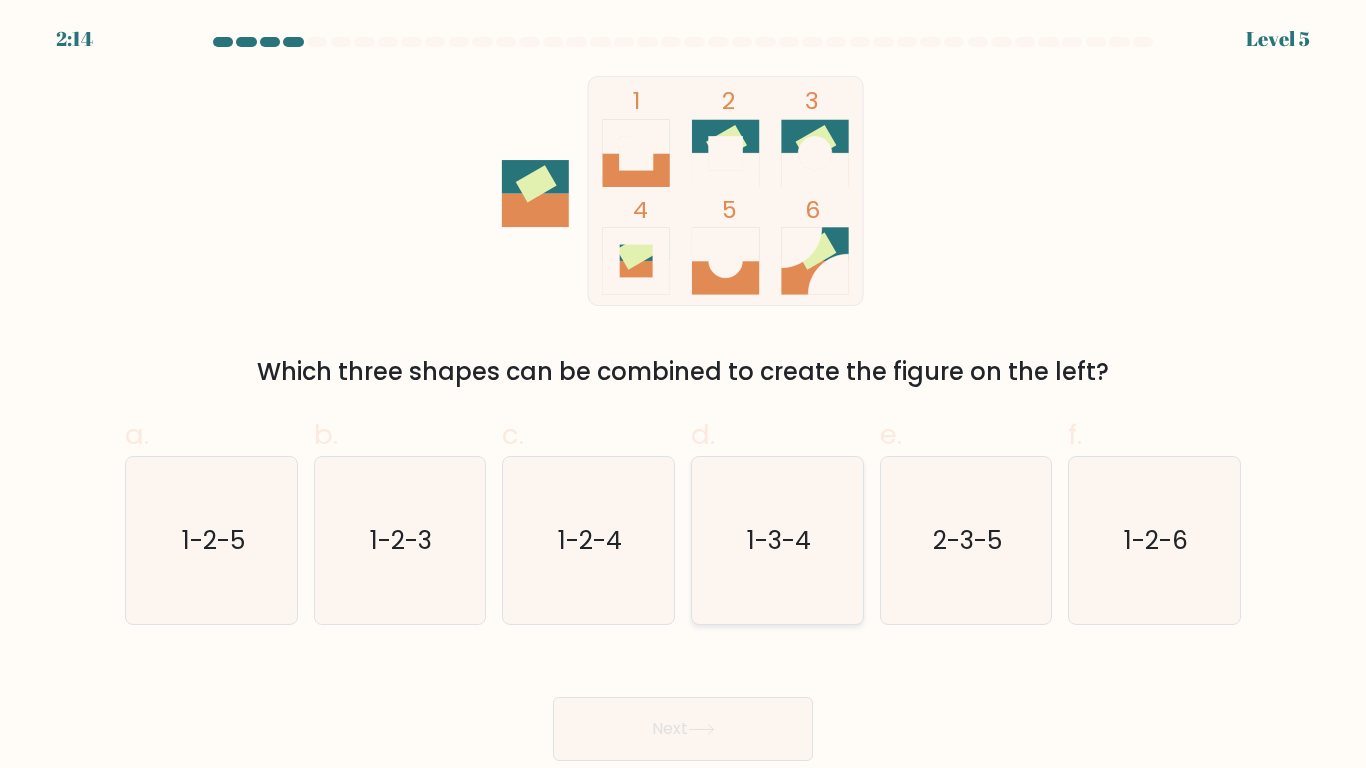 click on "1-3-4" 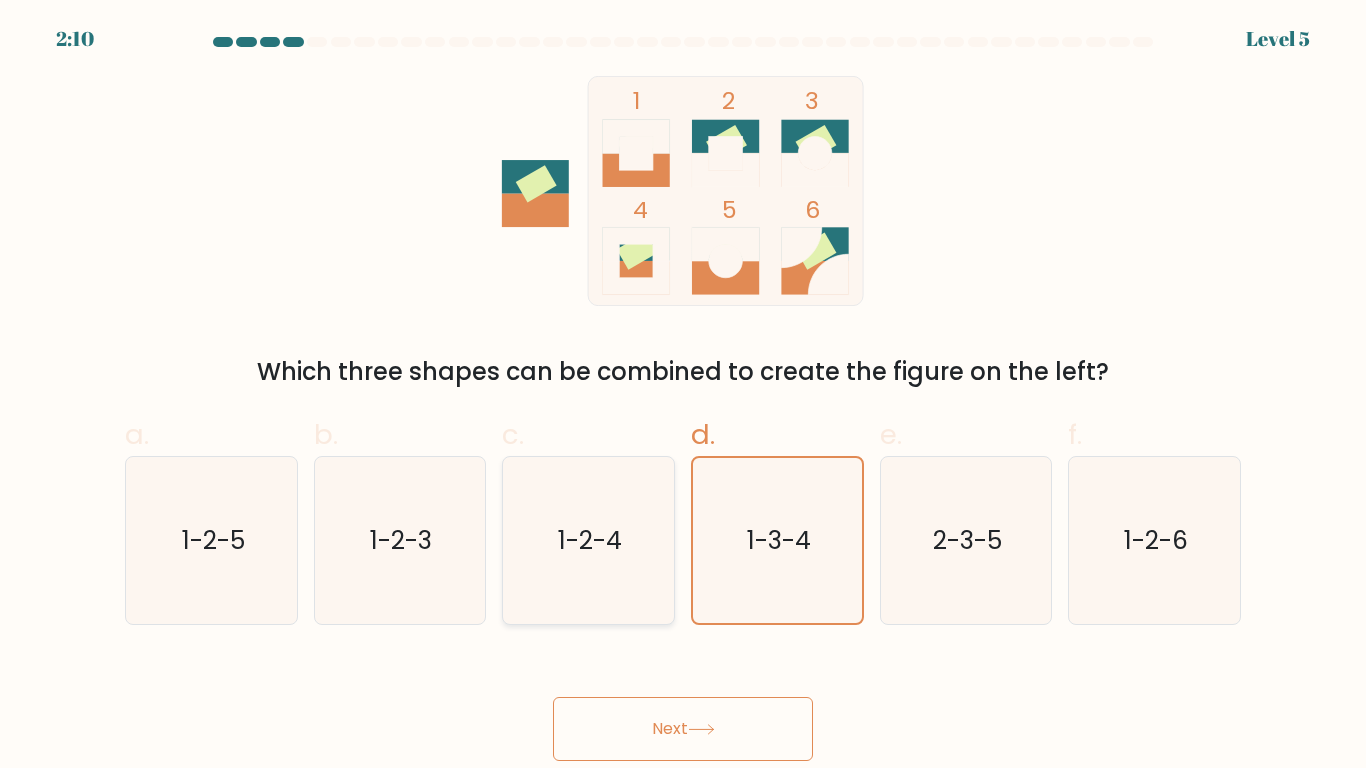 click on "1-2-4" 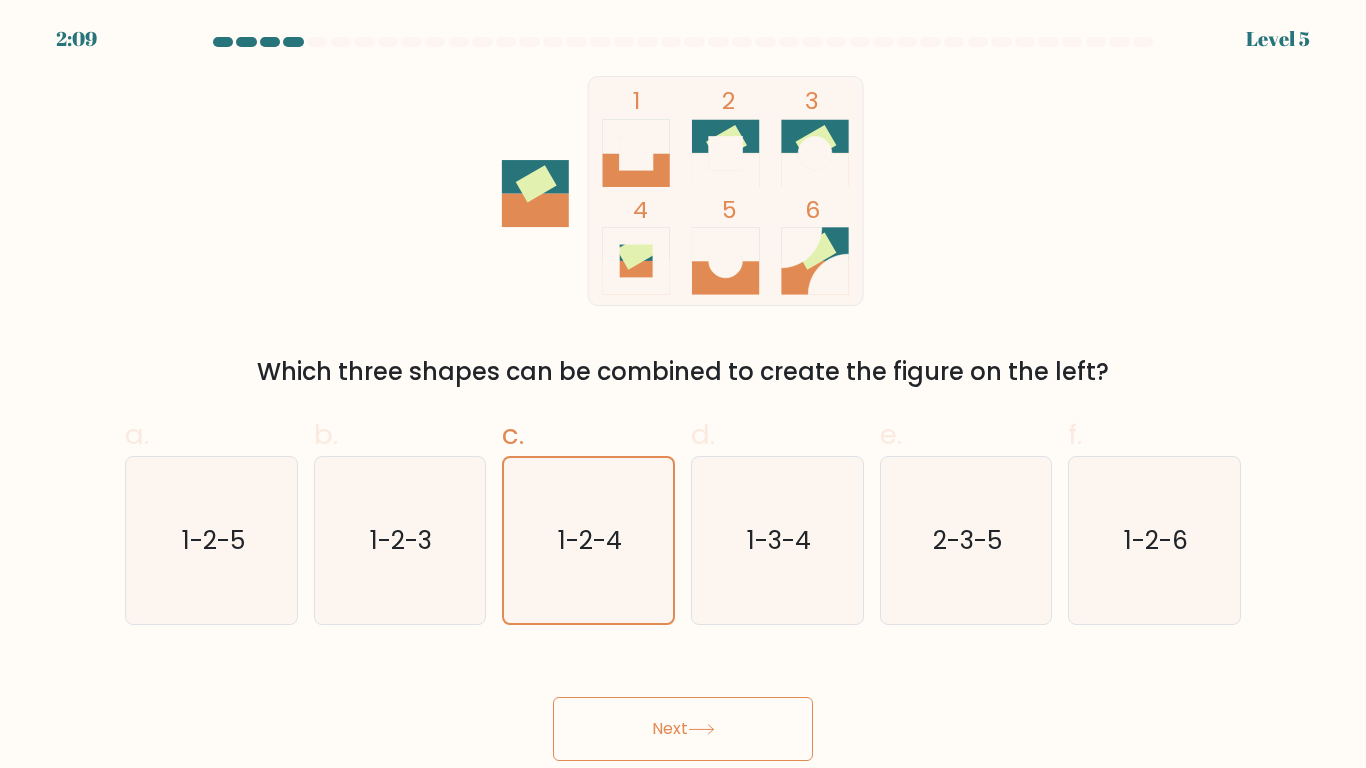 click on "Next" at bounding box center [683, 729] 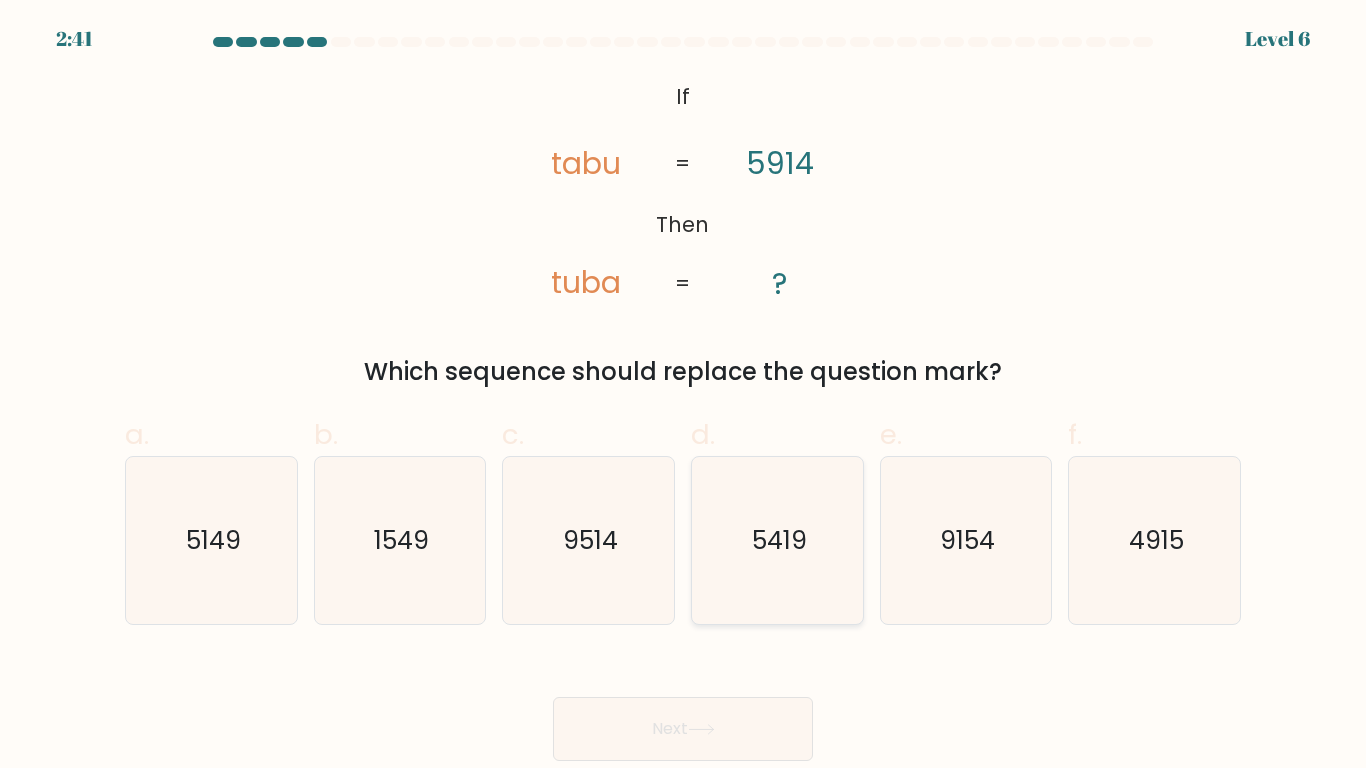 click on "5419" 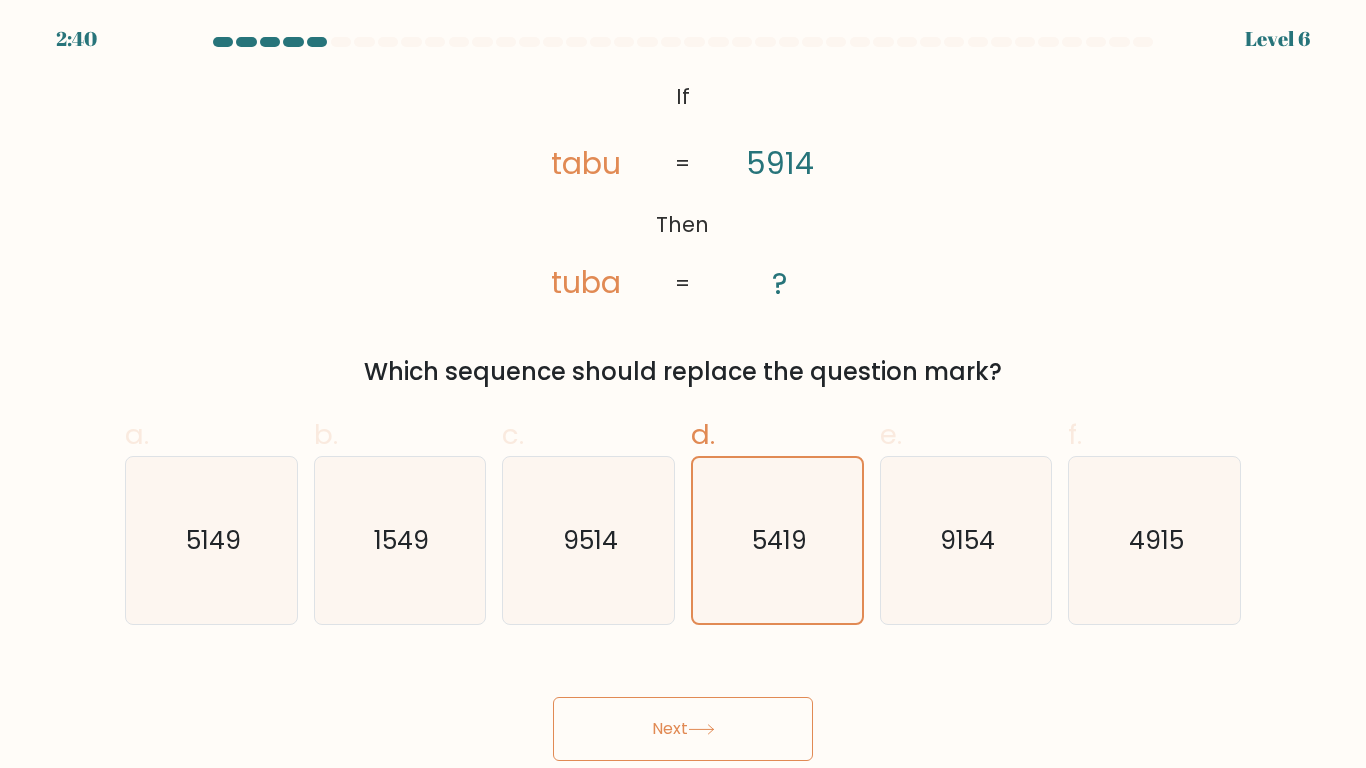 click on "Next" at bounding box center [683, 729] 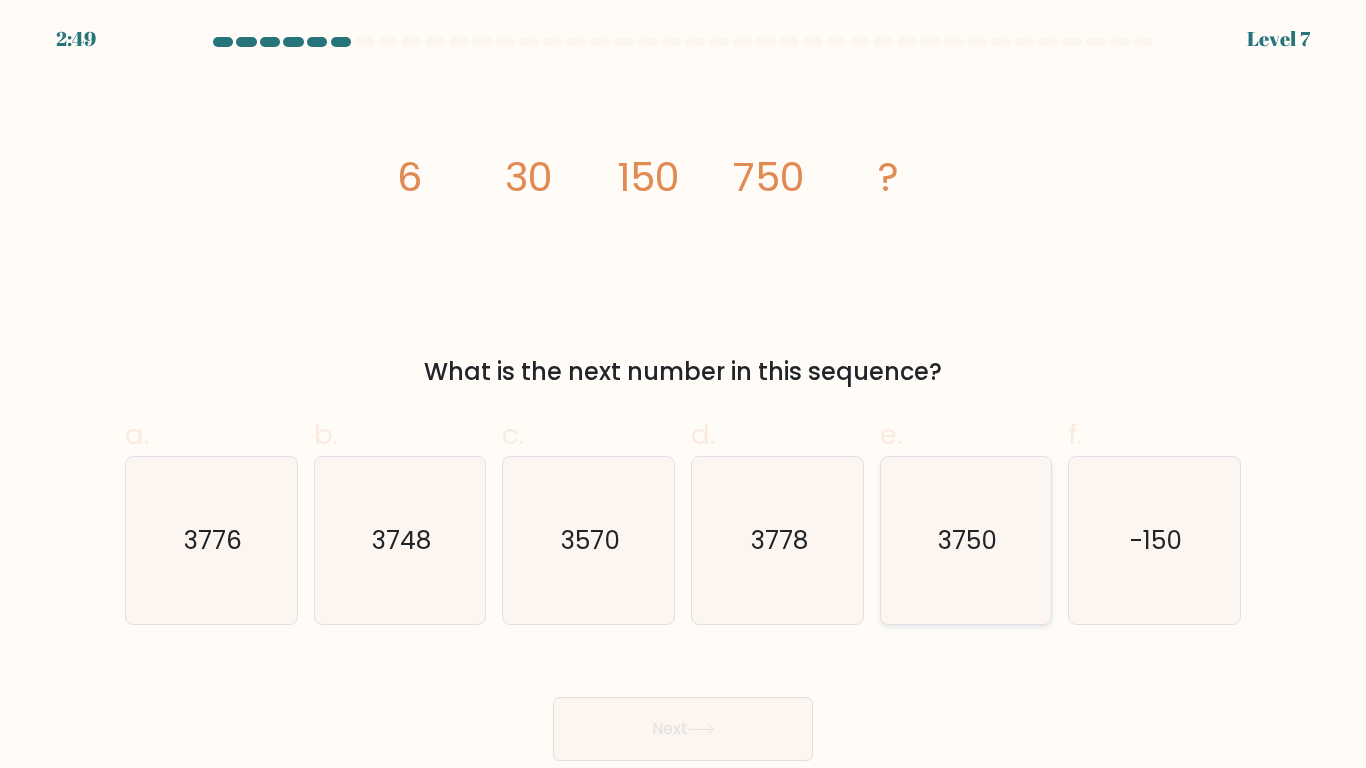click on "3750" 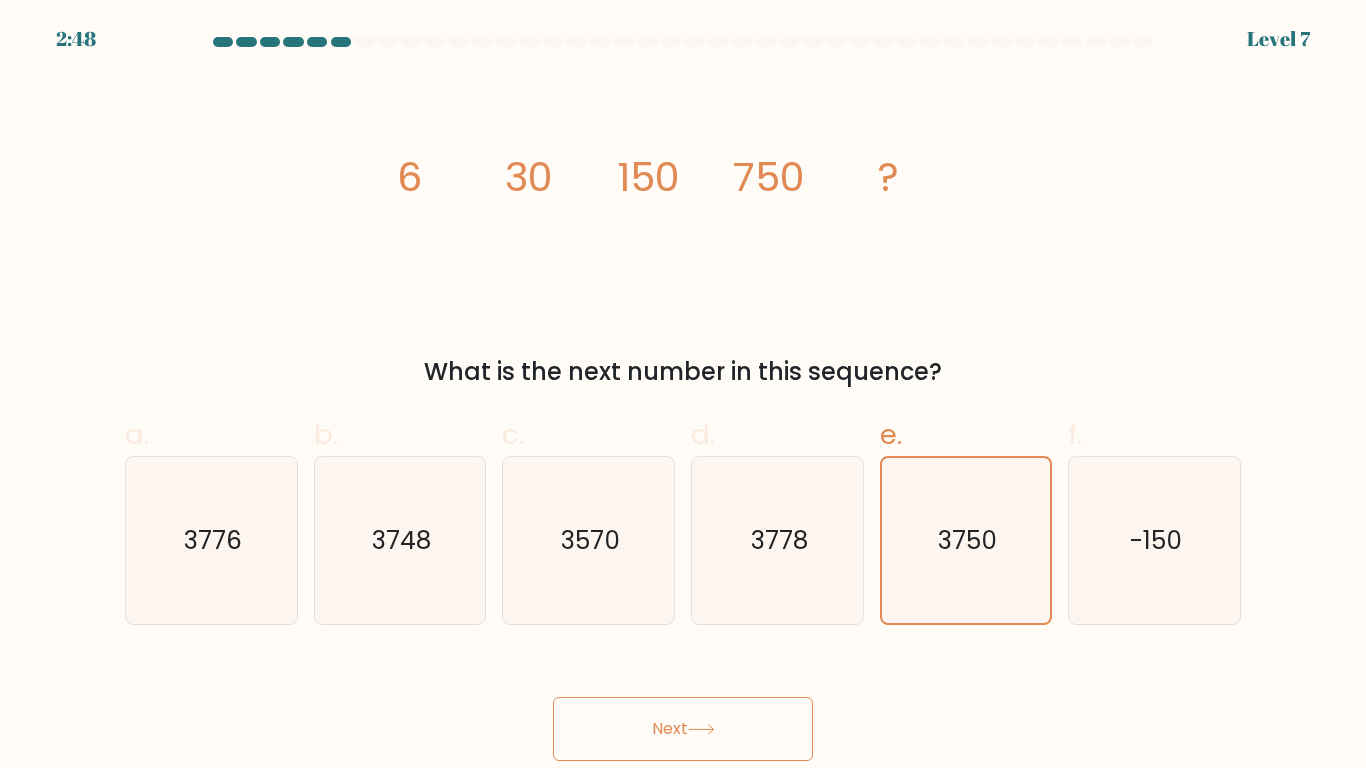 click on "Next" at bounding box center [683, 729] 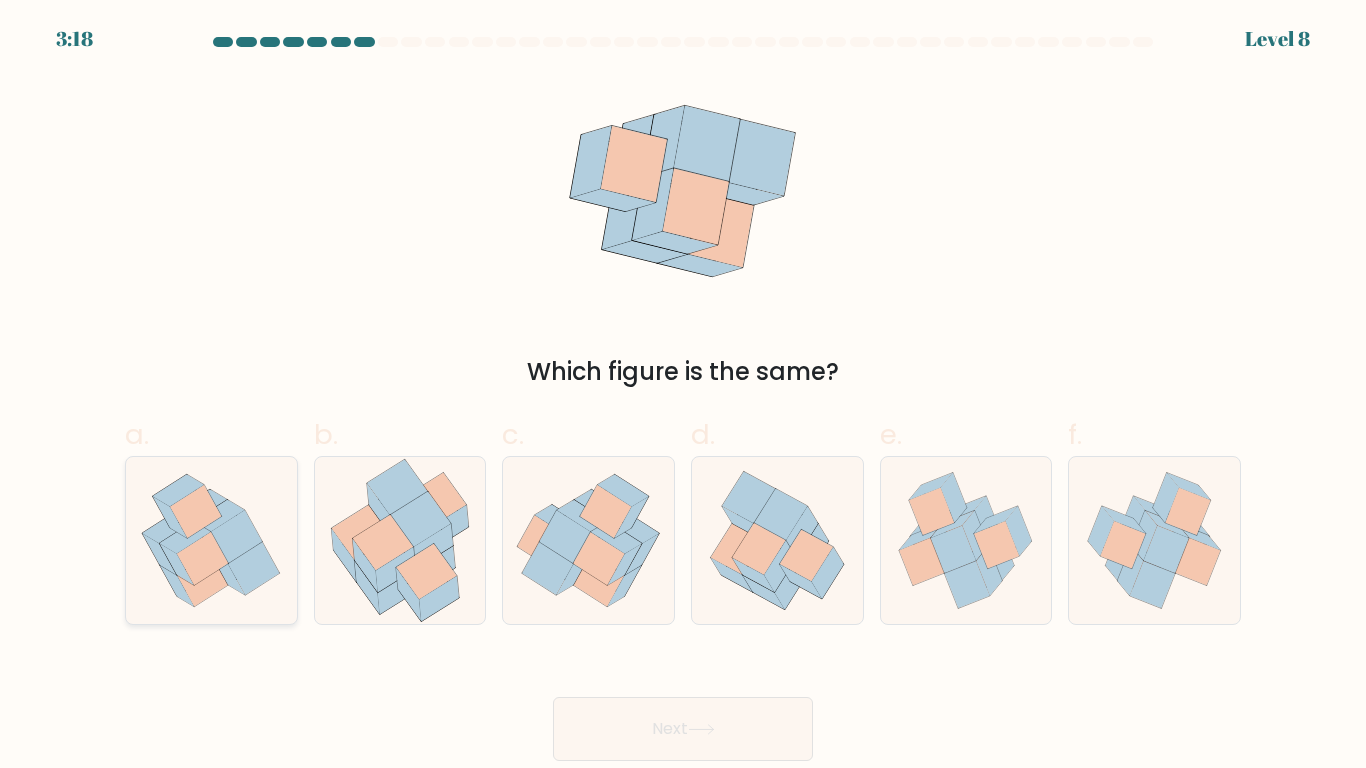 click 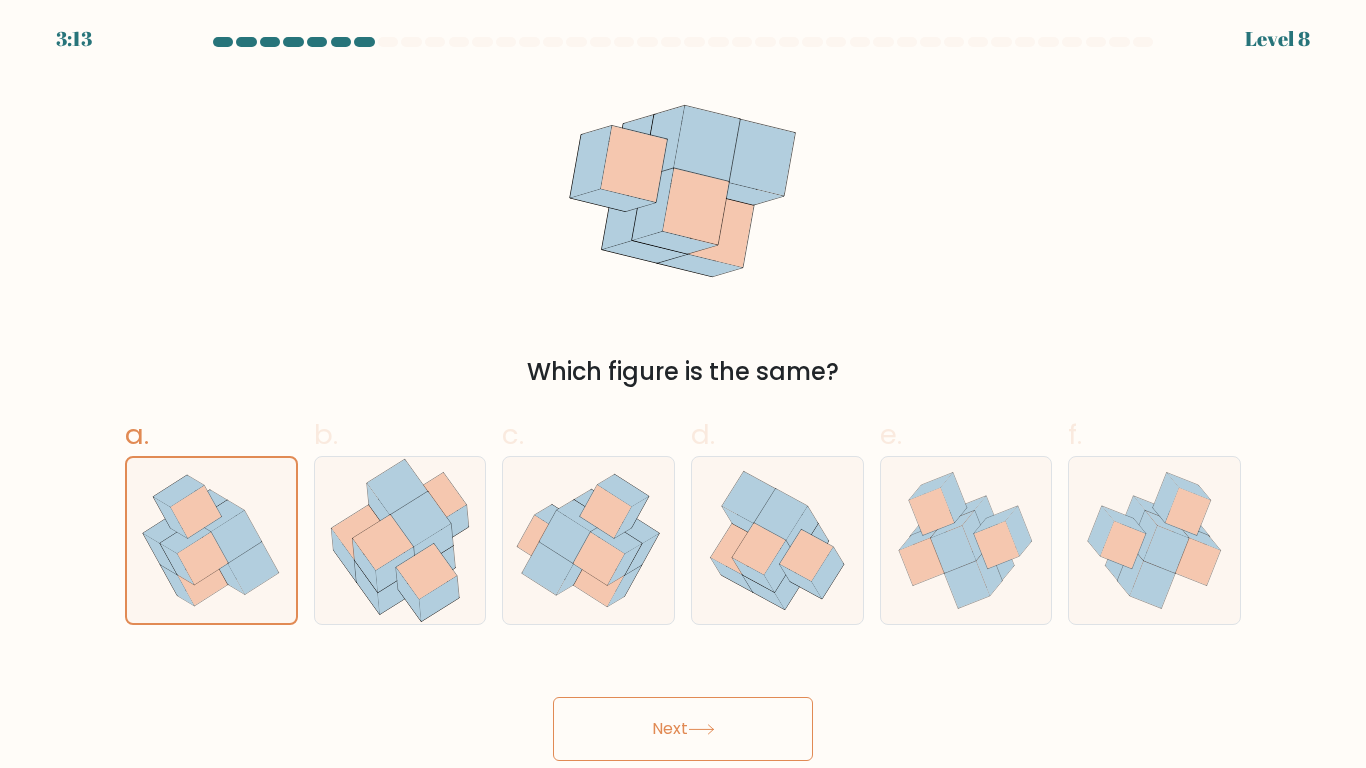 click on "Next" at bounding box center [683, 729] 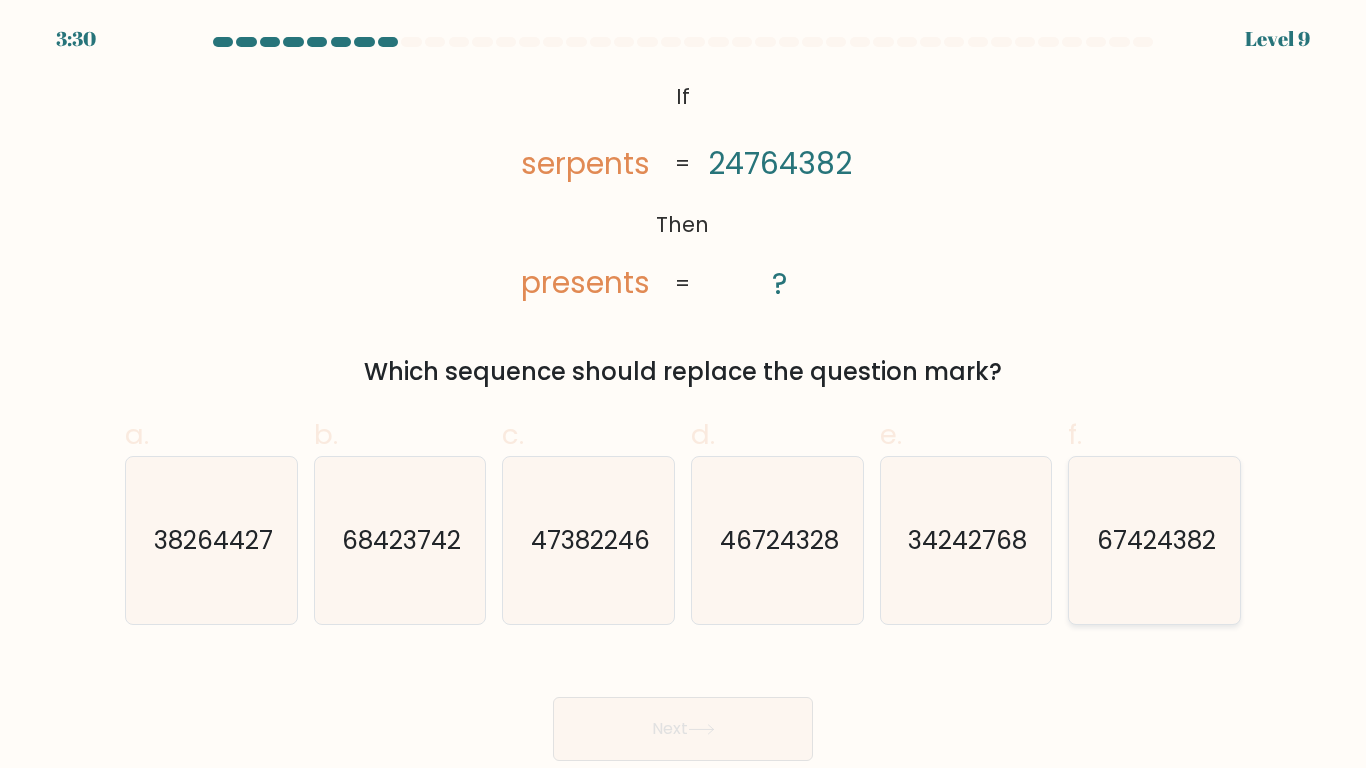 click on "67424382" 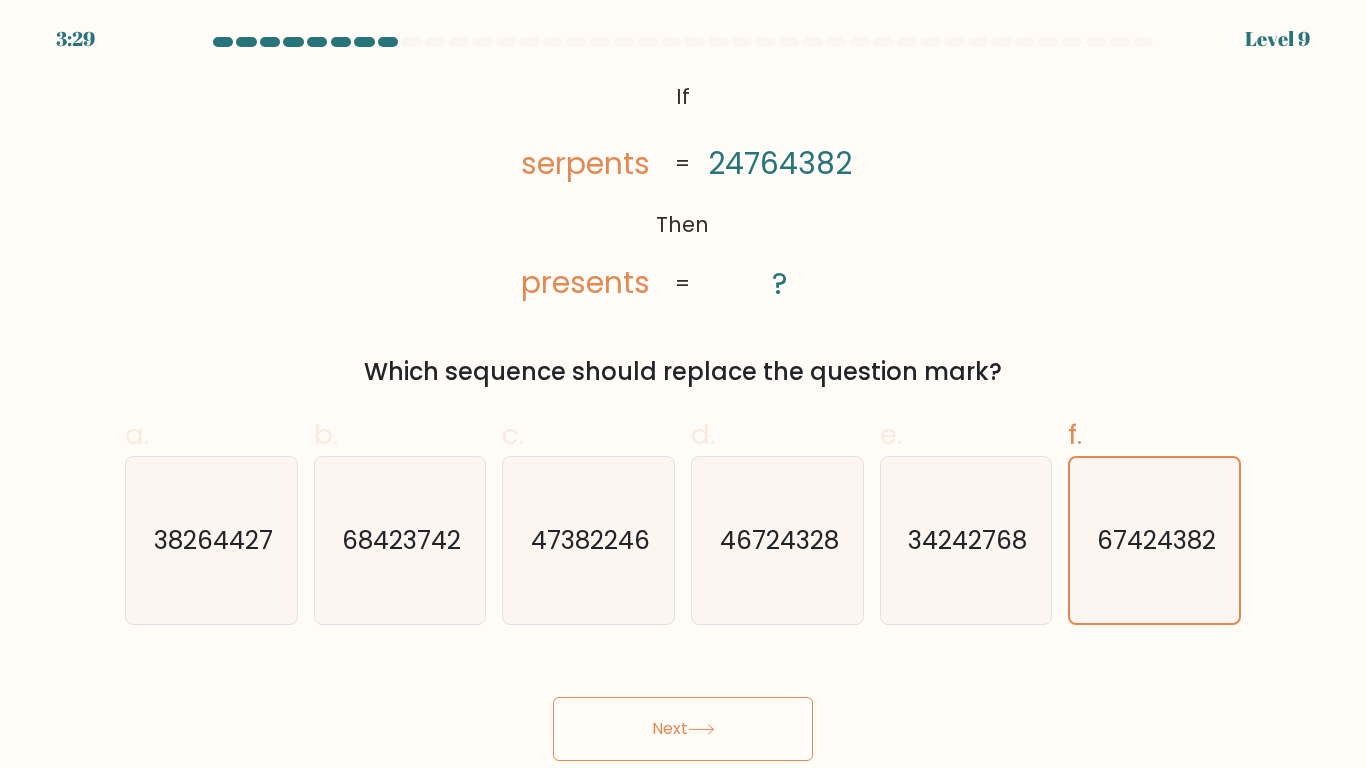 click on "Next" at bounding box center [683, 729] 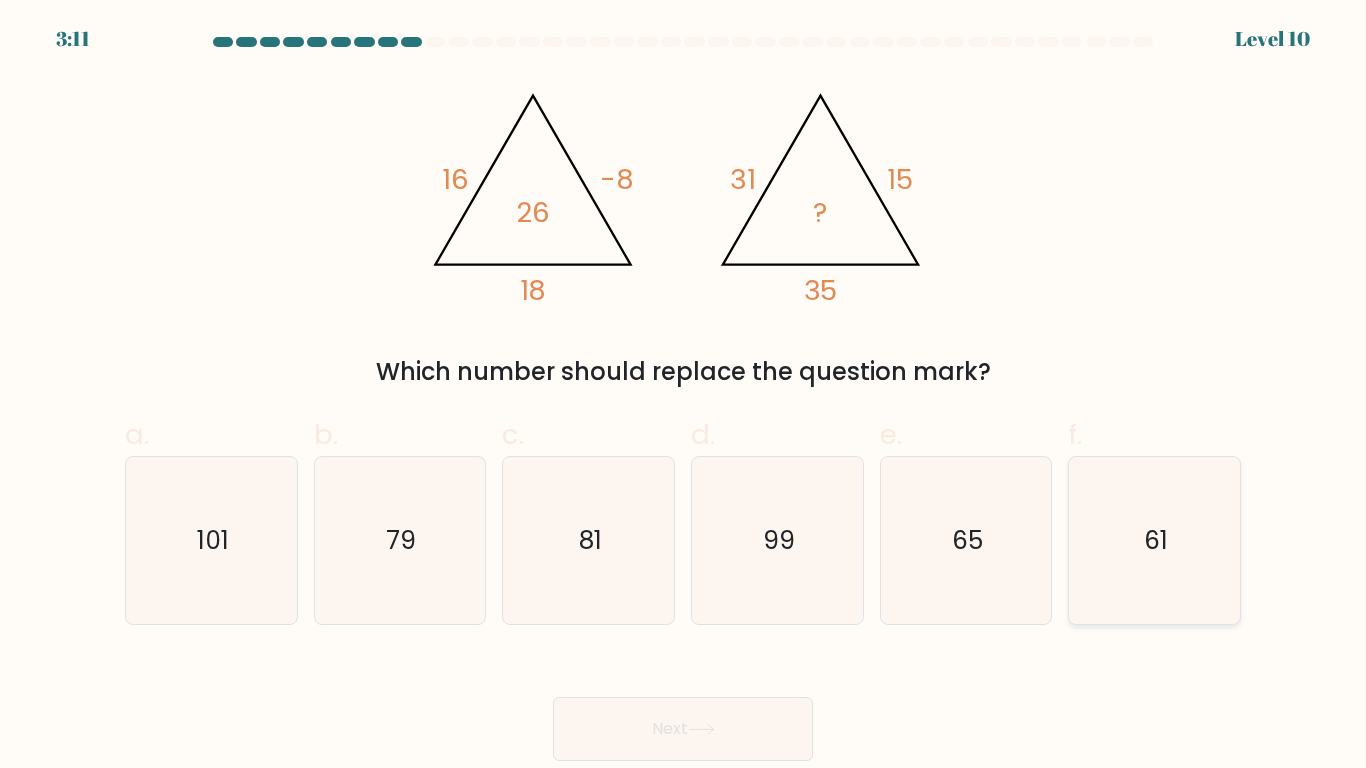 click on "61" 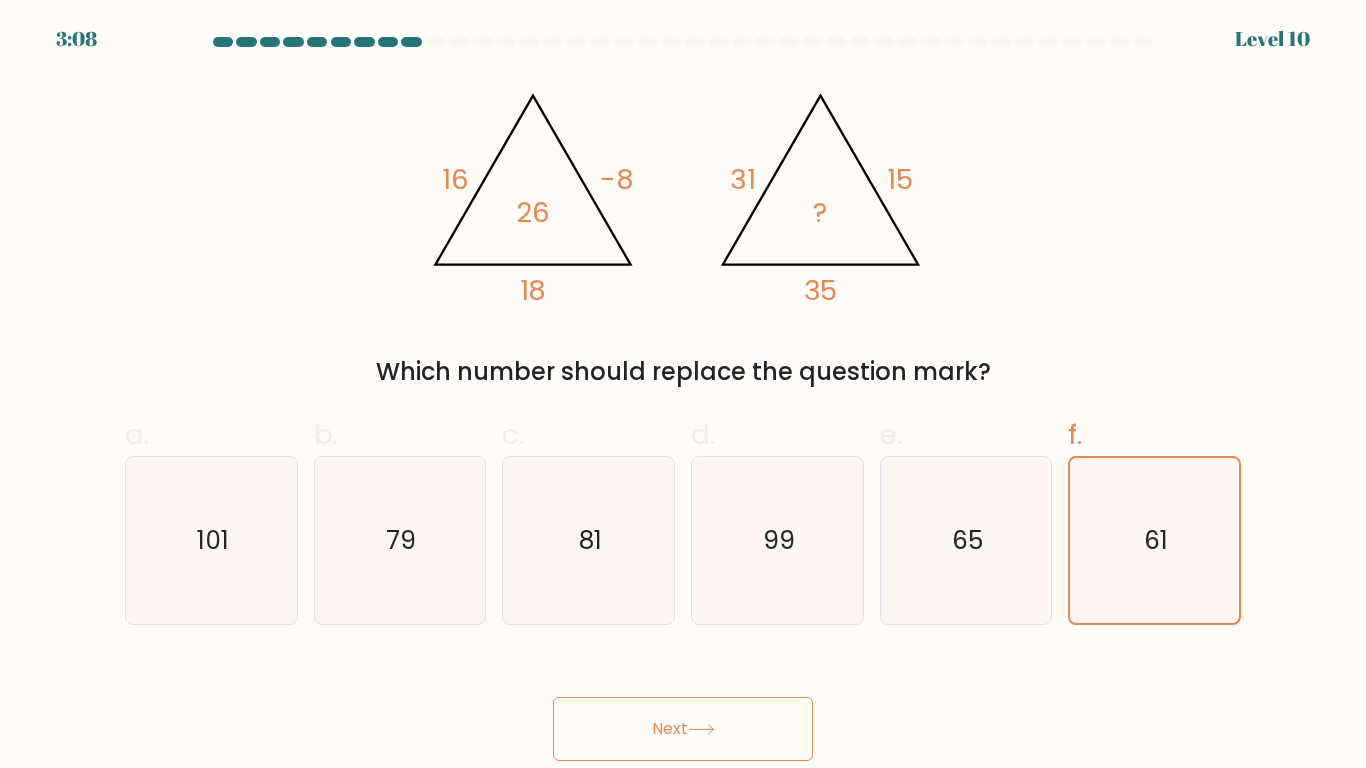 click on "Next" at bounding box center (683, 729) 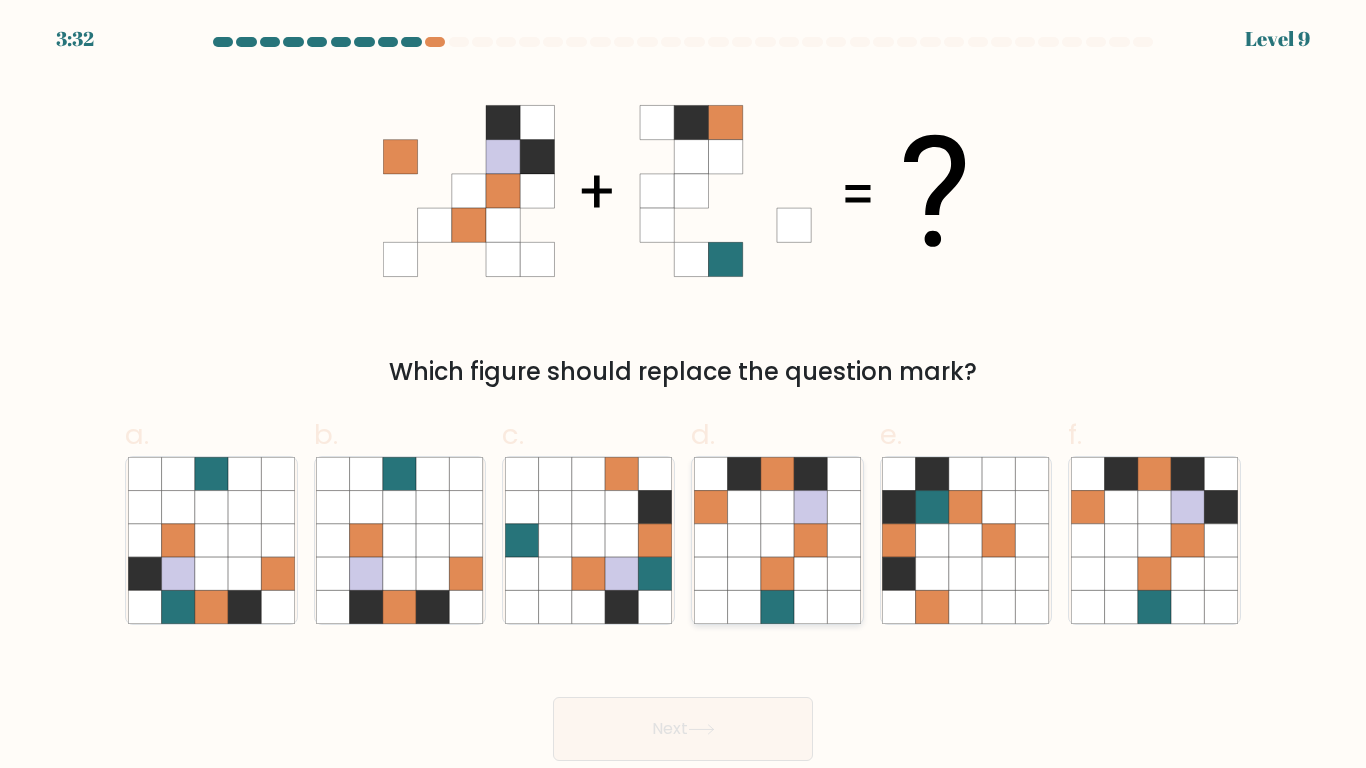 click 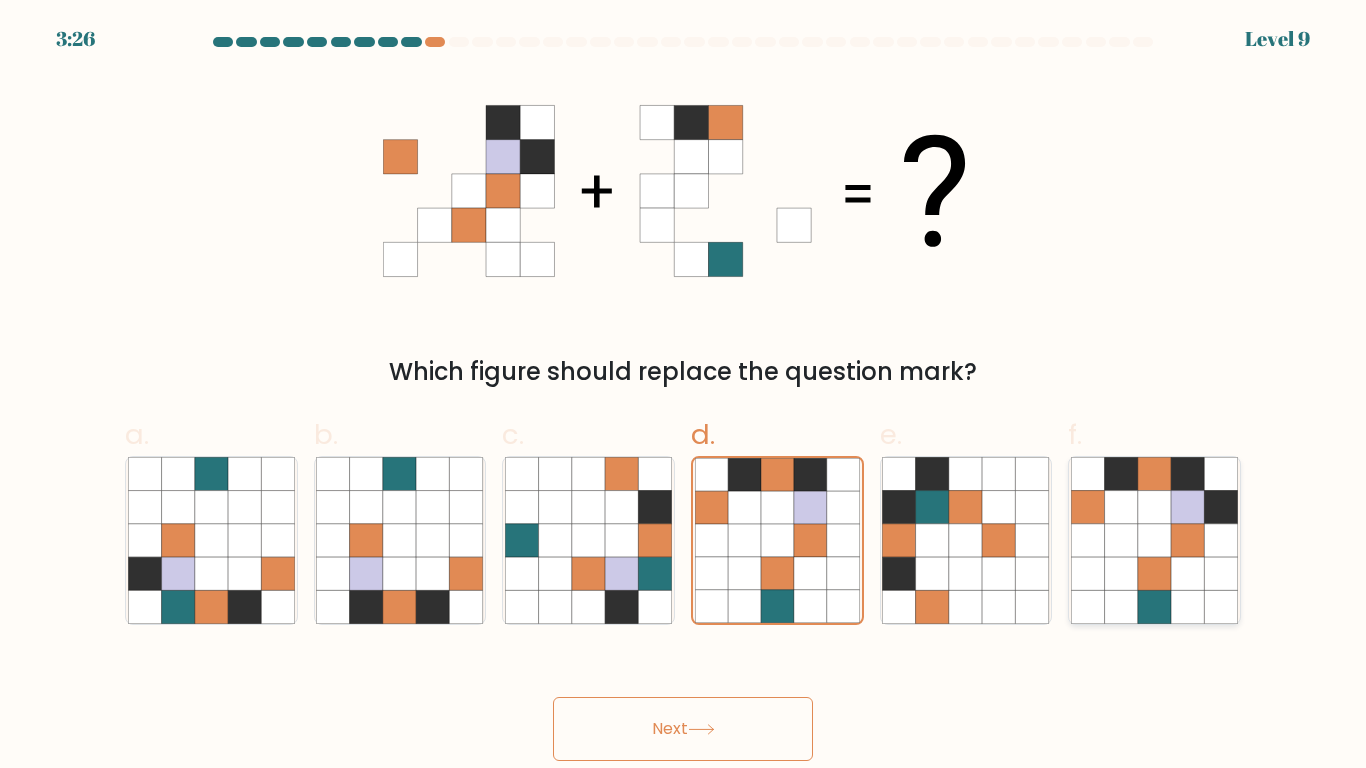 click 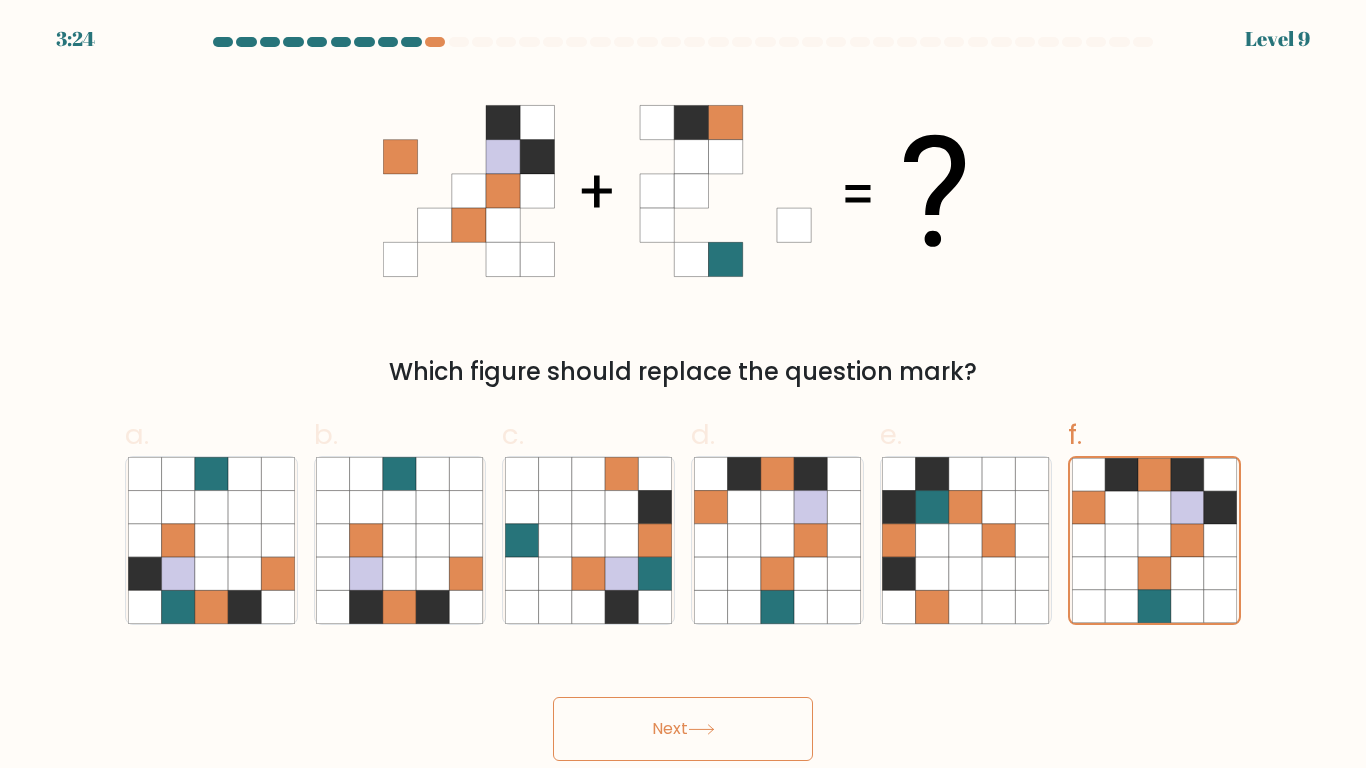 click 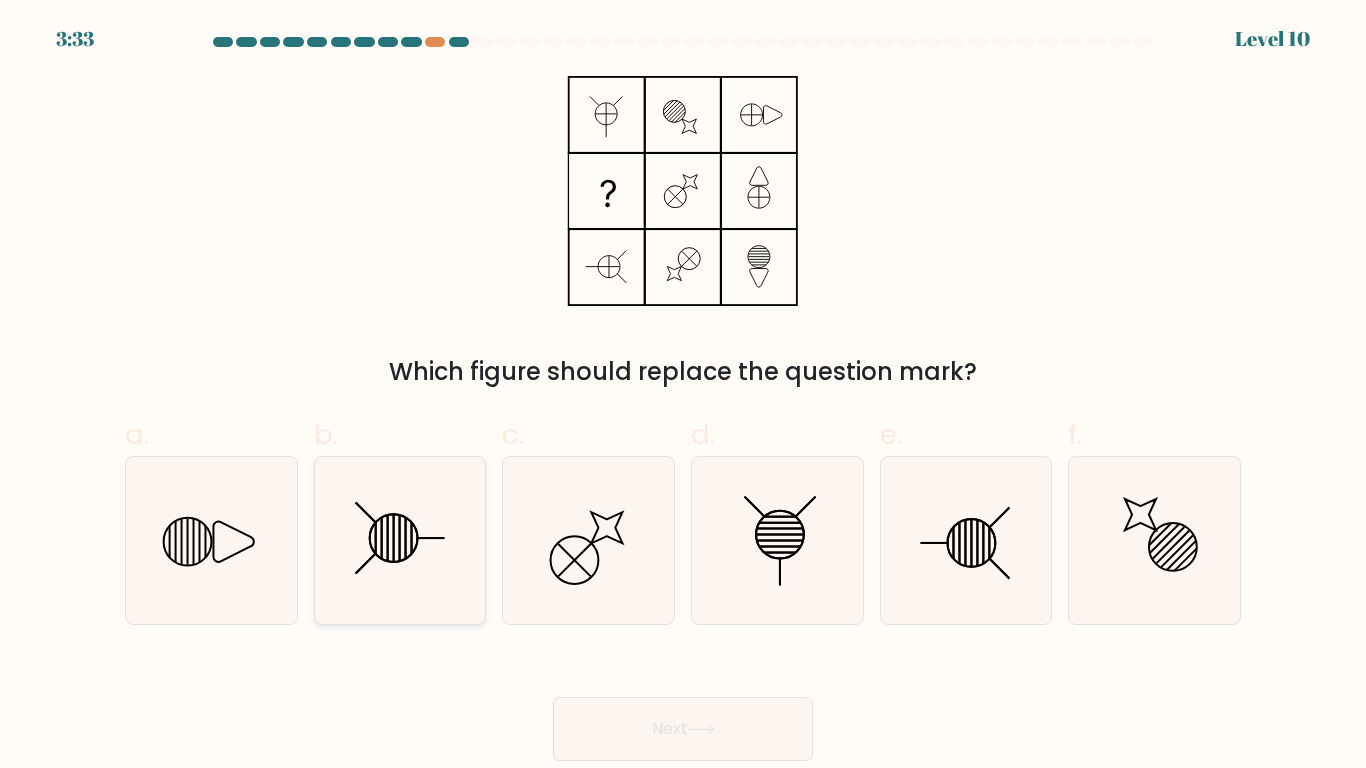 click 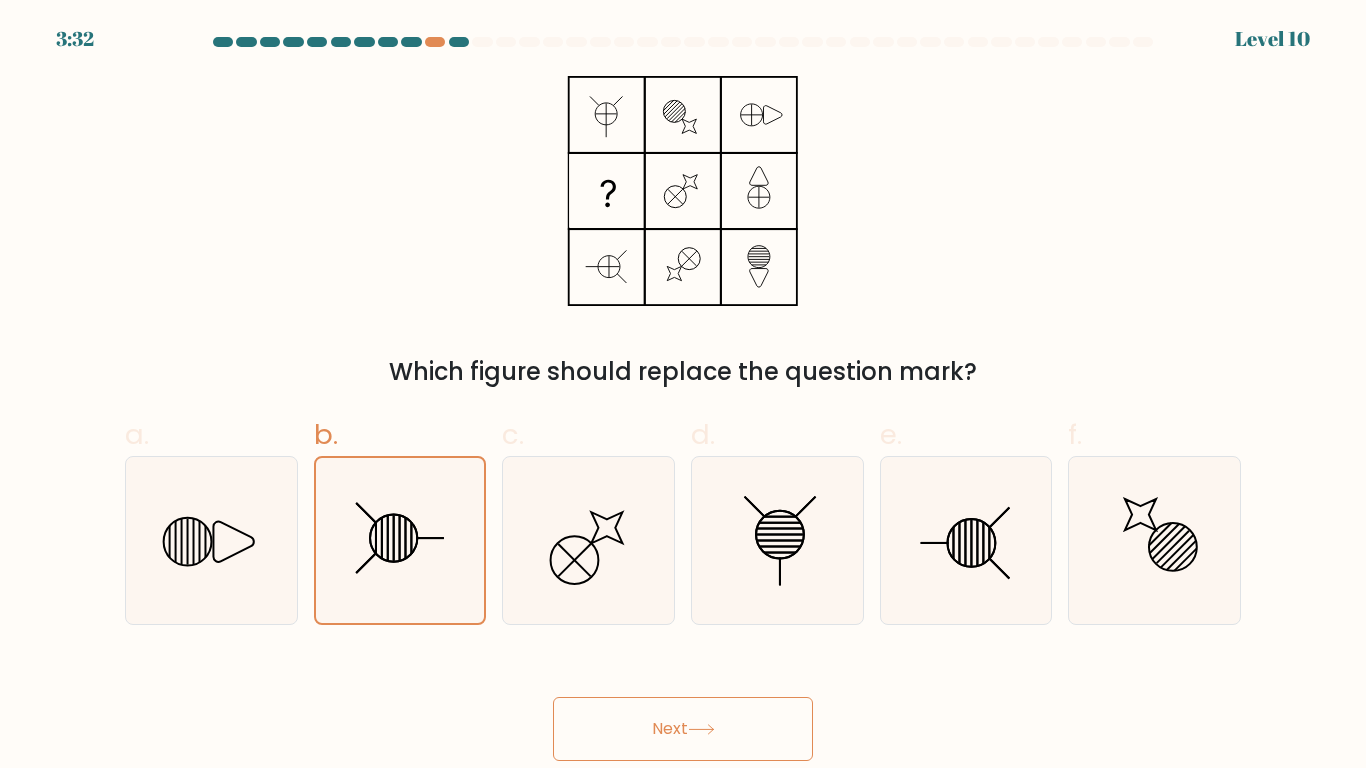 click on "Next" at bounding box center [683, 729] 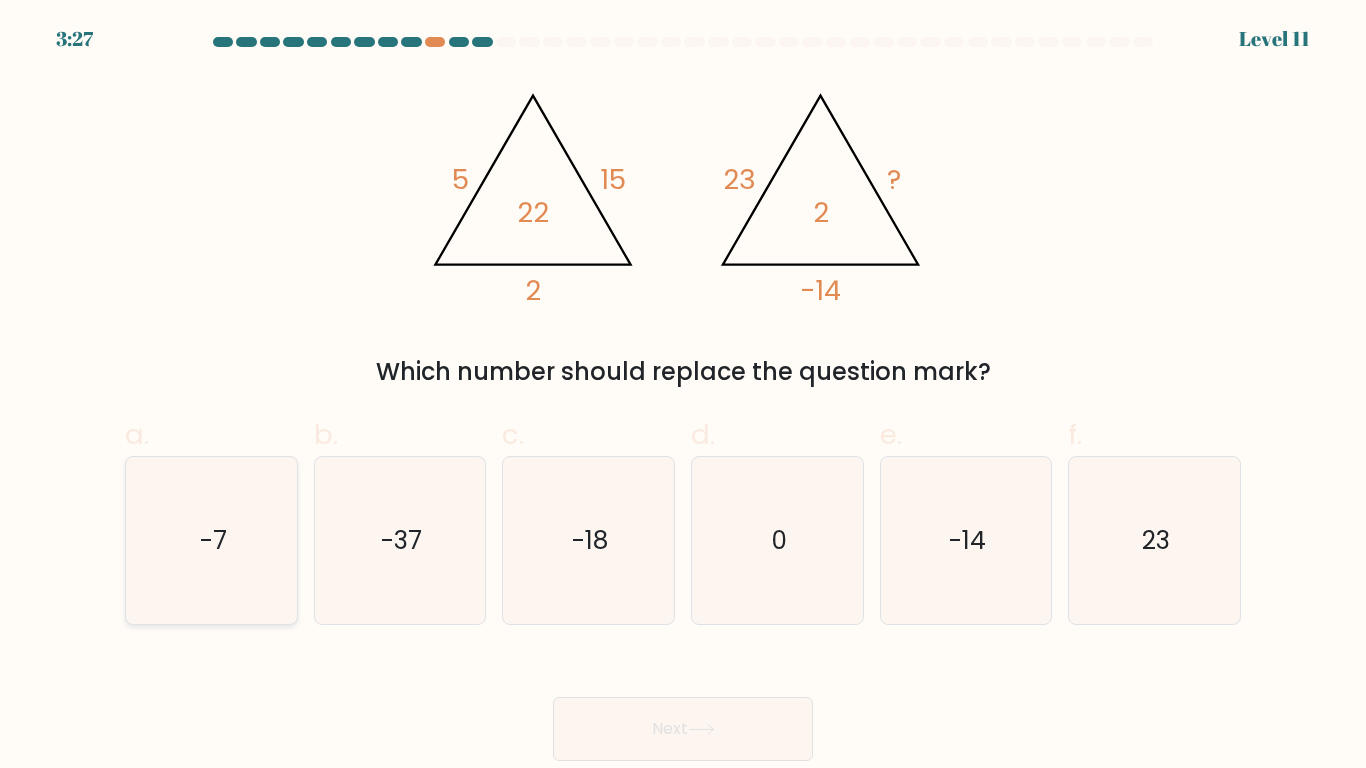 click on "-7" 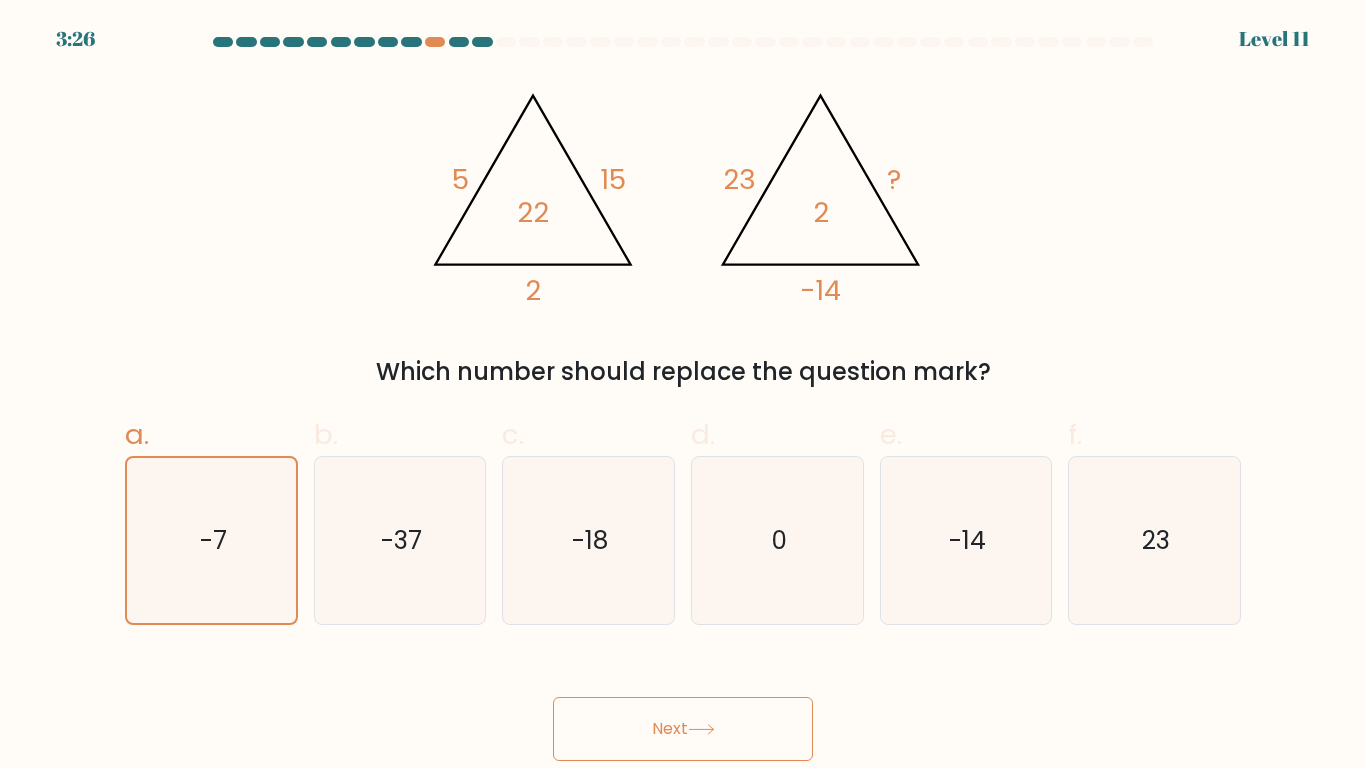 click on "Next" at bounding box center [683, 729] 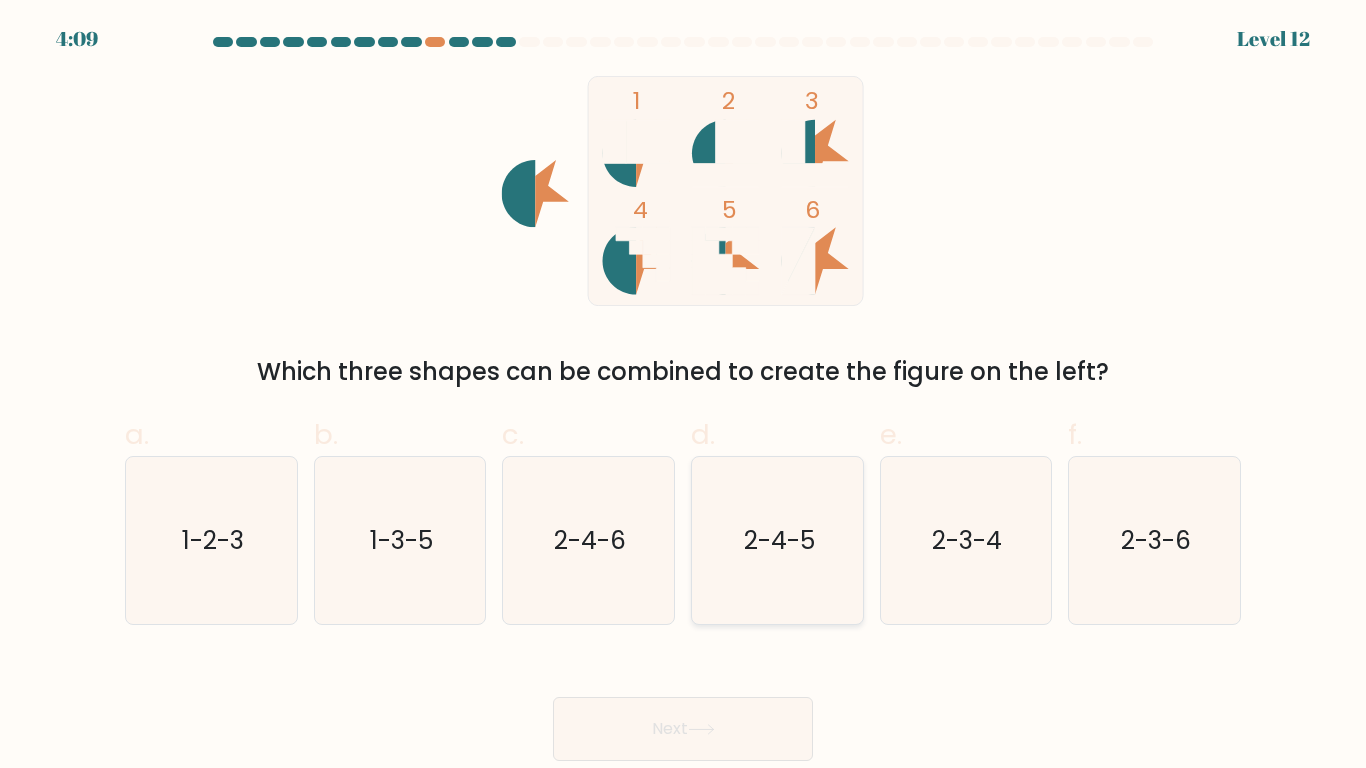 click on "2-4-5" 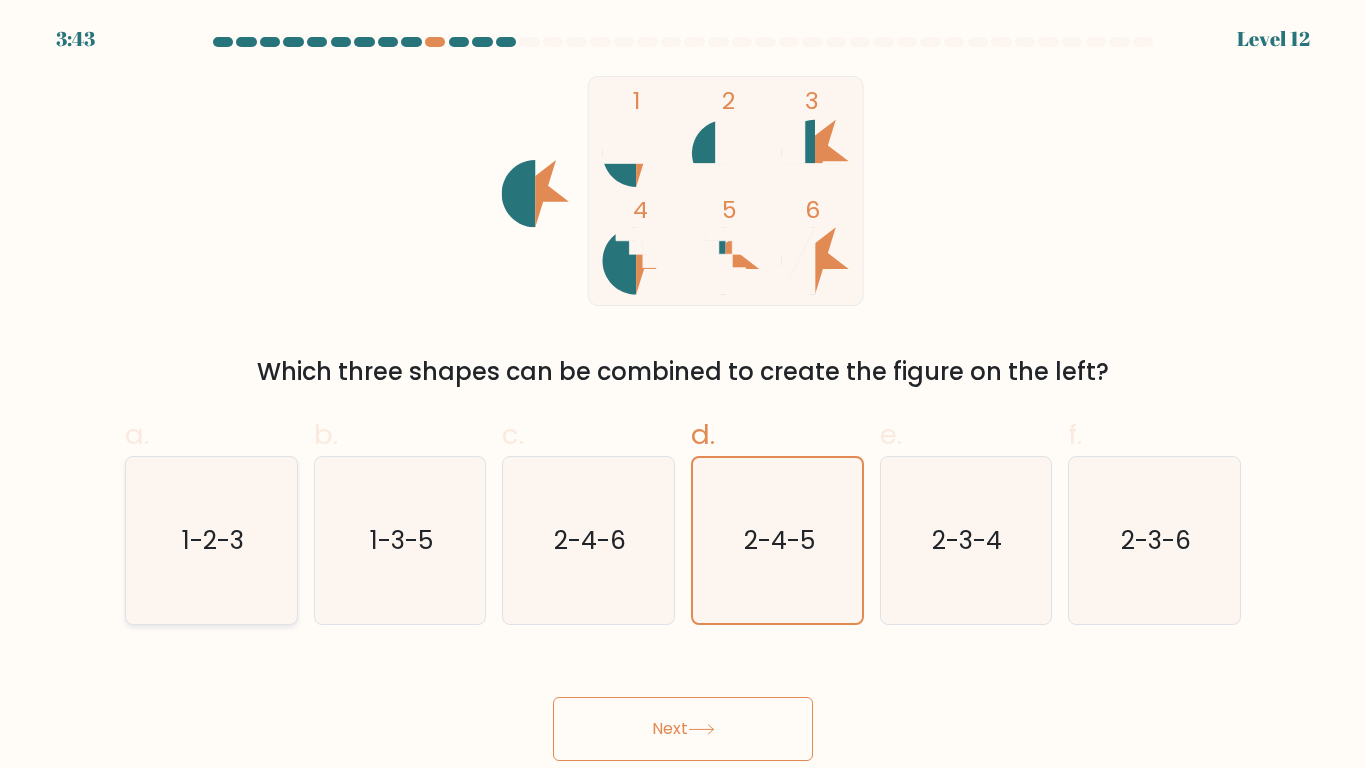click on "1-2-3" 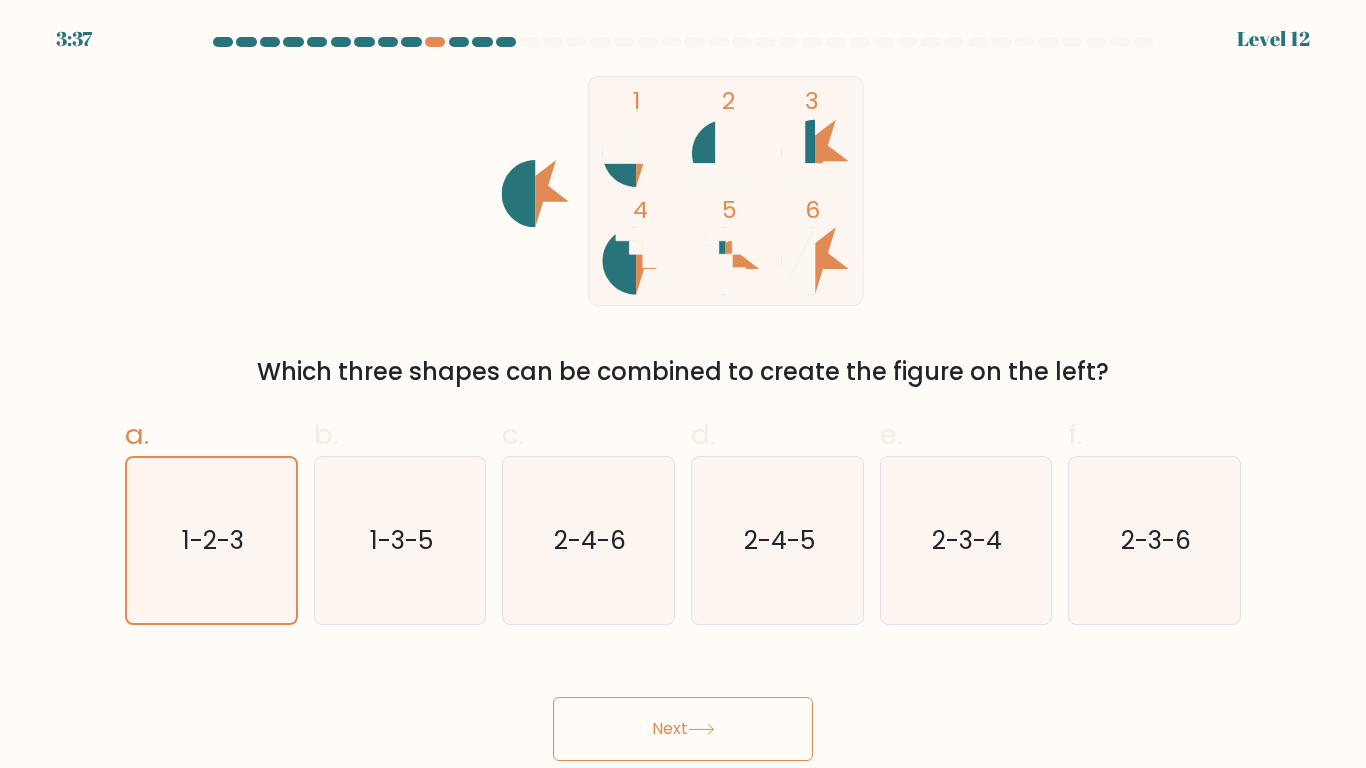 click on "Next" at bounding box center [683, 729] 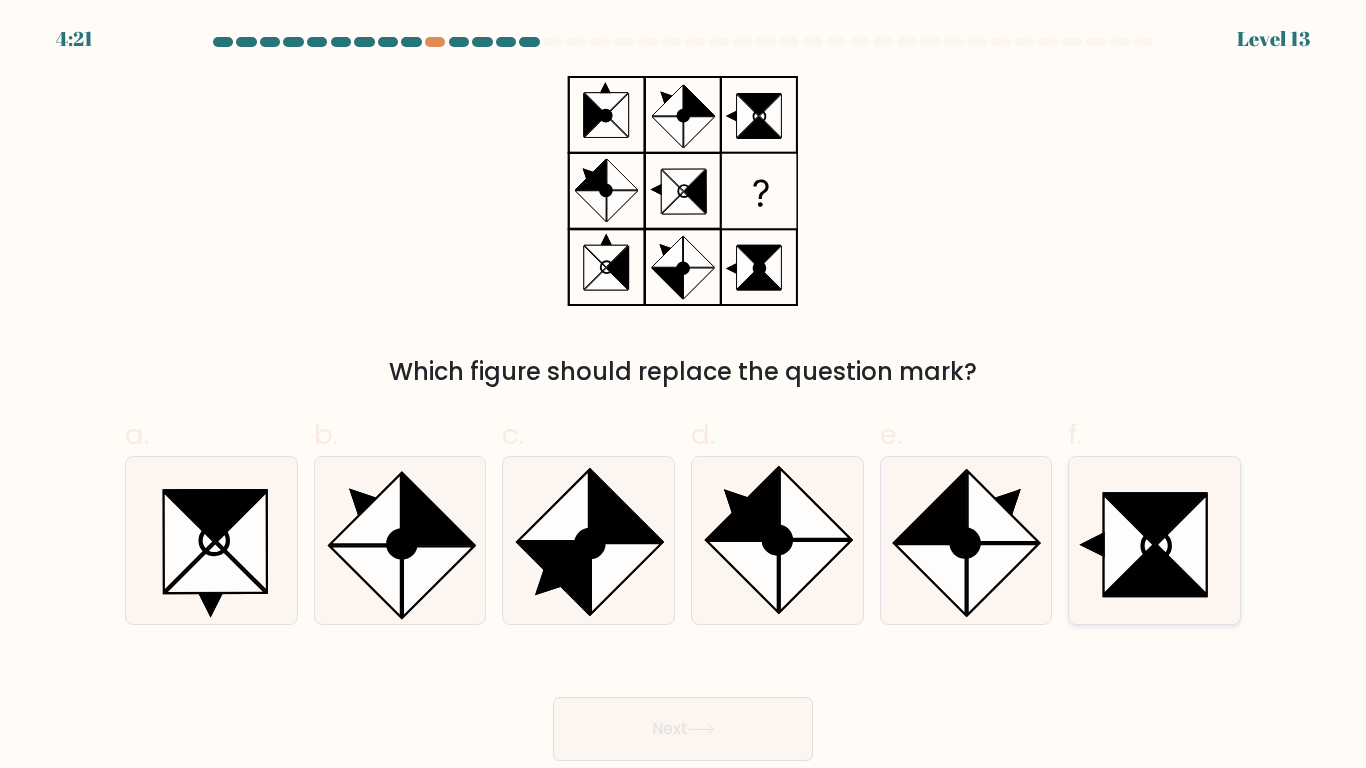 click 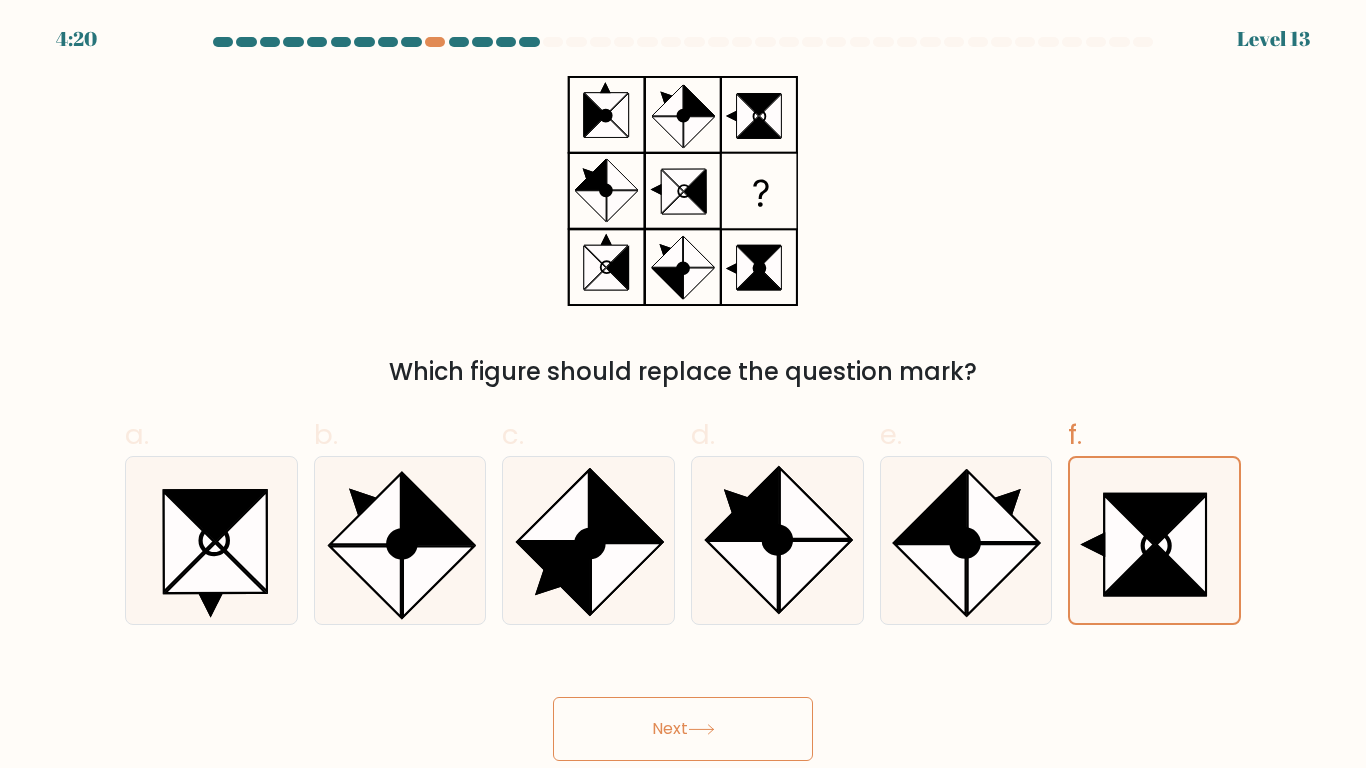 click on "Next" at bounding box center (683, 729) 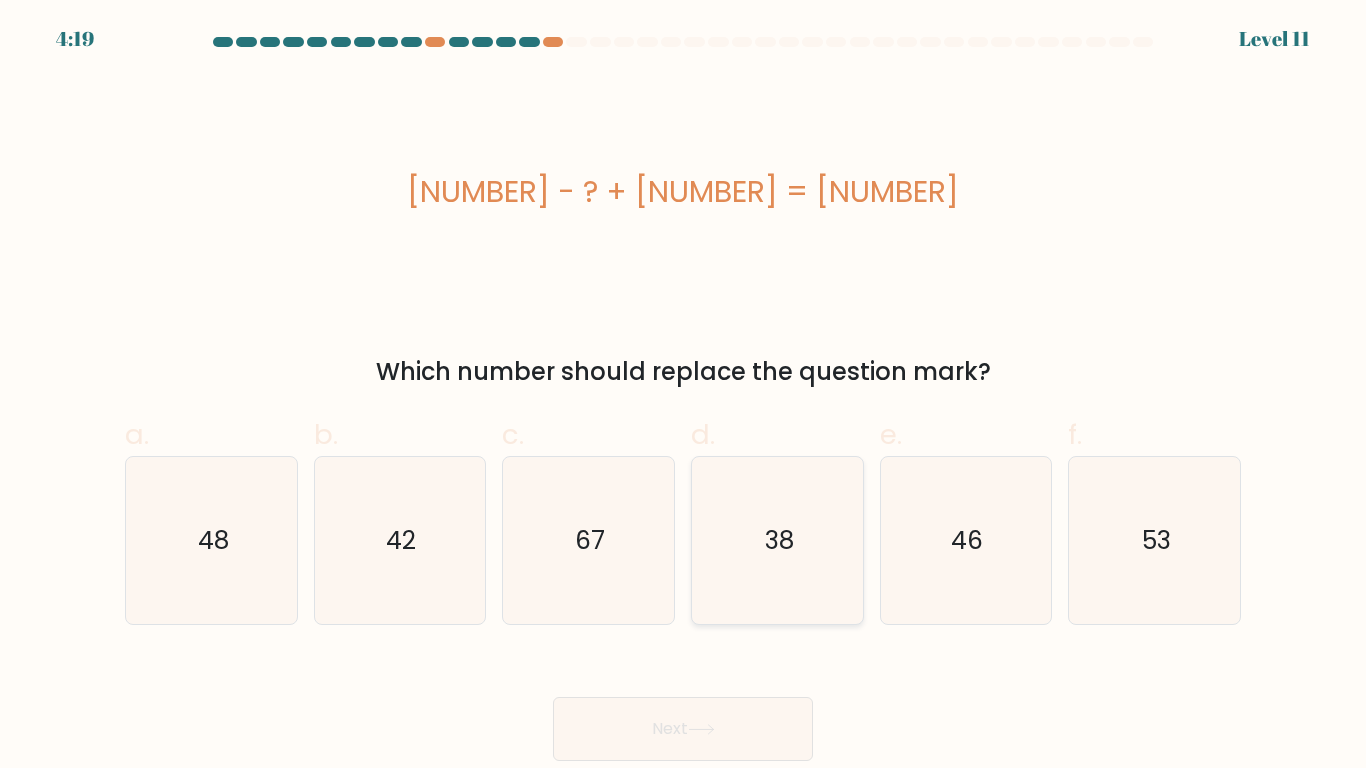 click on "38" 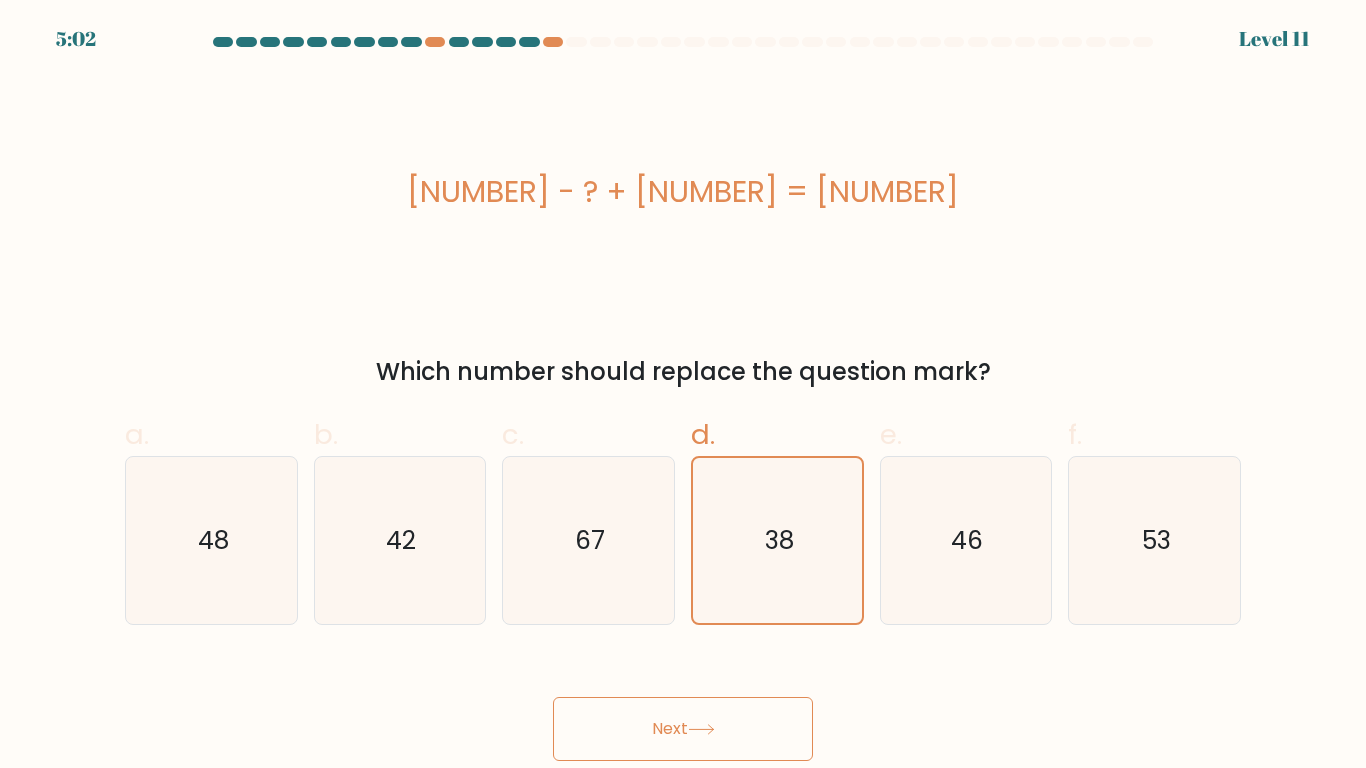 click on "Next" at bounding box center (683, 729) 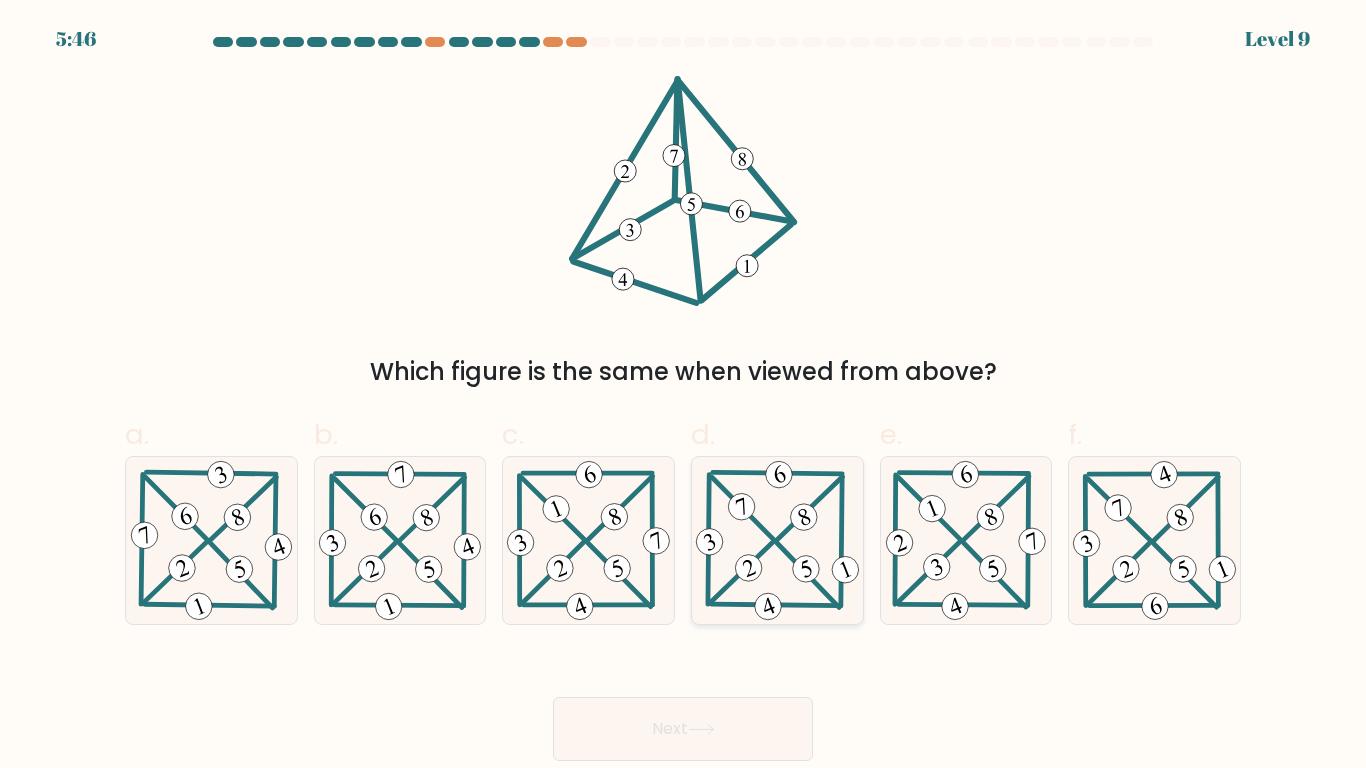 click 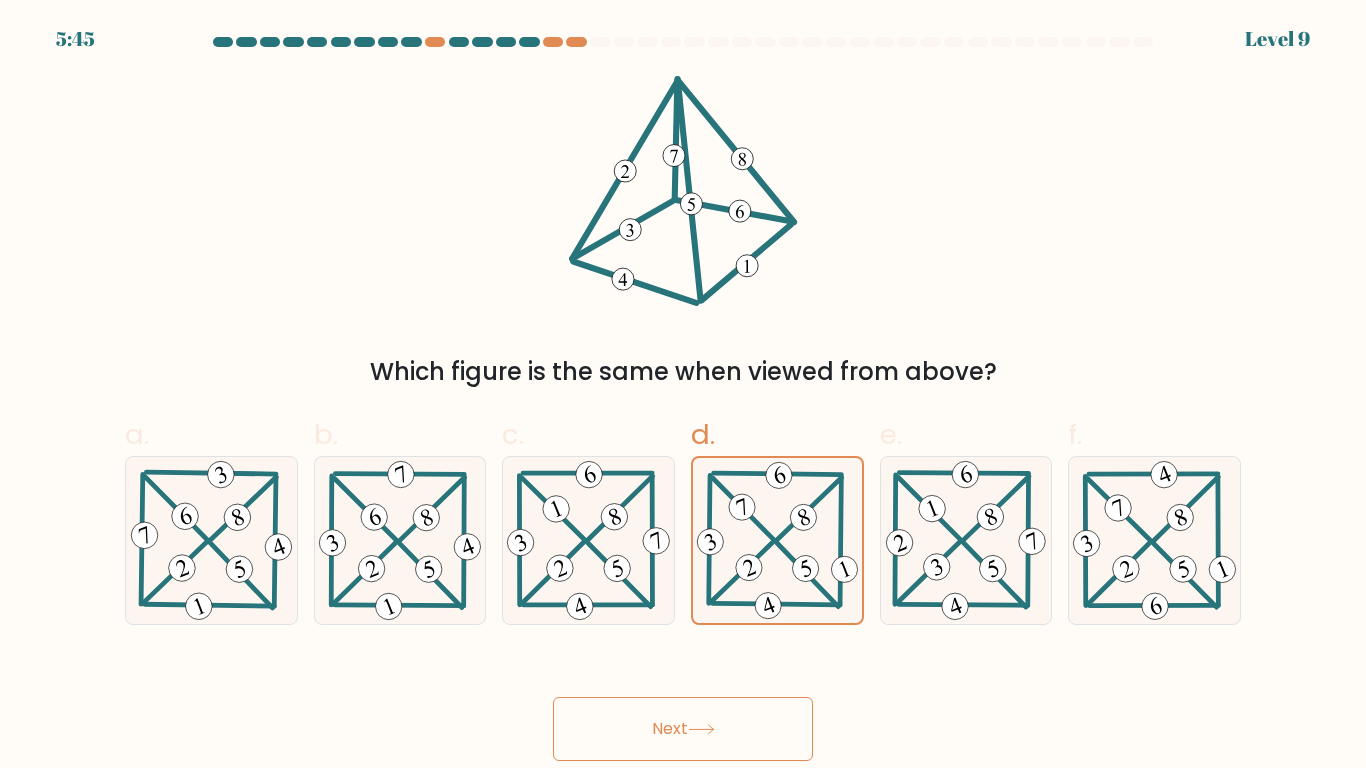 click on "Next" at bounding box center [683, 729] 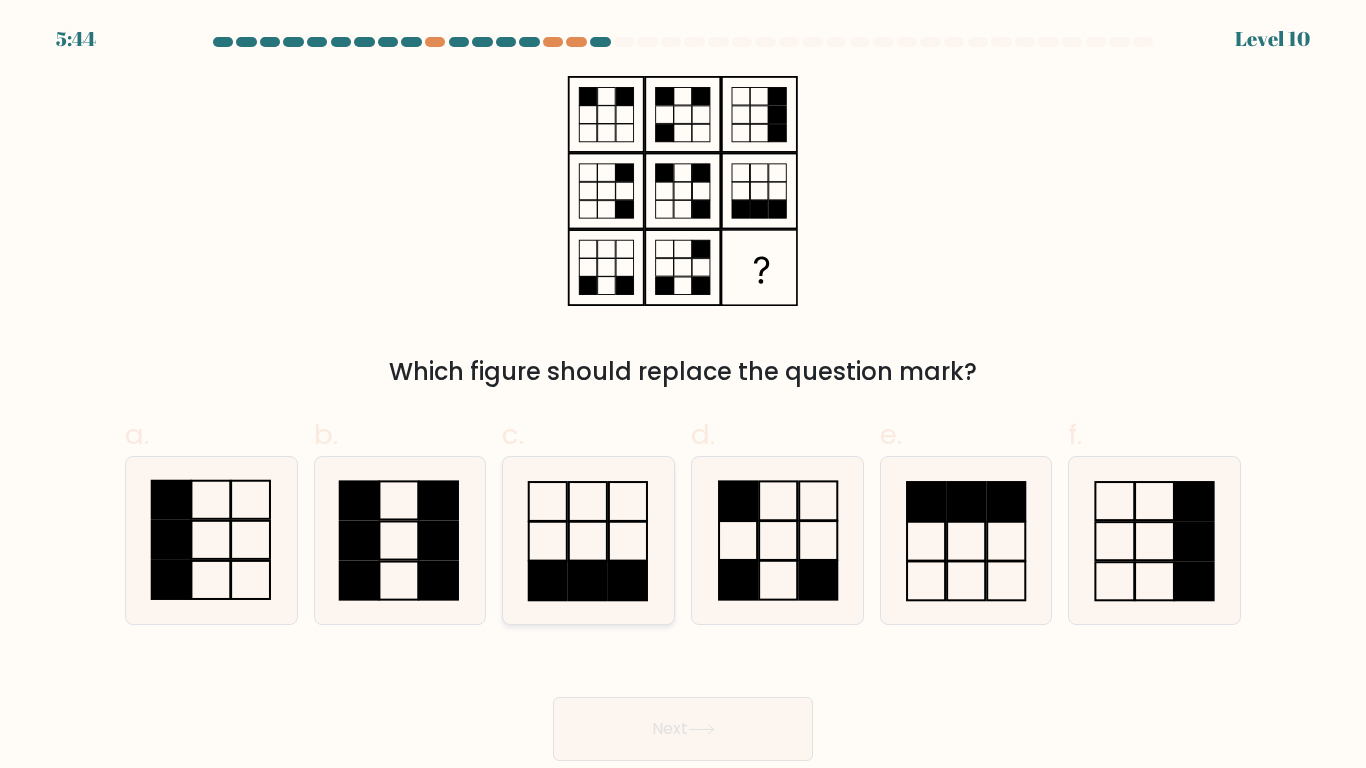 click 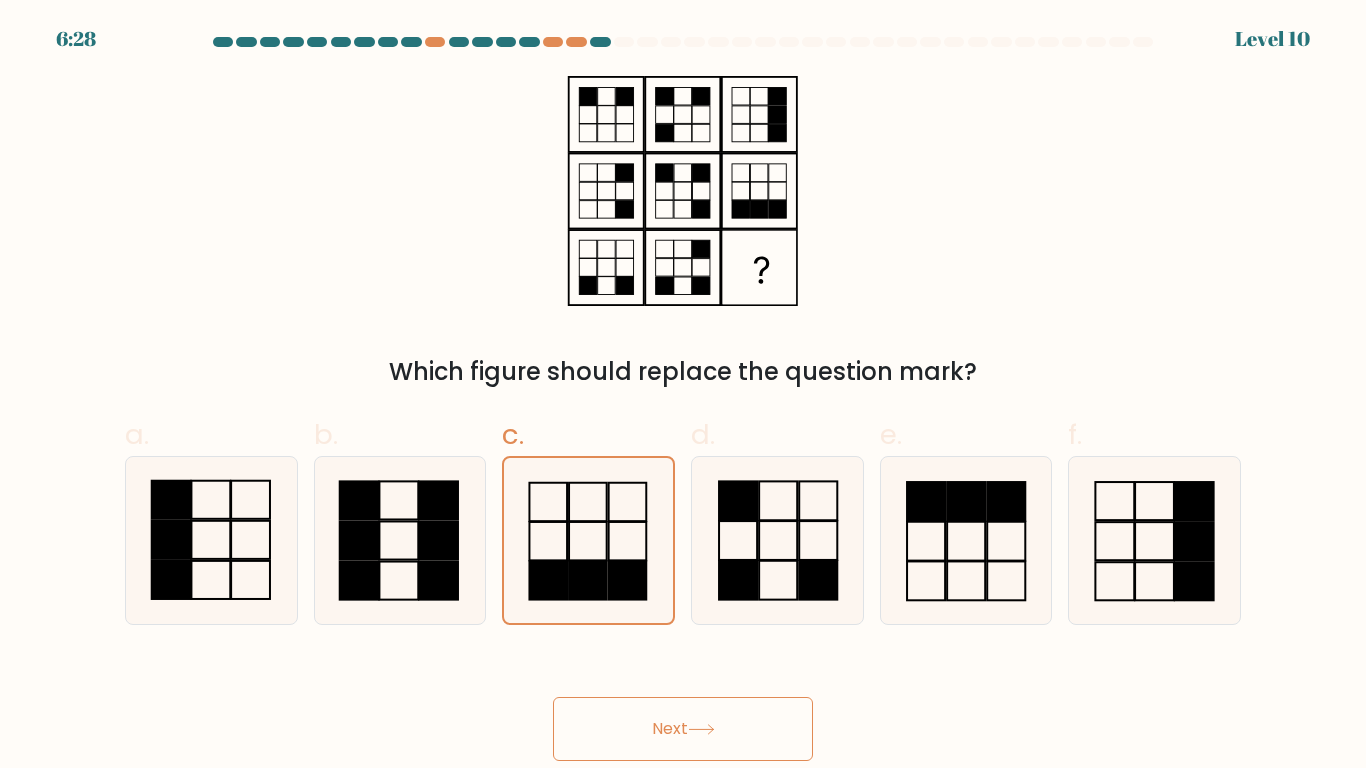 click on "Next" at bounding box center (683, 729) 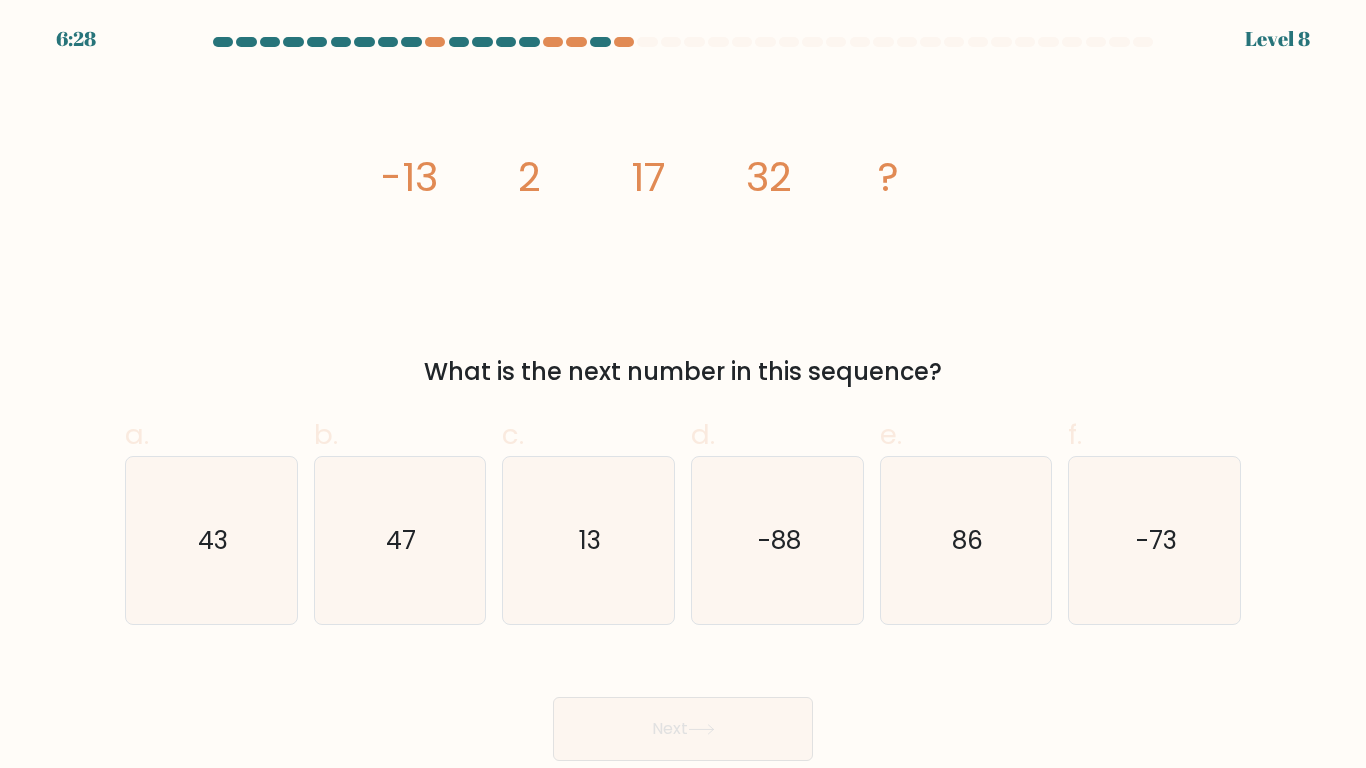 click on "13" 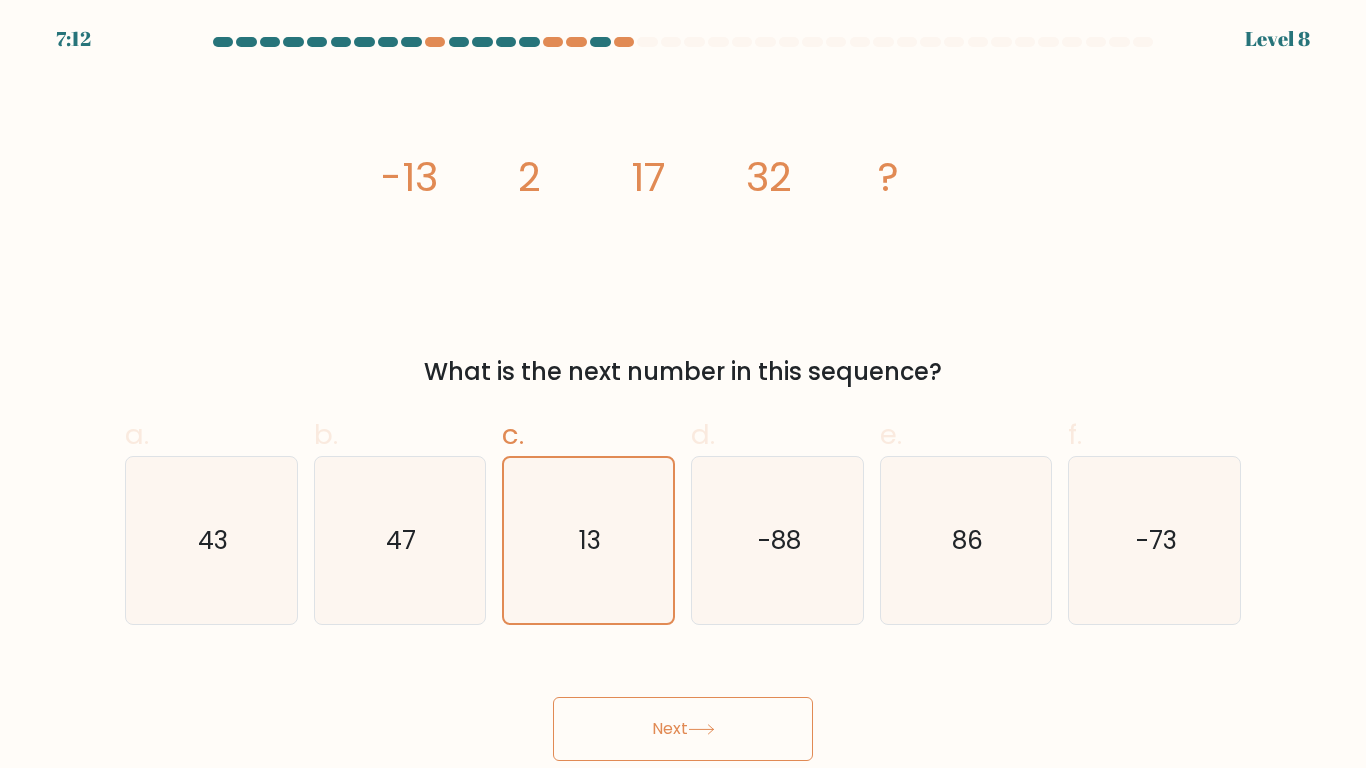 click on "Next" at bounding box center [683, 729] 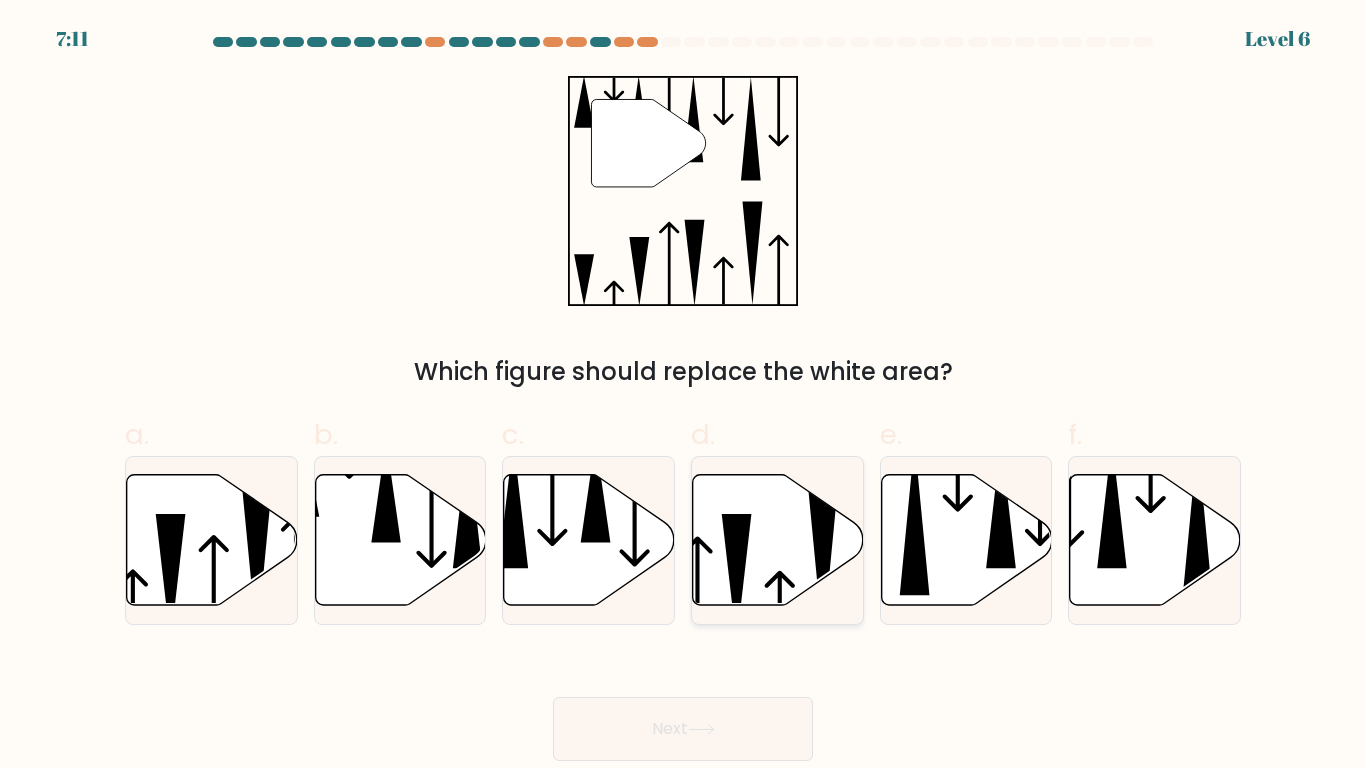 click 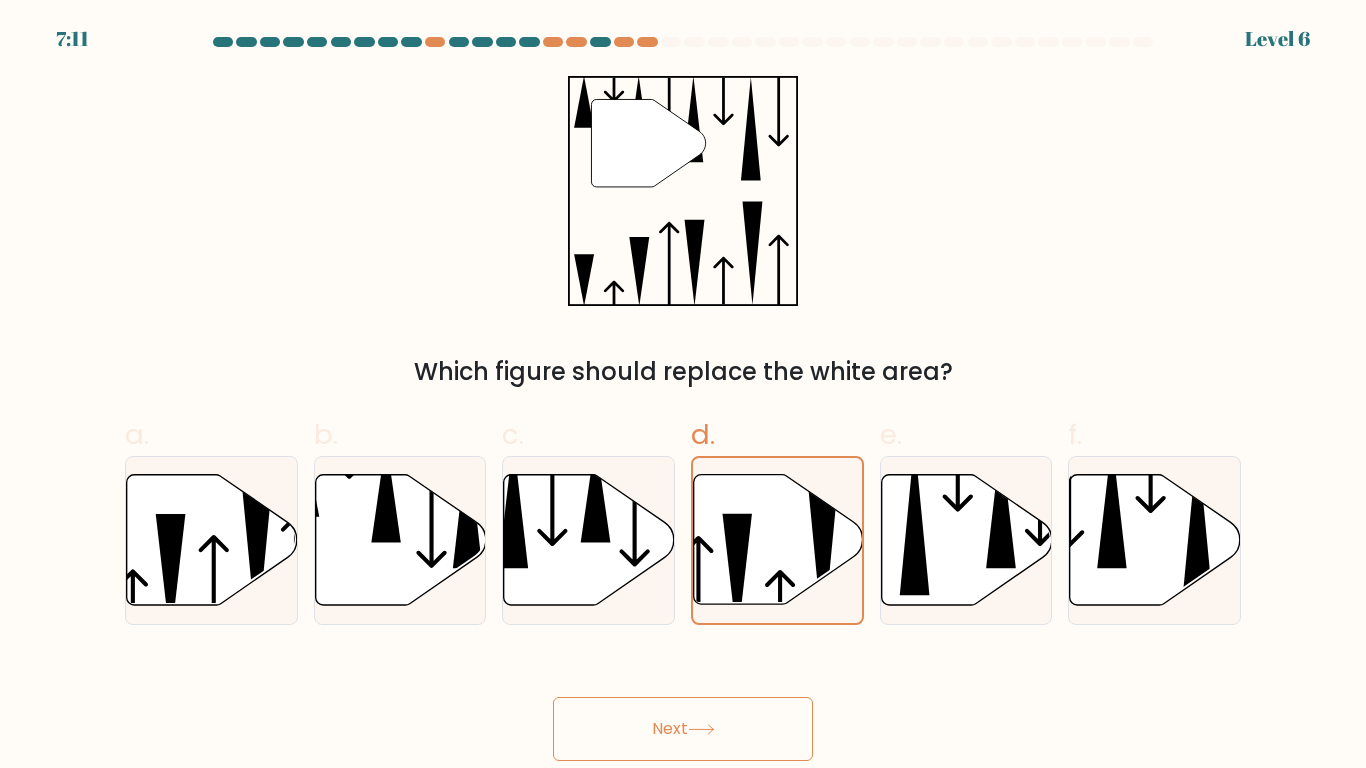 click on "Next" at bounding box center [683, 729] 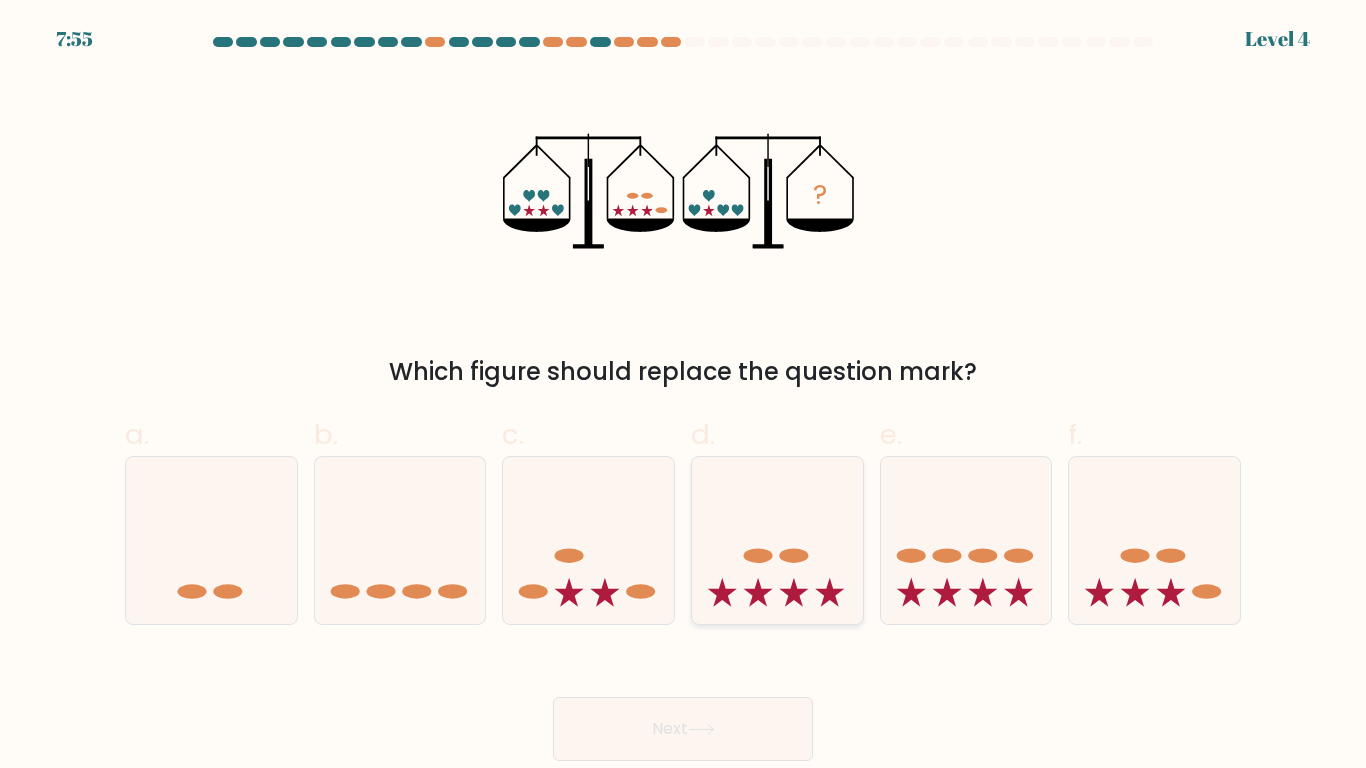 click 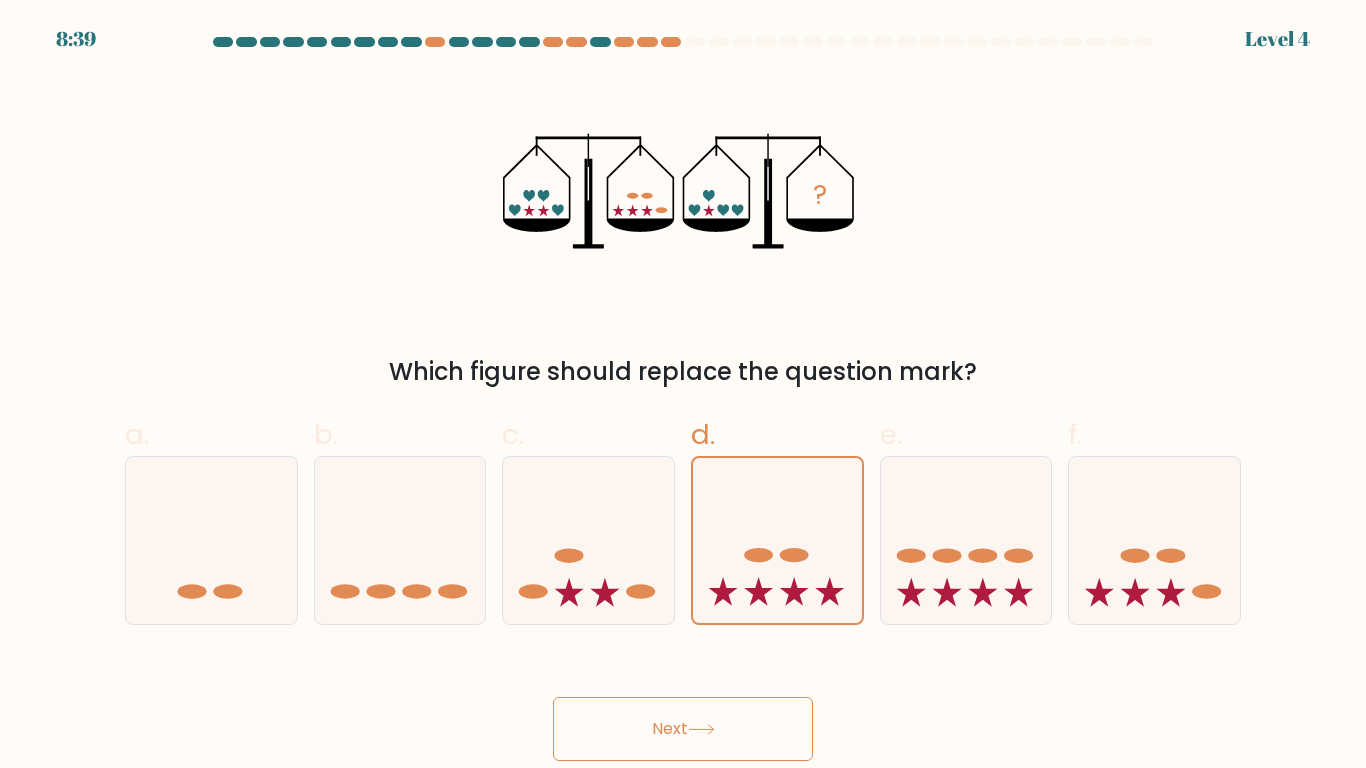 click on "Next" at bounding box center [683, 729] 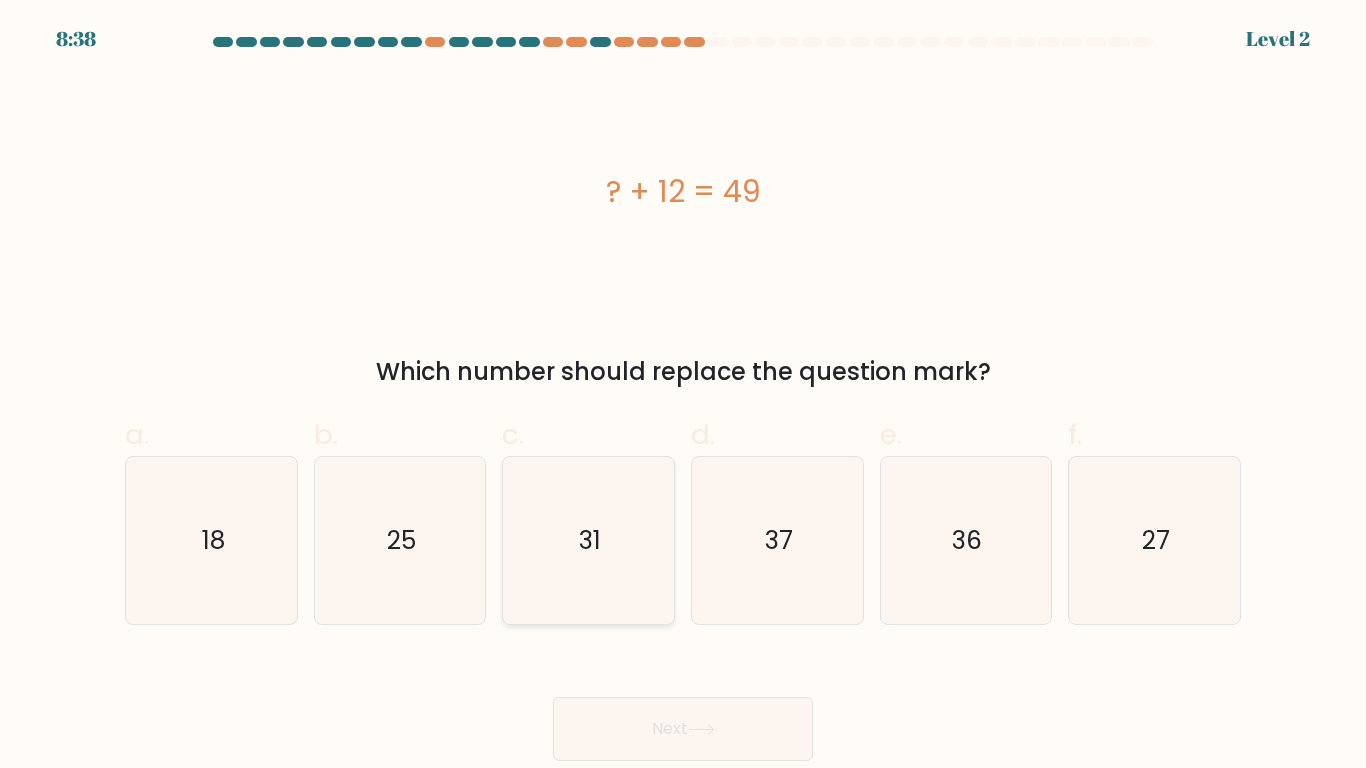 click on "31" 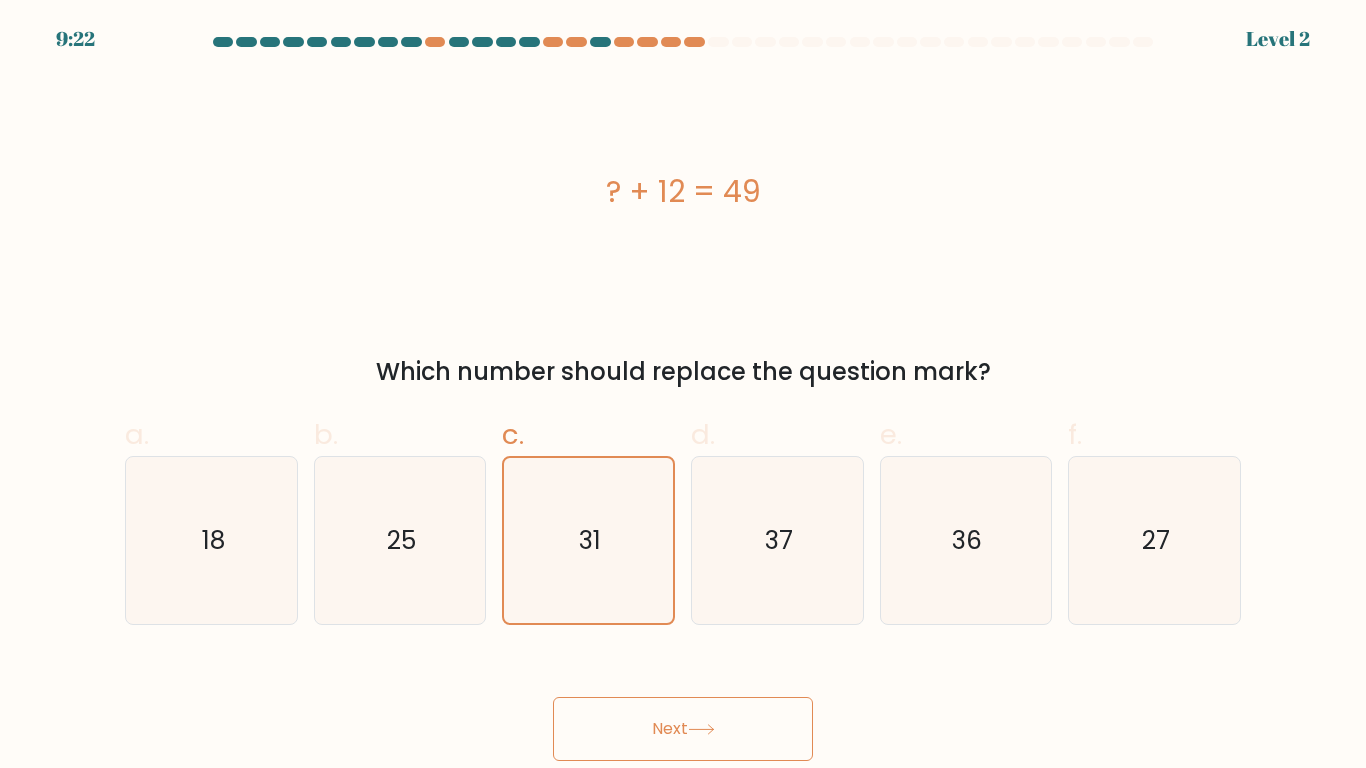 click on "Next" at bounding box center (683, 729) 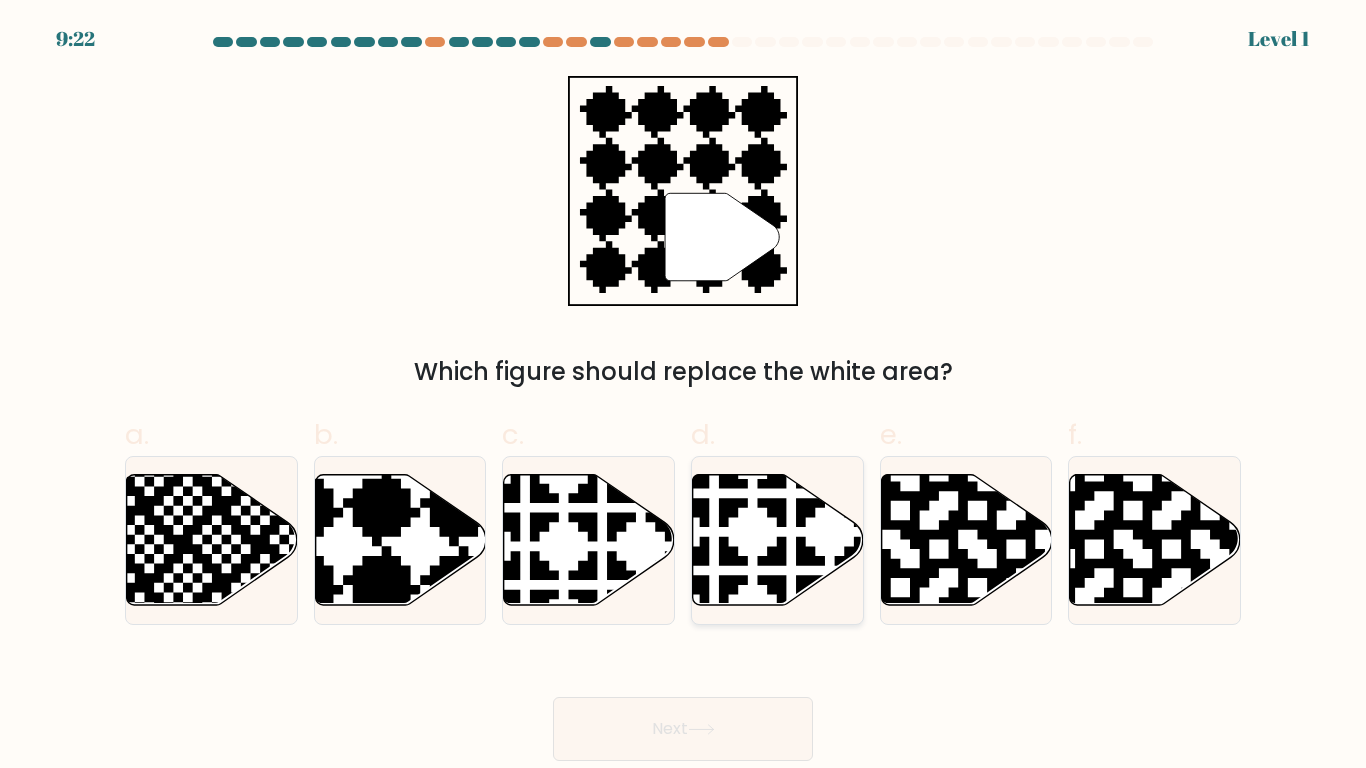 click 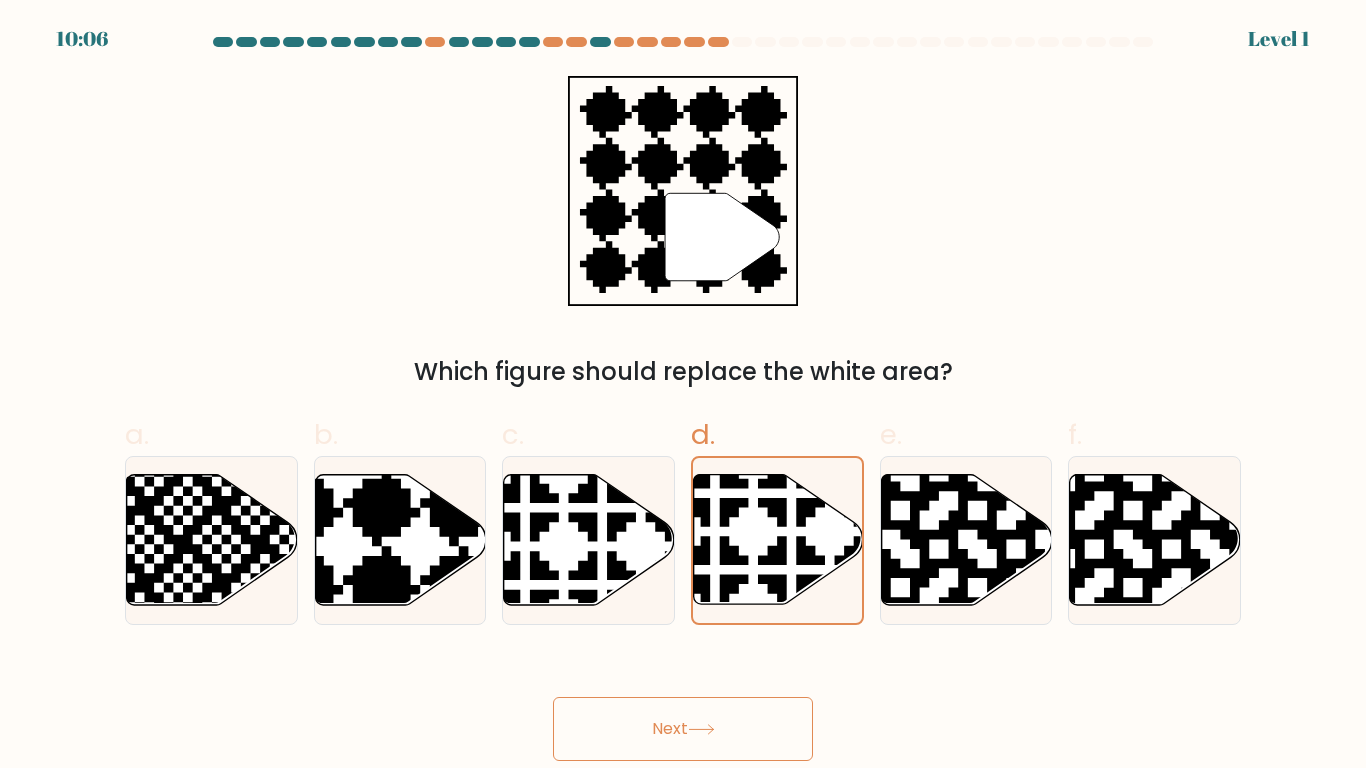 click on "Next" at bounding box center (683, 729) 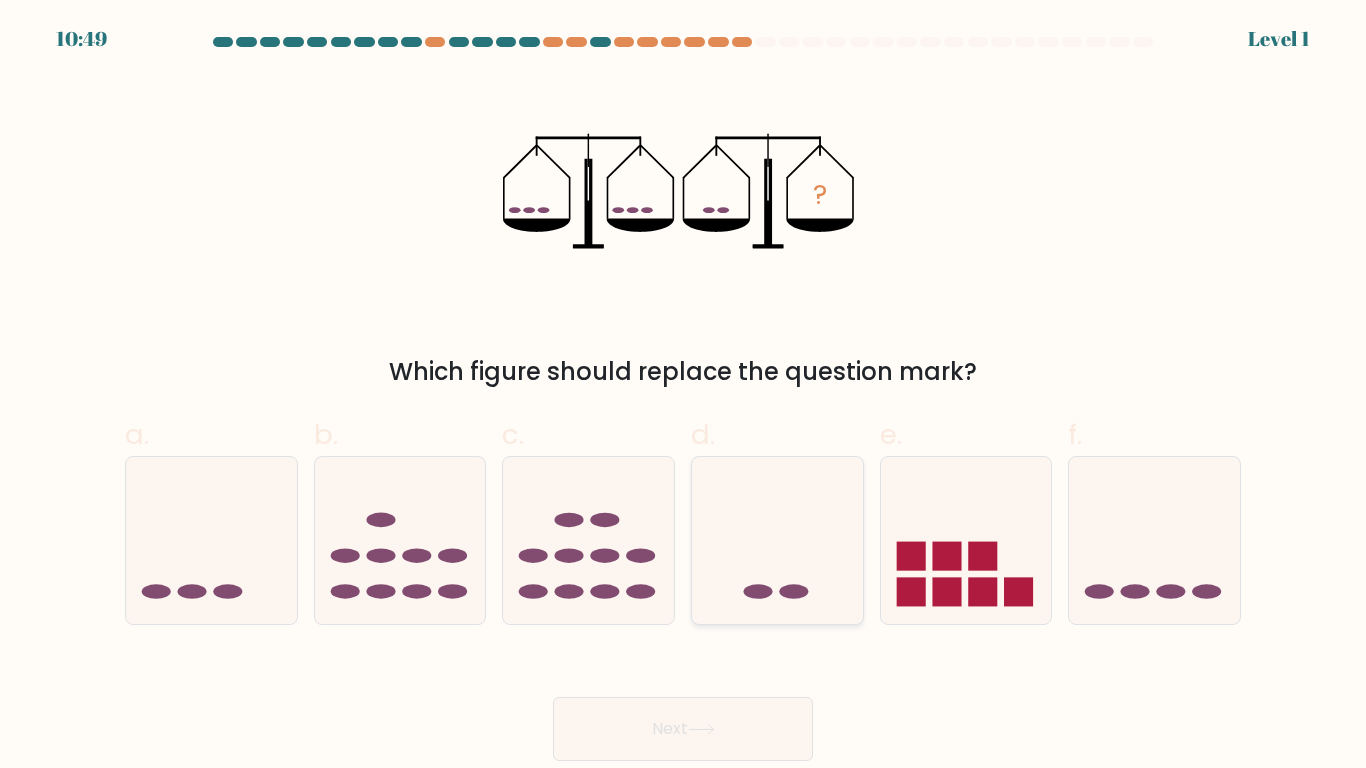 click 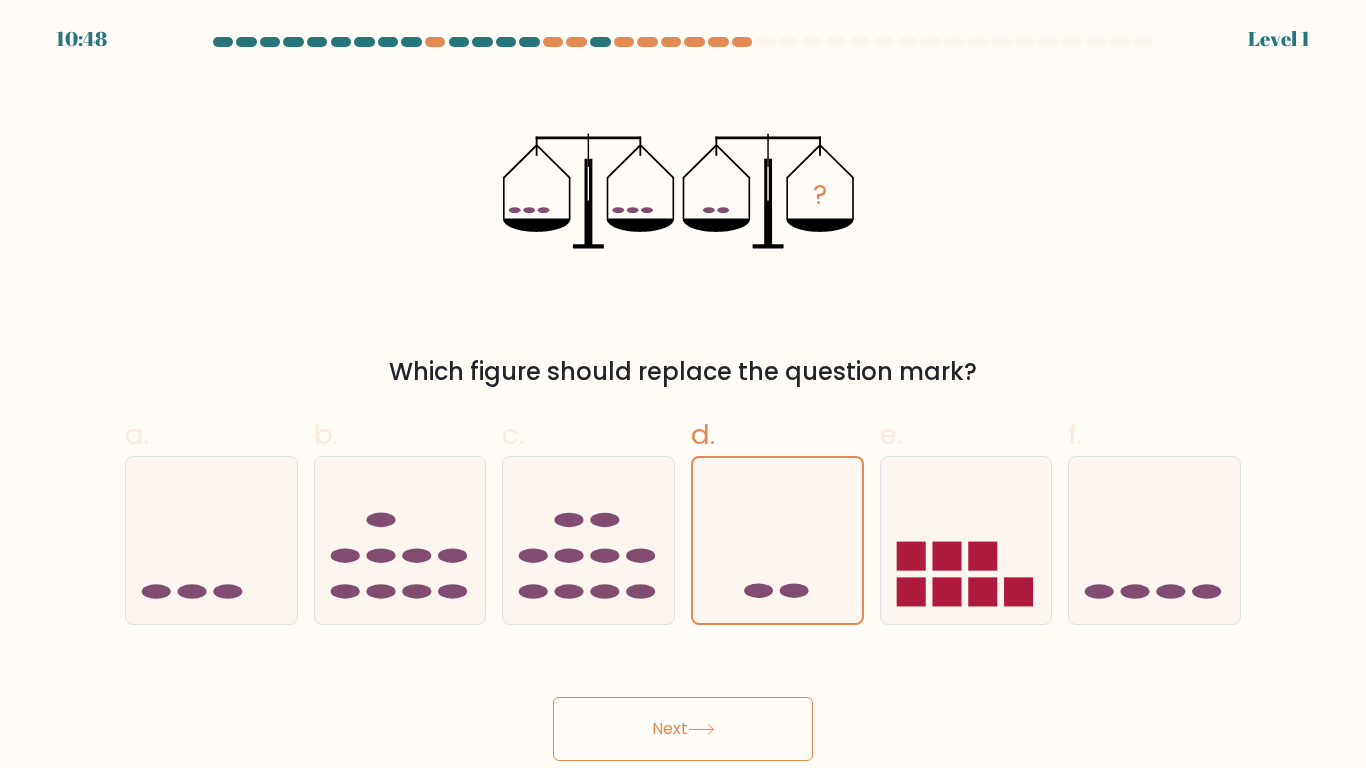 click on "Next" at bounding box center (683, 729) 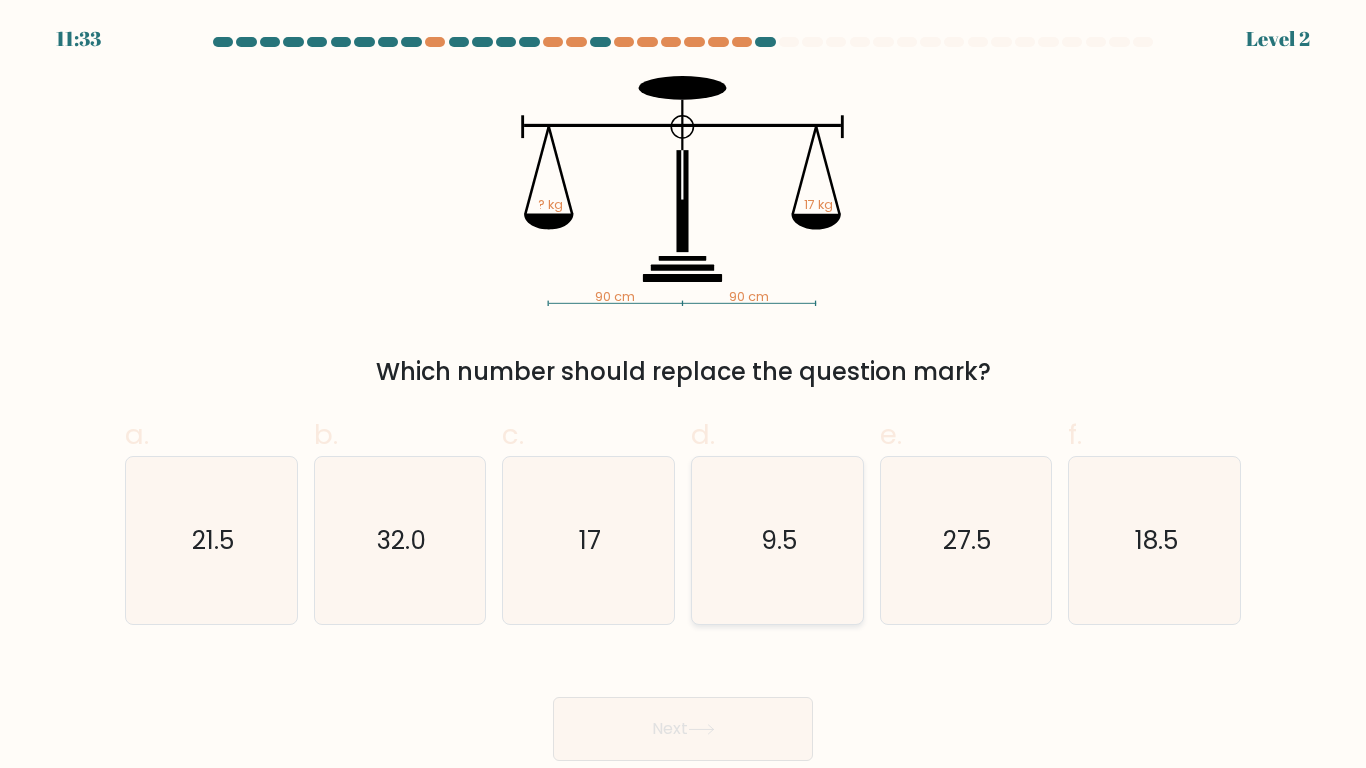 click on "9.5" 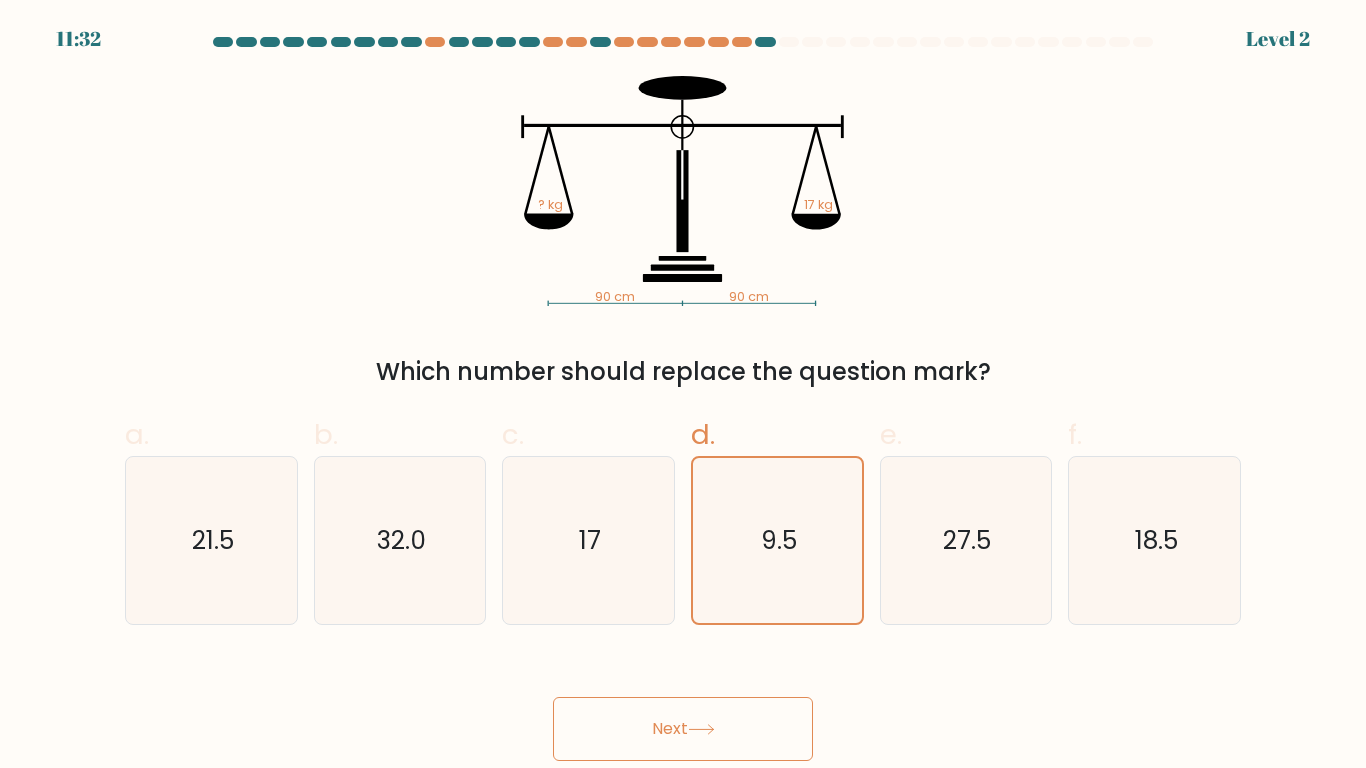 click on "Next" at bounding box center (683, 729) 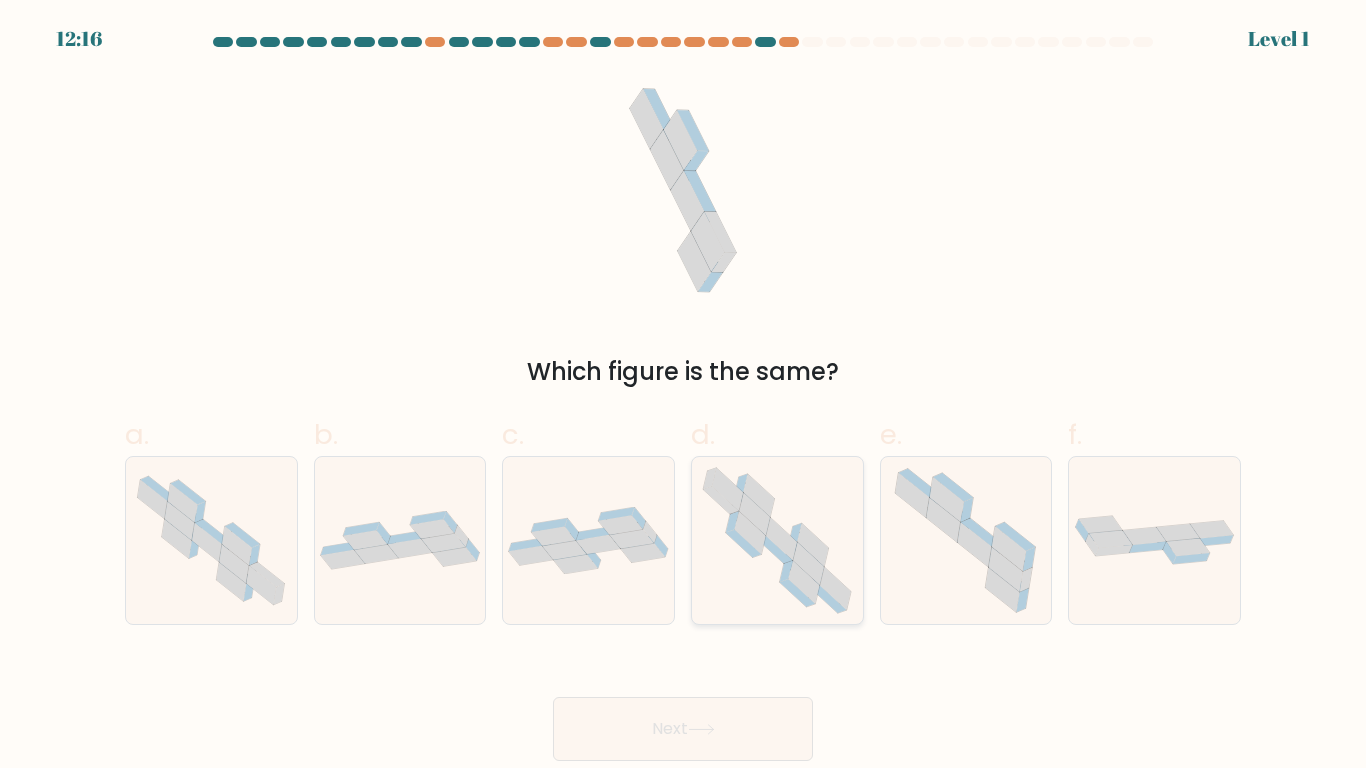 click 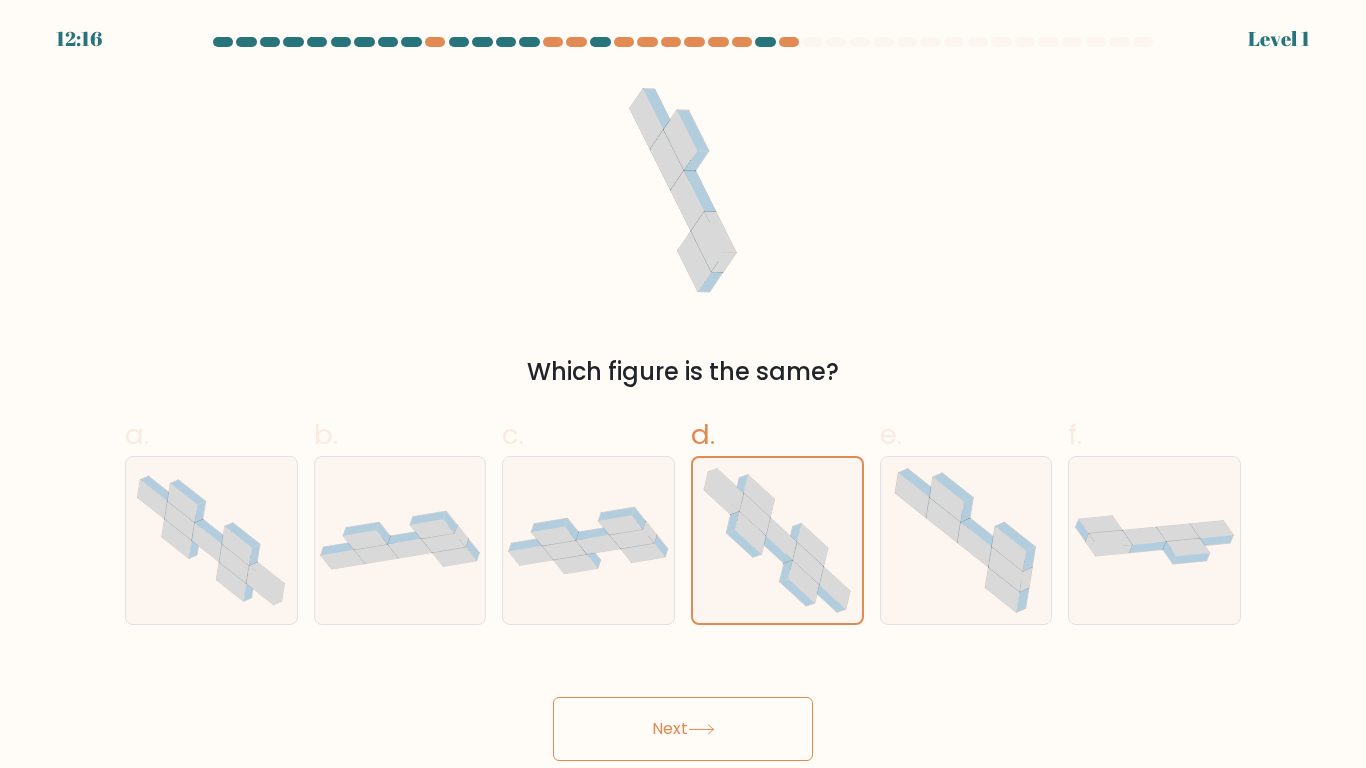 click on "Next" at bounding box center [683, 729] 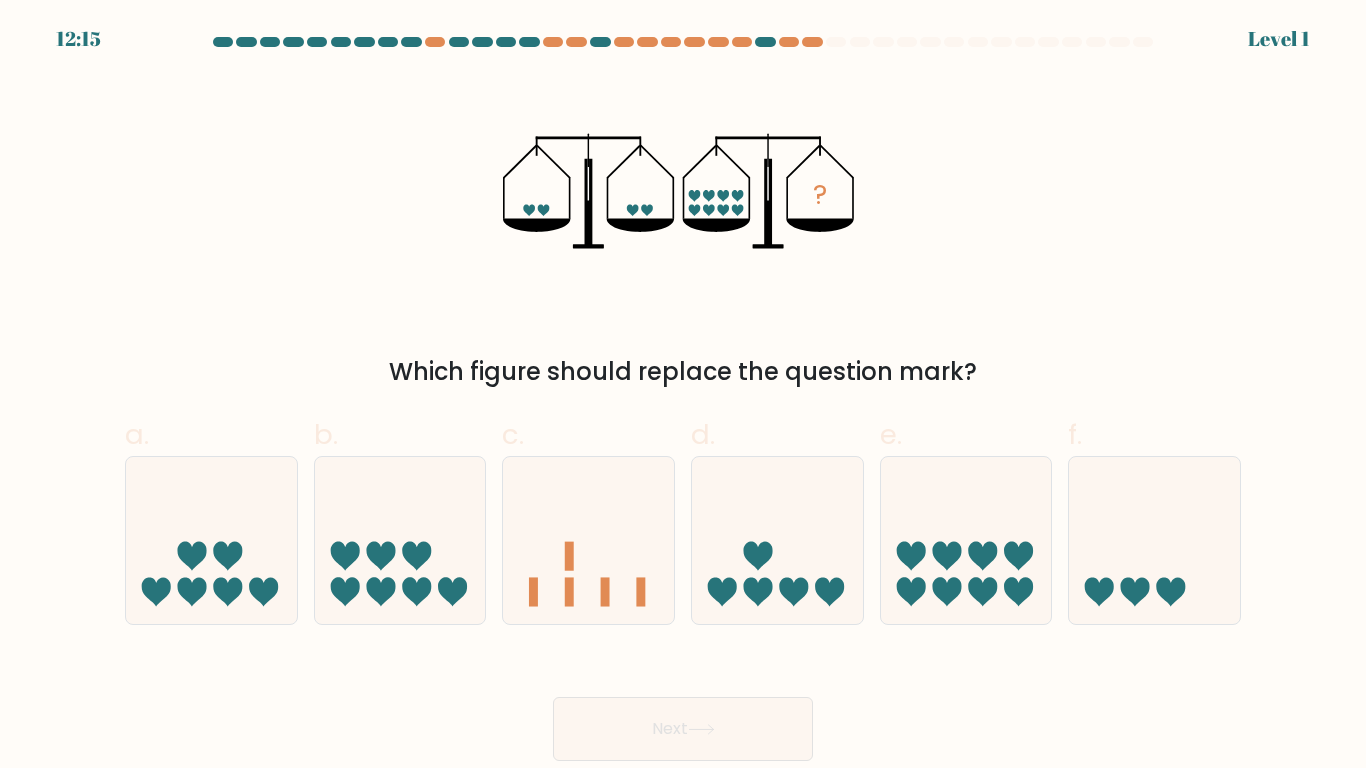 click 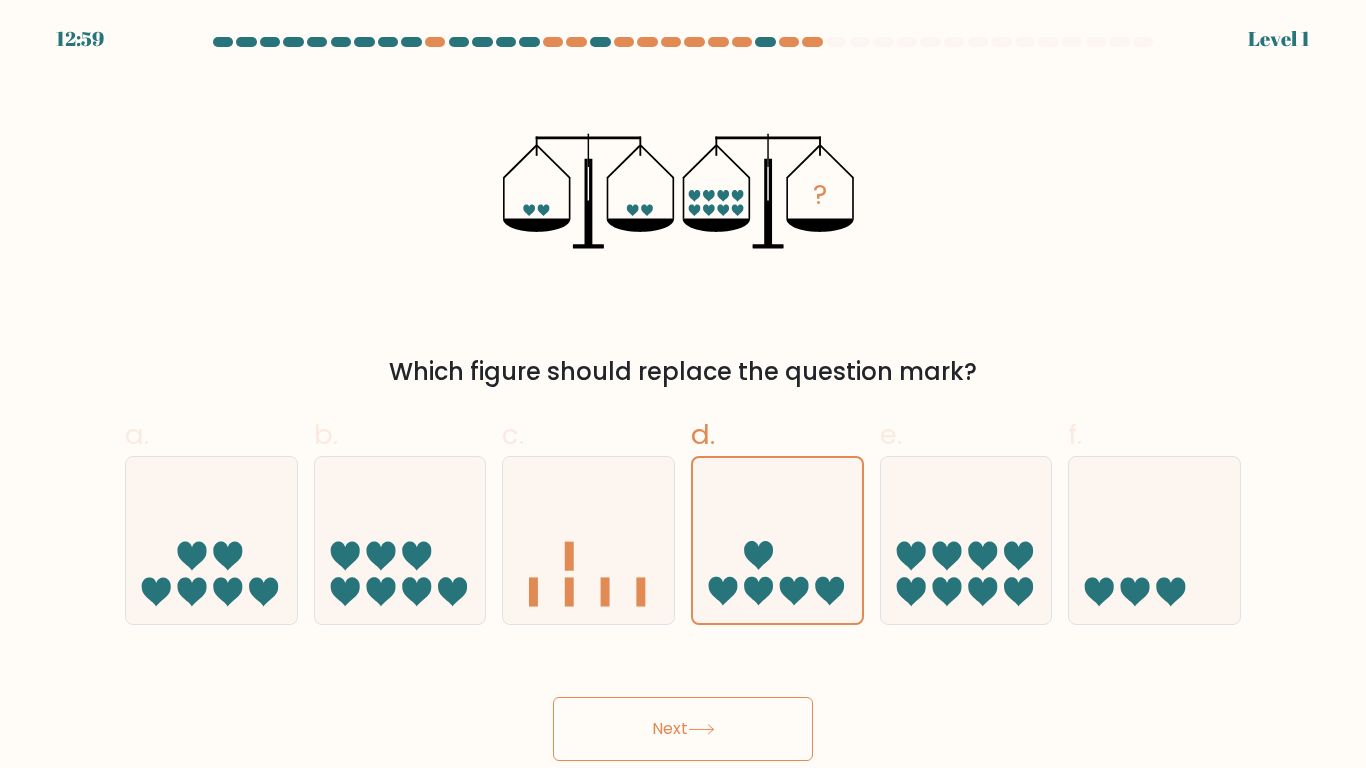 click on "Next" at bounding box center [683, 705] 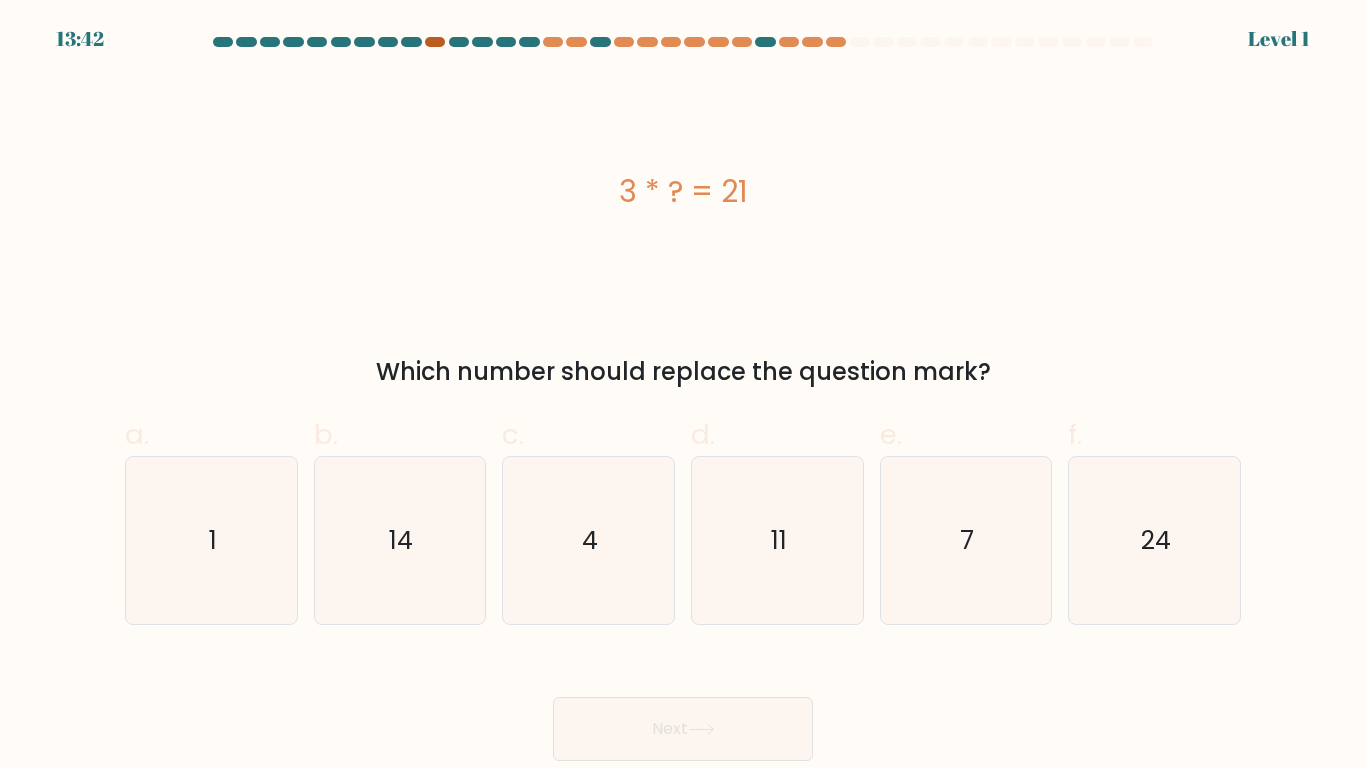 click at bounding box center (435, 42) 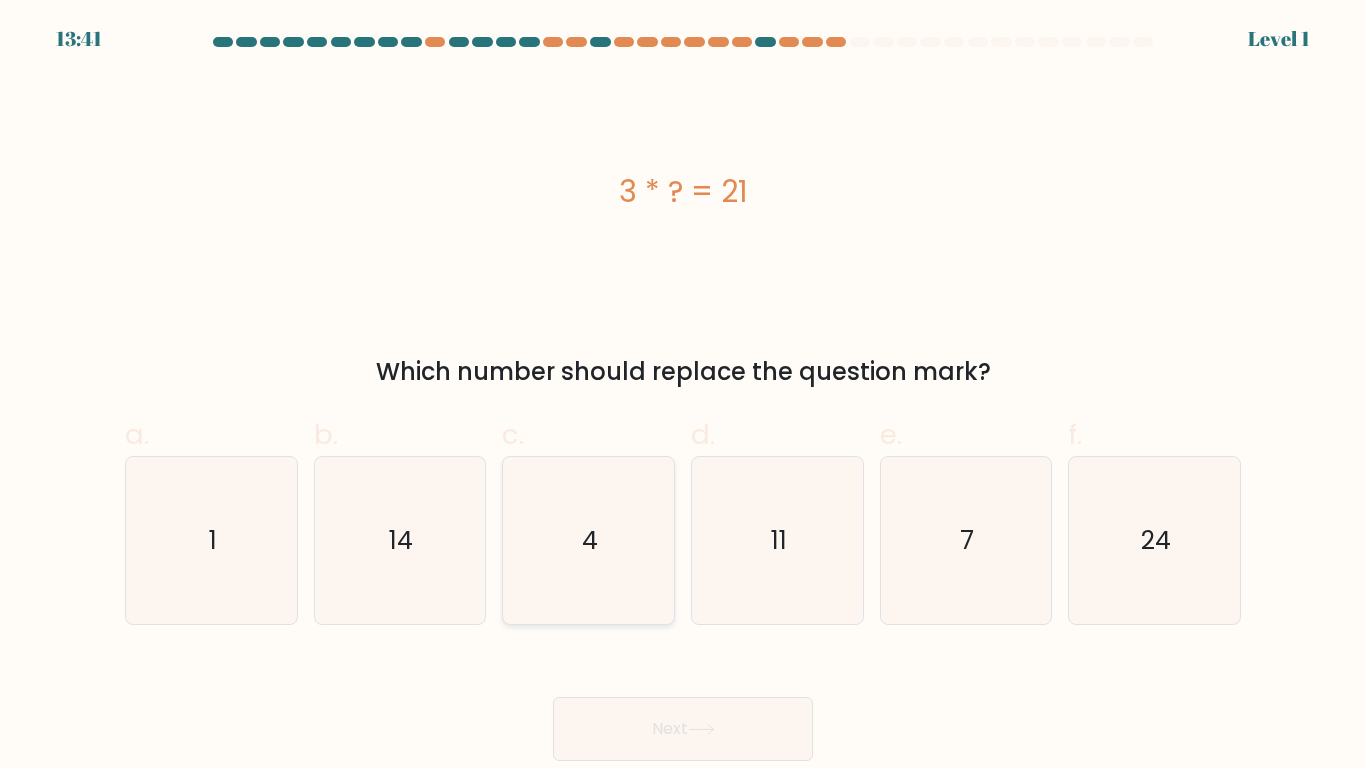 click on "4" 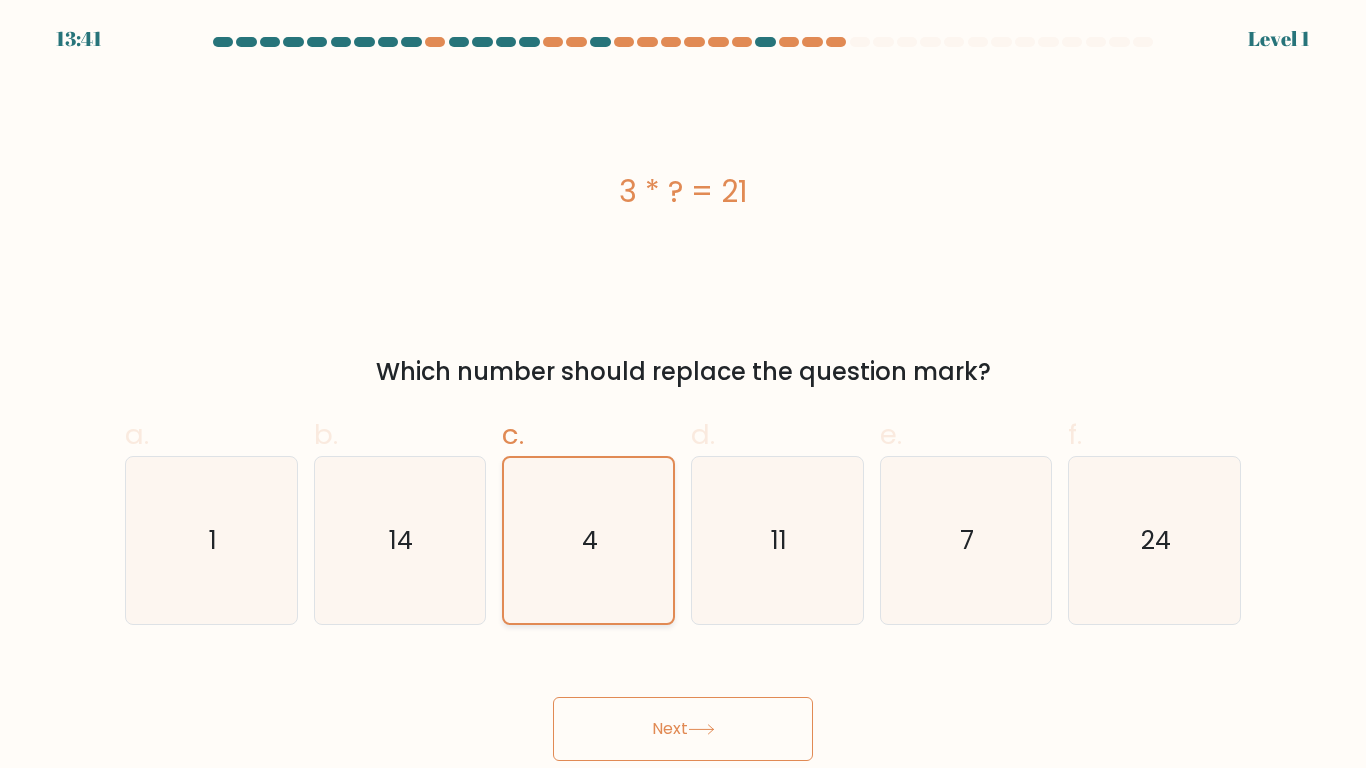 click on "4" 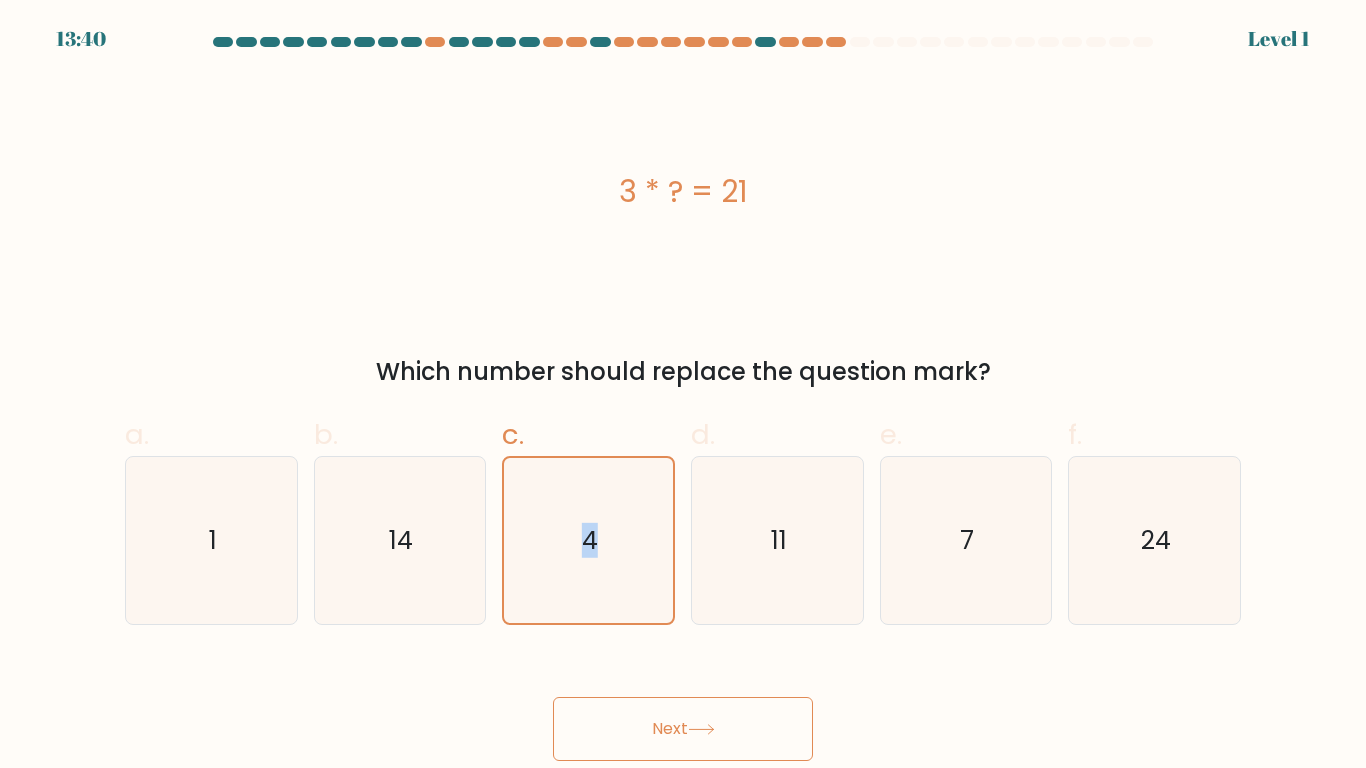 click on "Next" at bounding box center (683, 729) 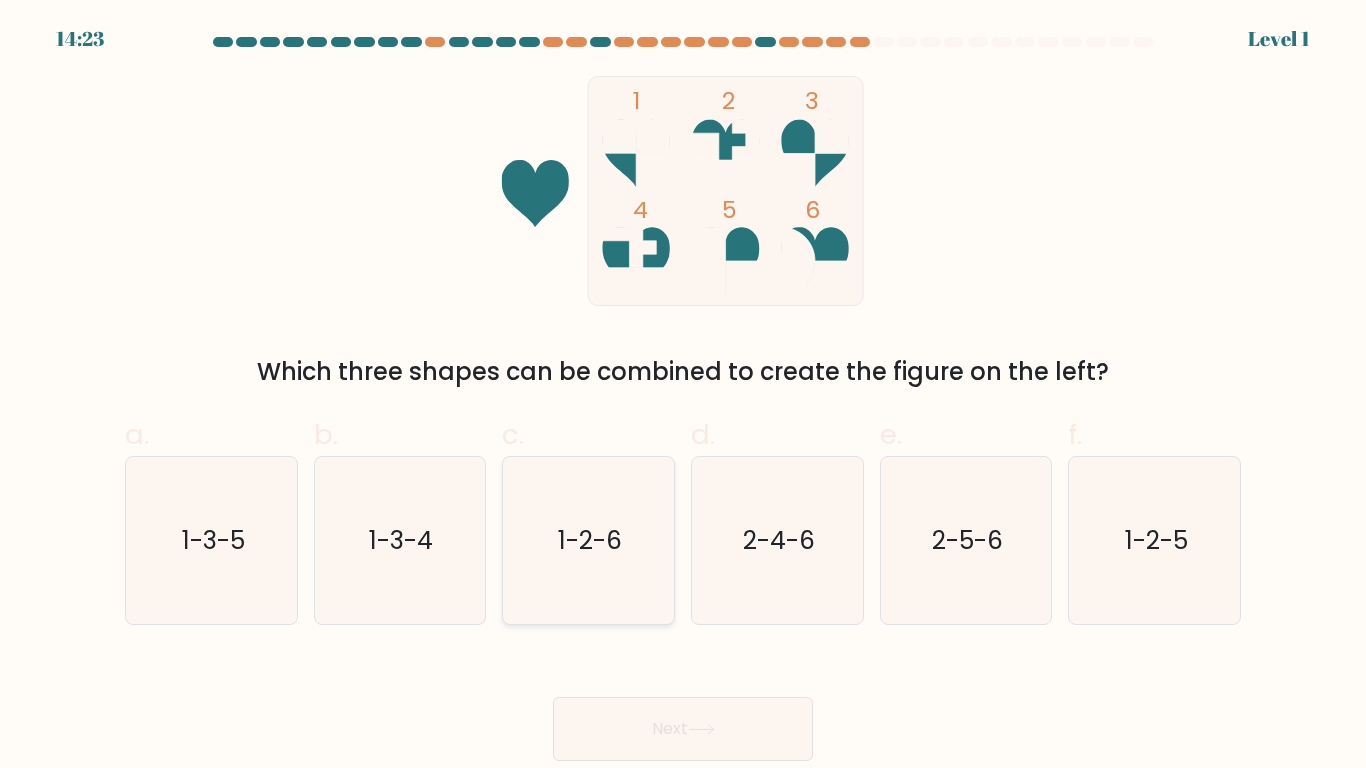 click on "1-2-6" 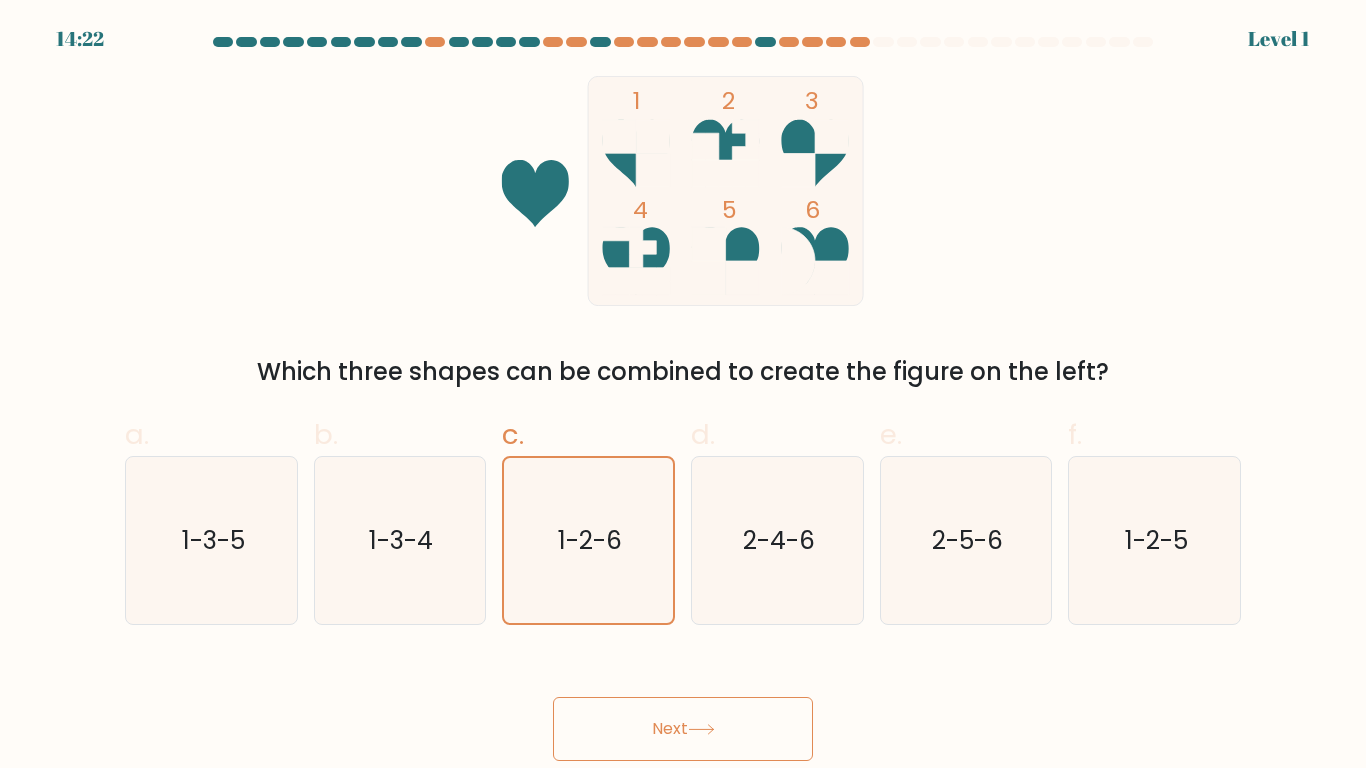 click on "Next" at bounding box center (683, 729) 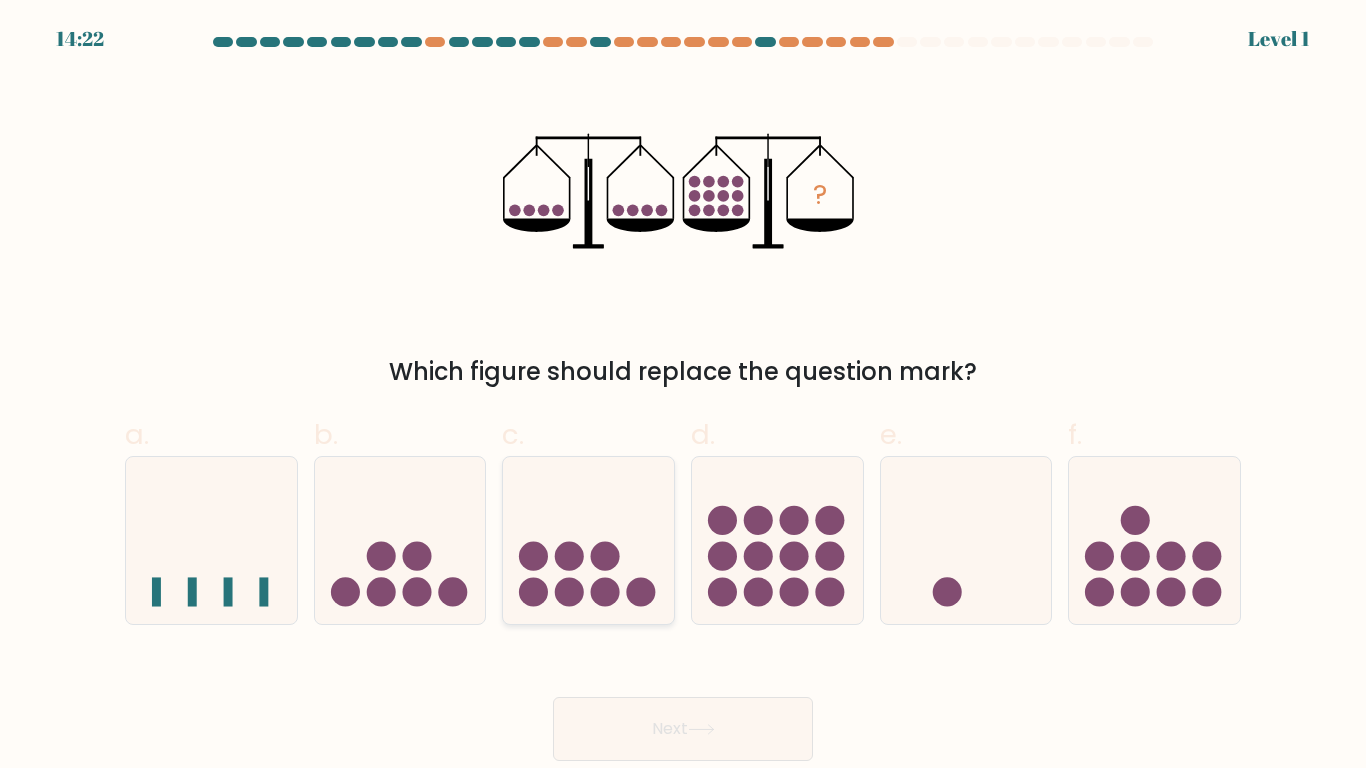 click 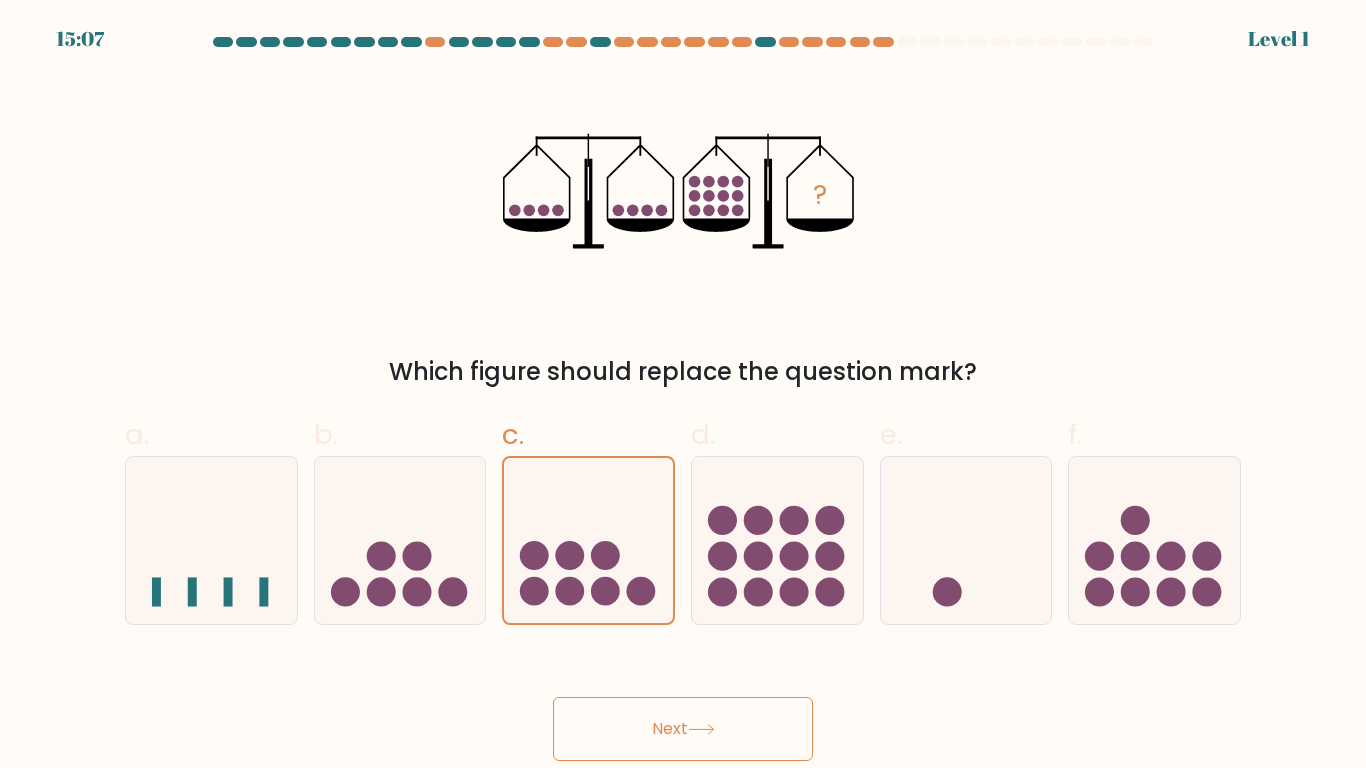 click on "Next" at bounding box center (683, 729) 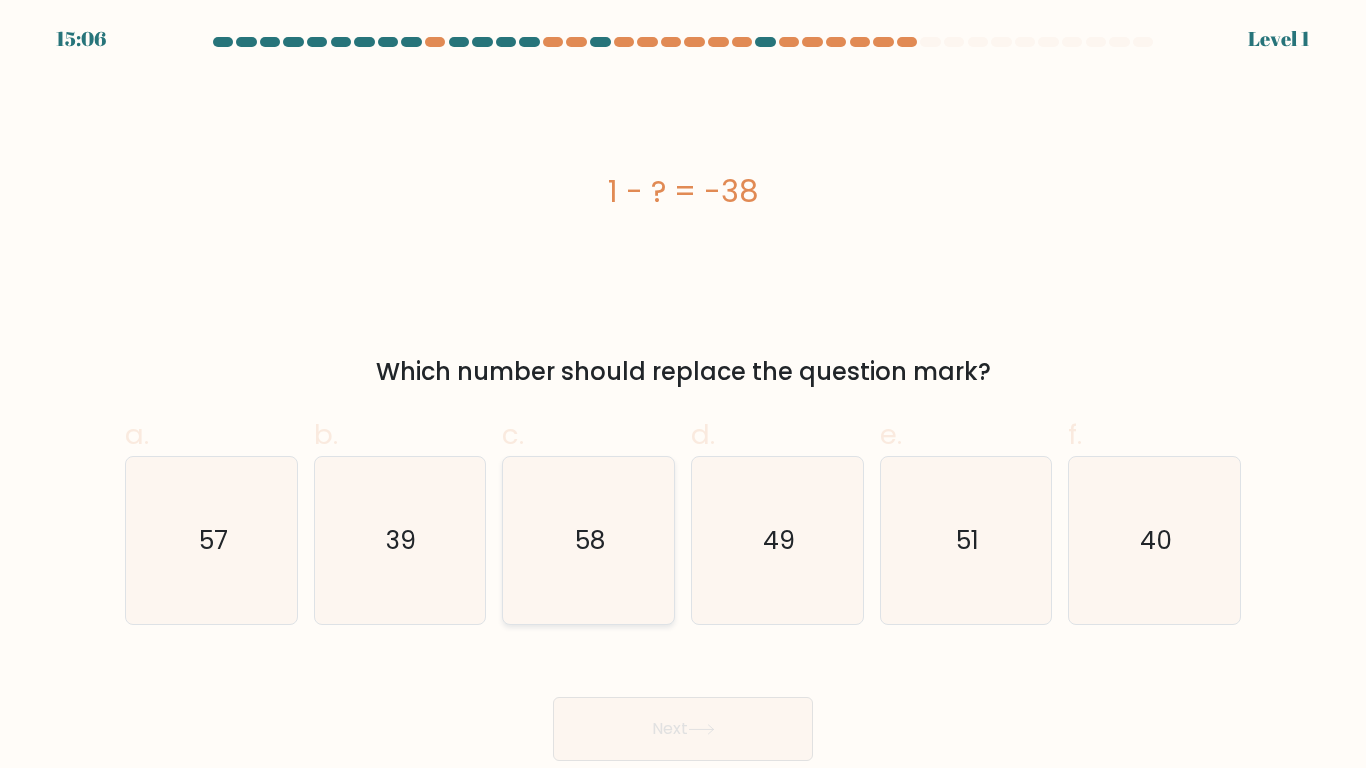 click on "58" 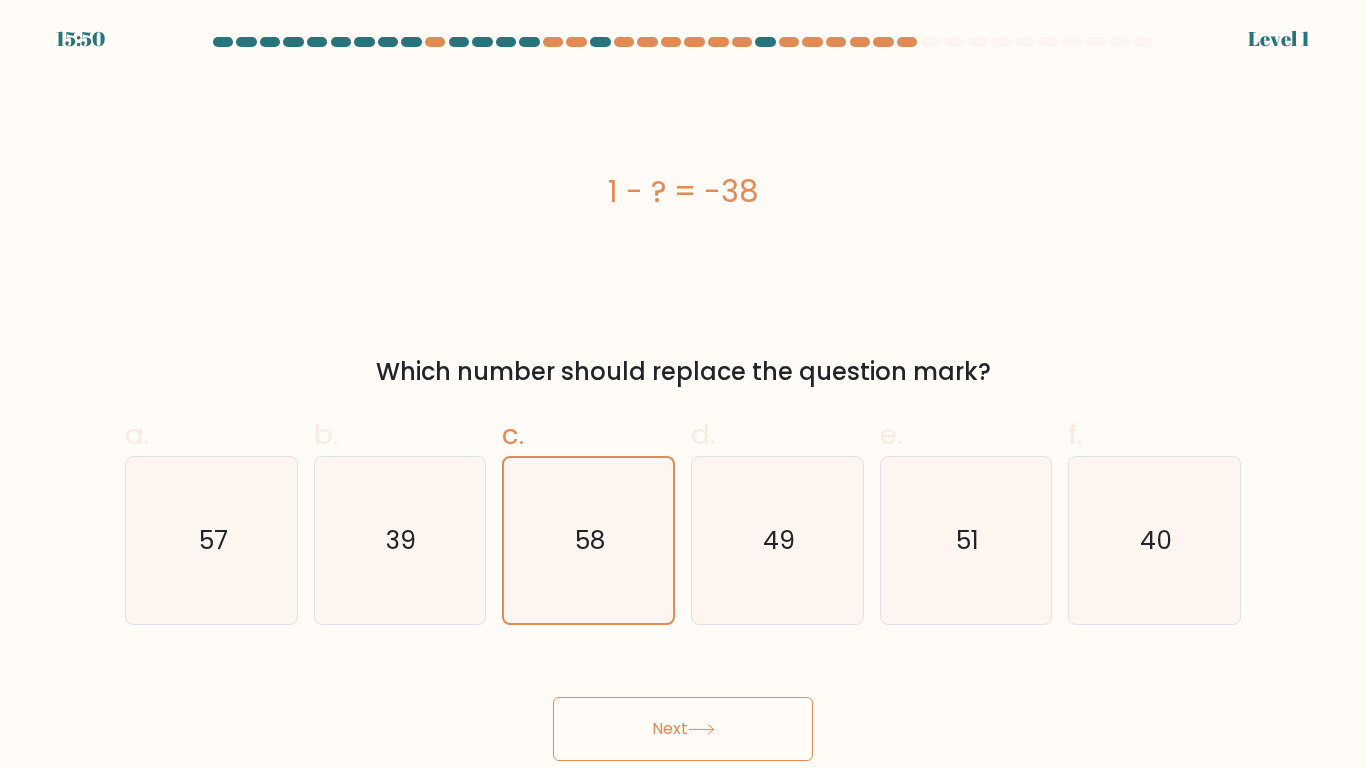 click on "Next" at bounding box center (683, 729) 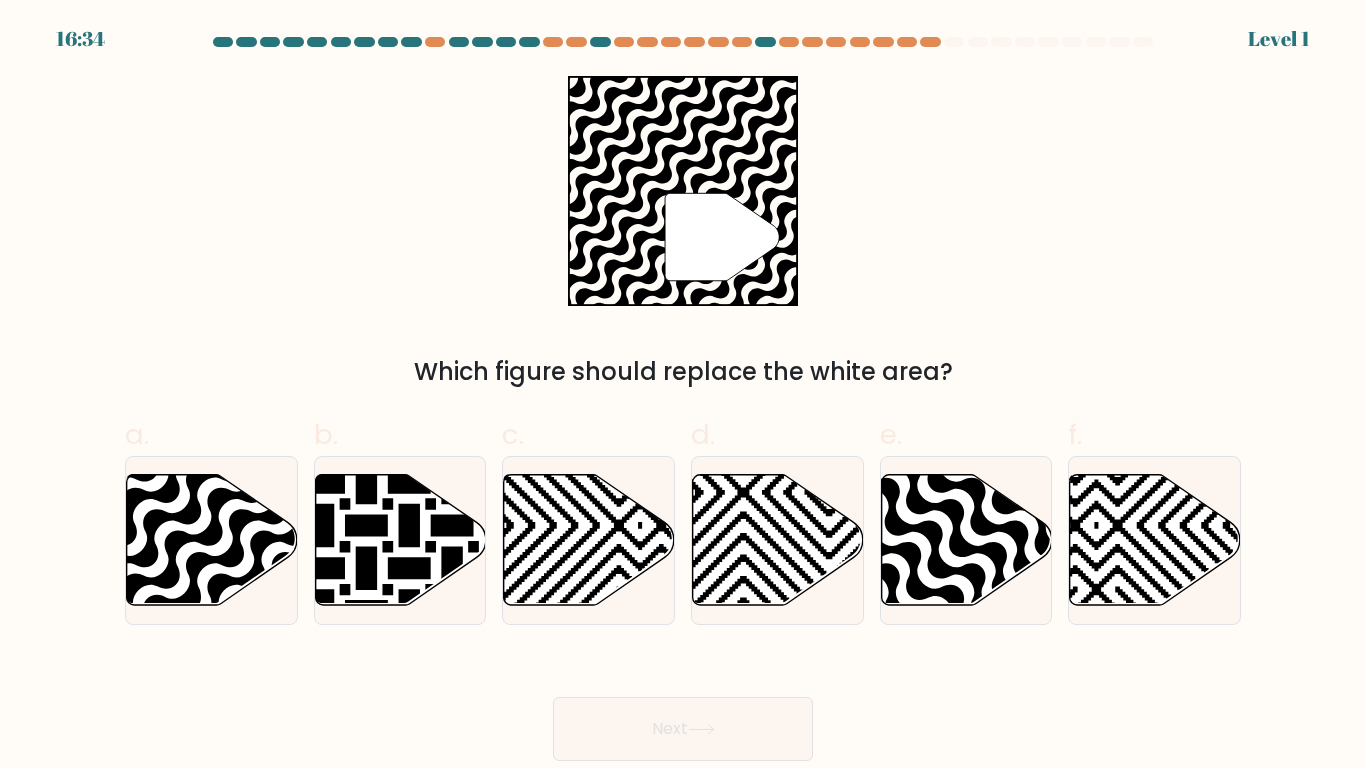 click 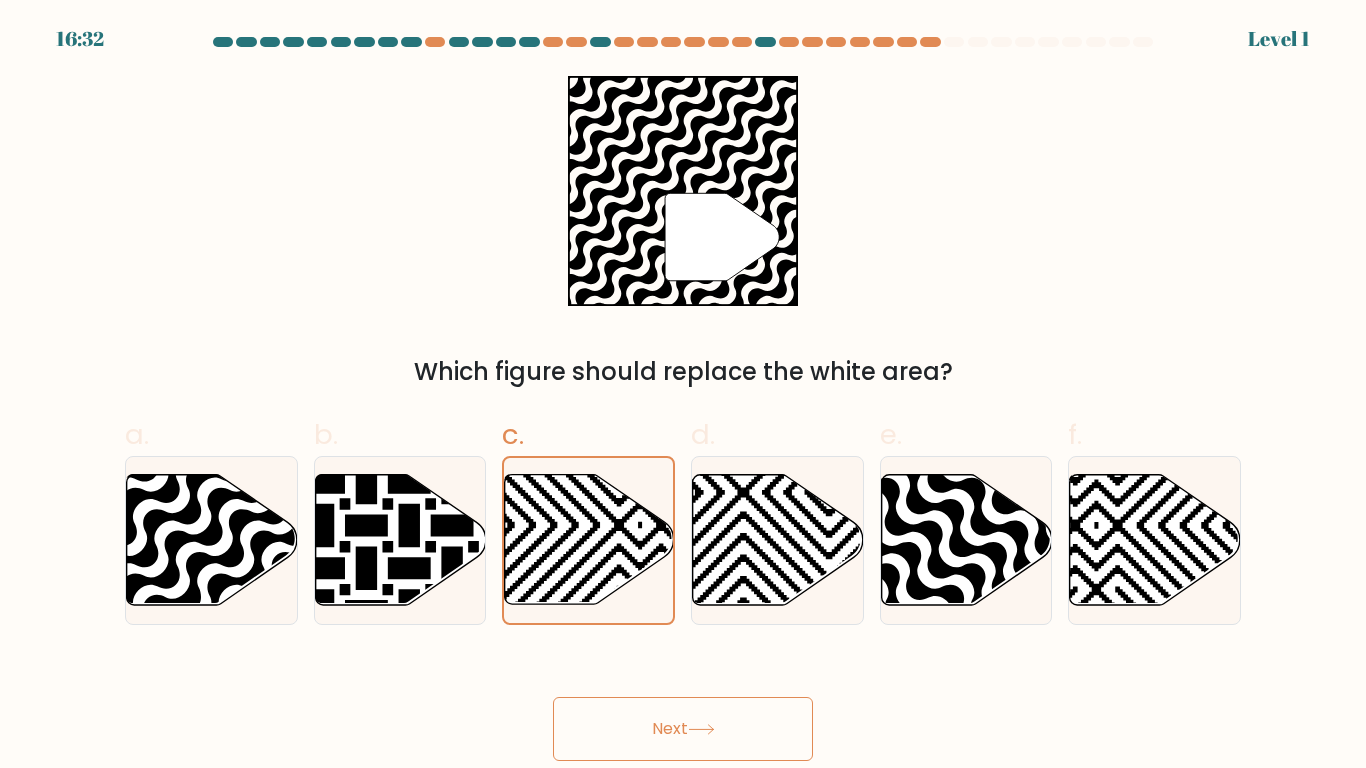 click on "Next" at bounding box center [683, 729] 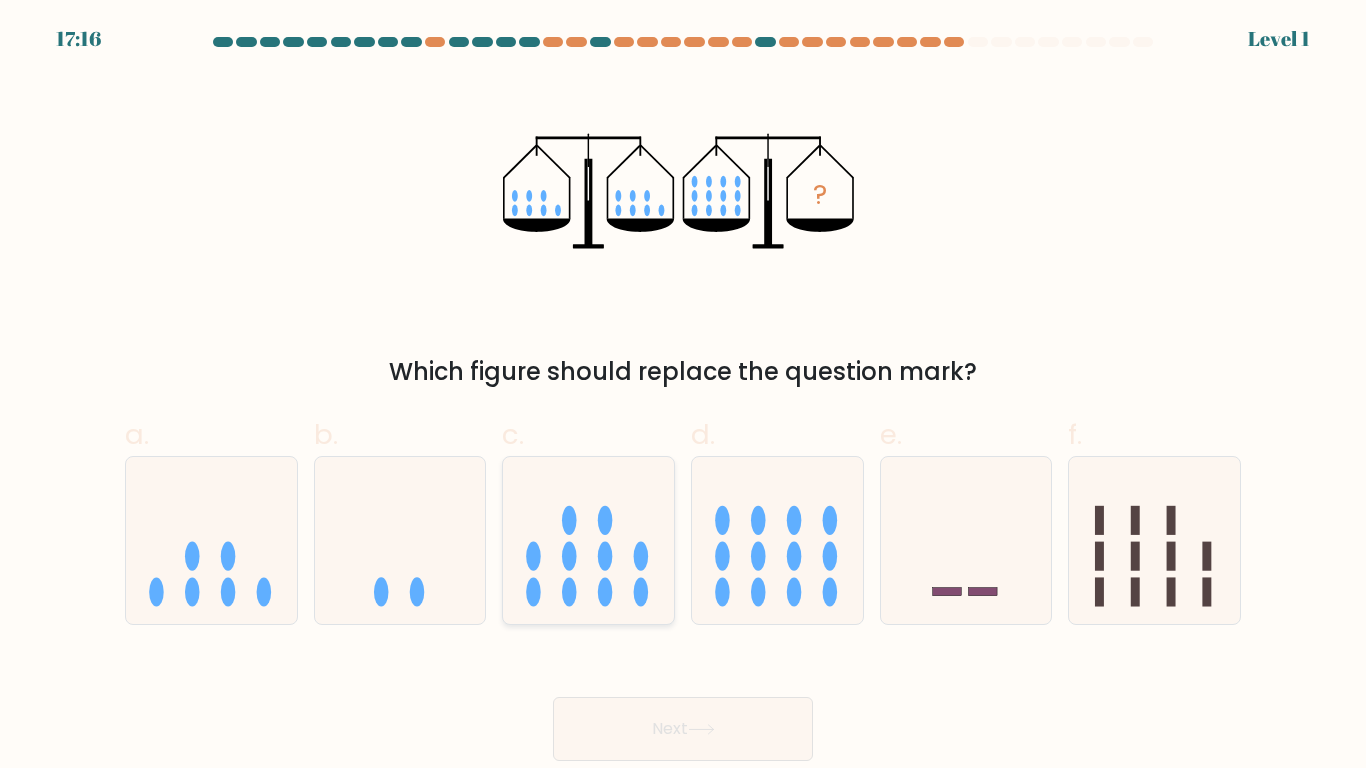 click 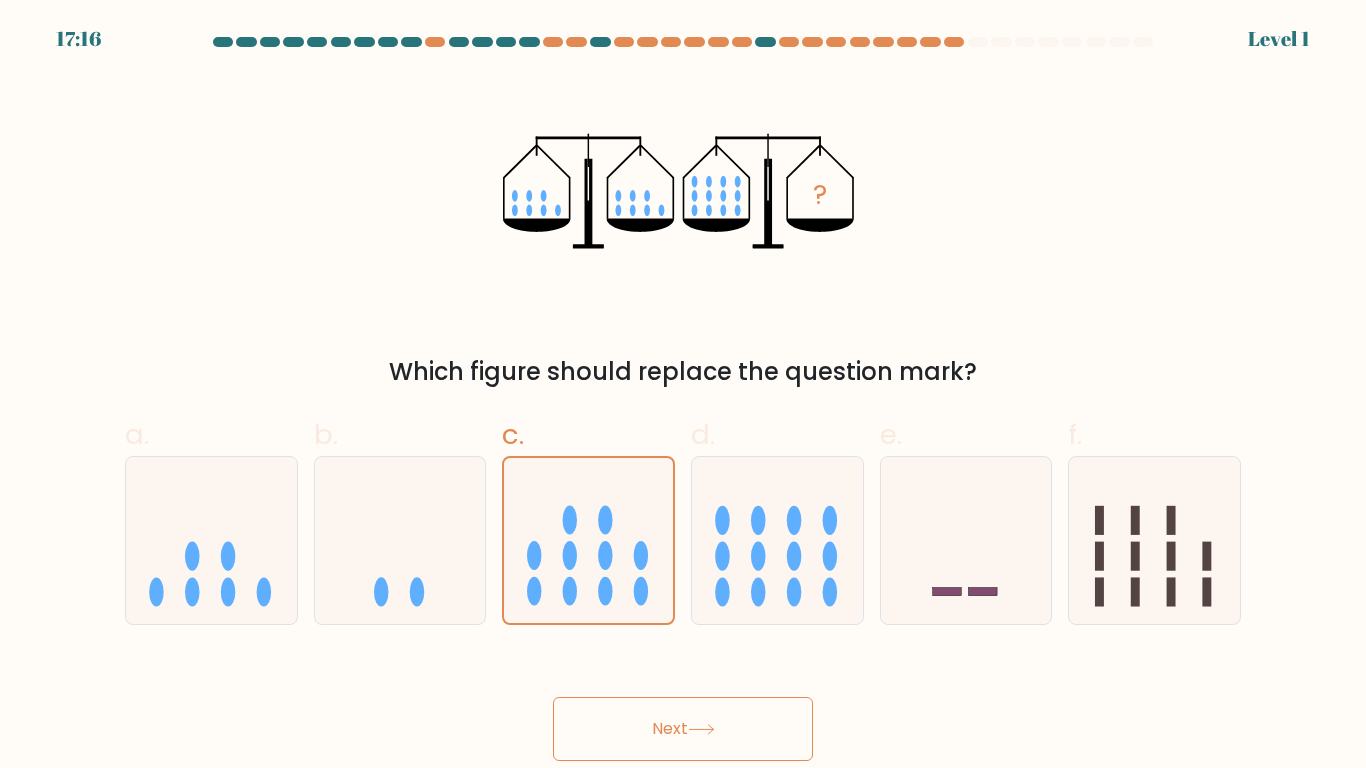 click on "Next" at bounding box center [683, 729] 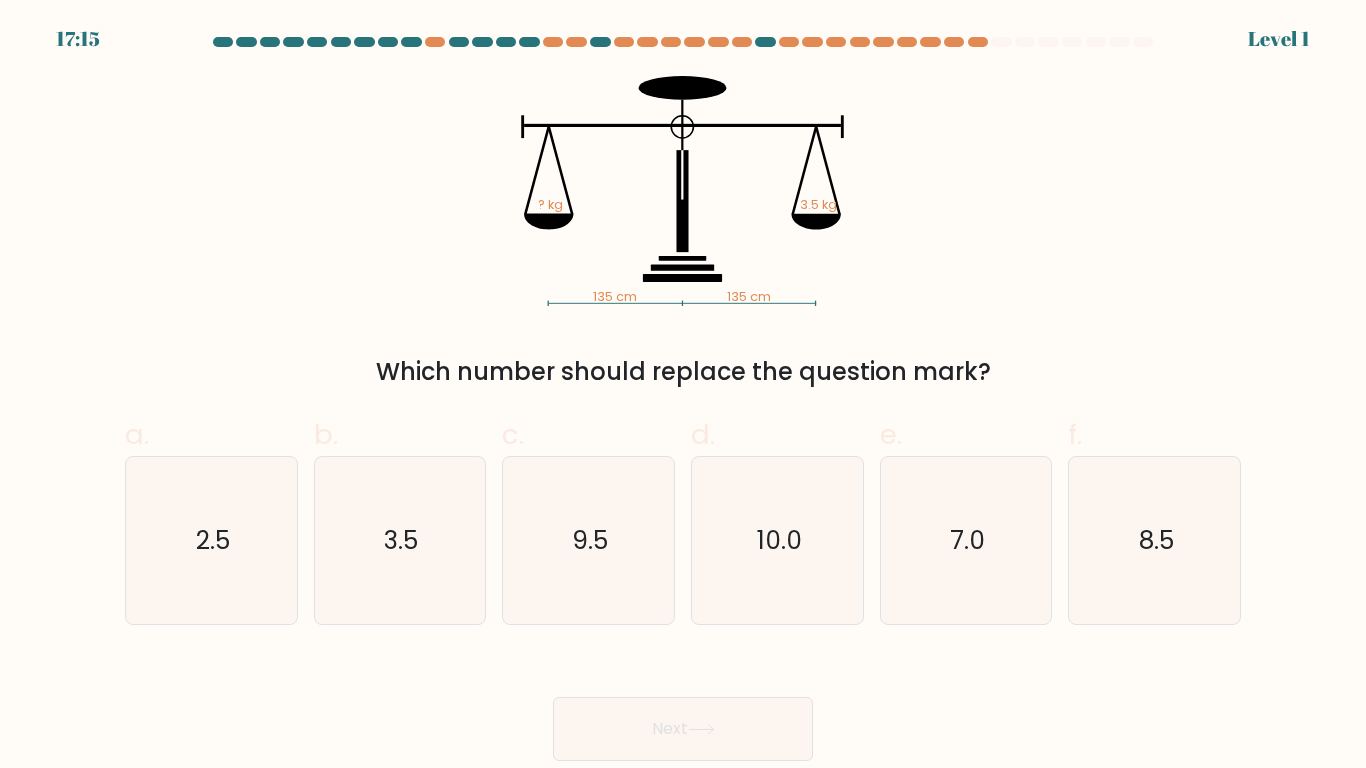 click at bounding box center [683, 399] 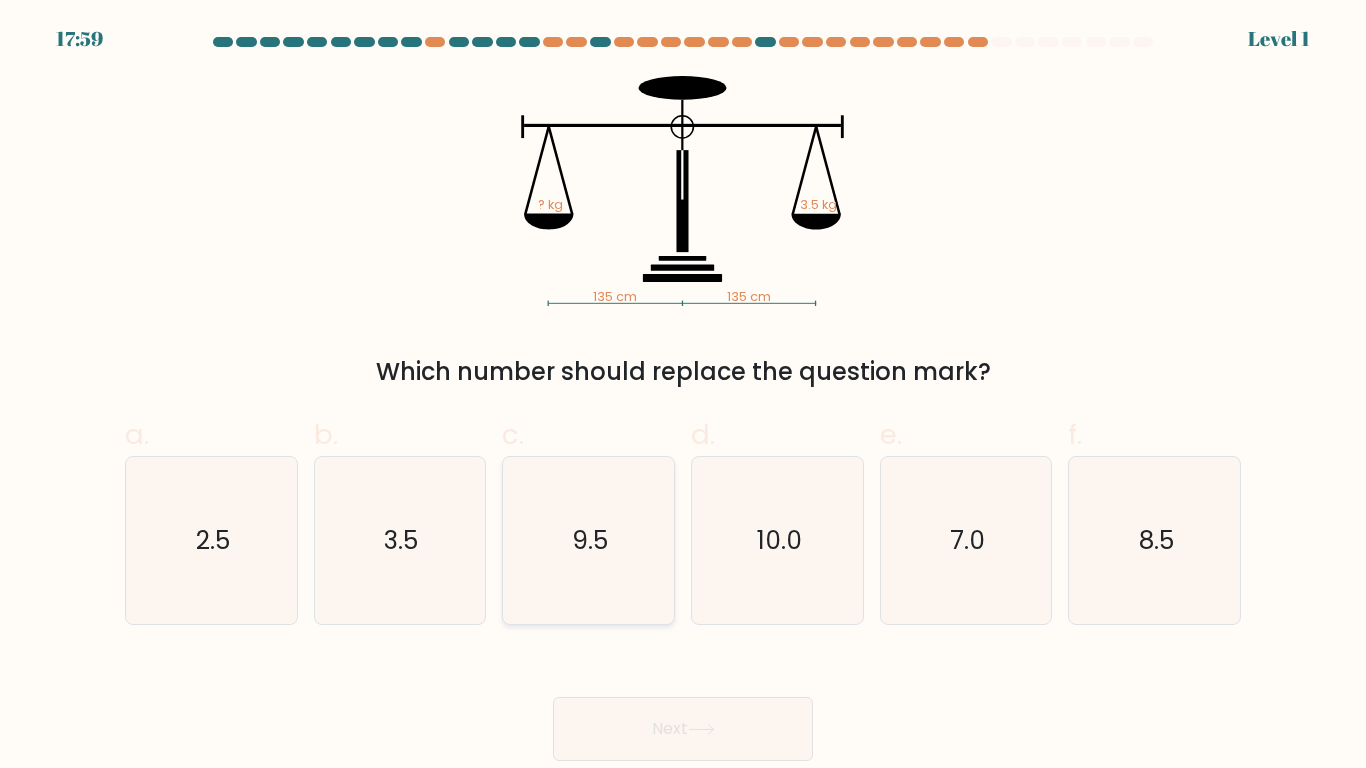click on "9.5" 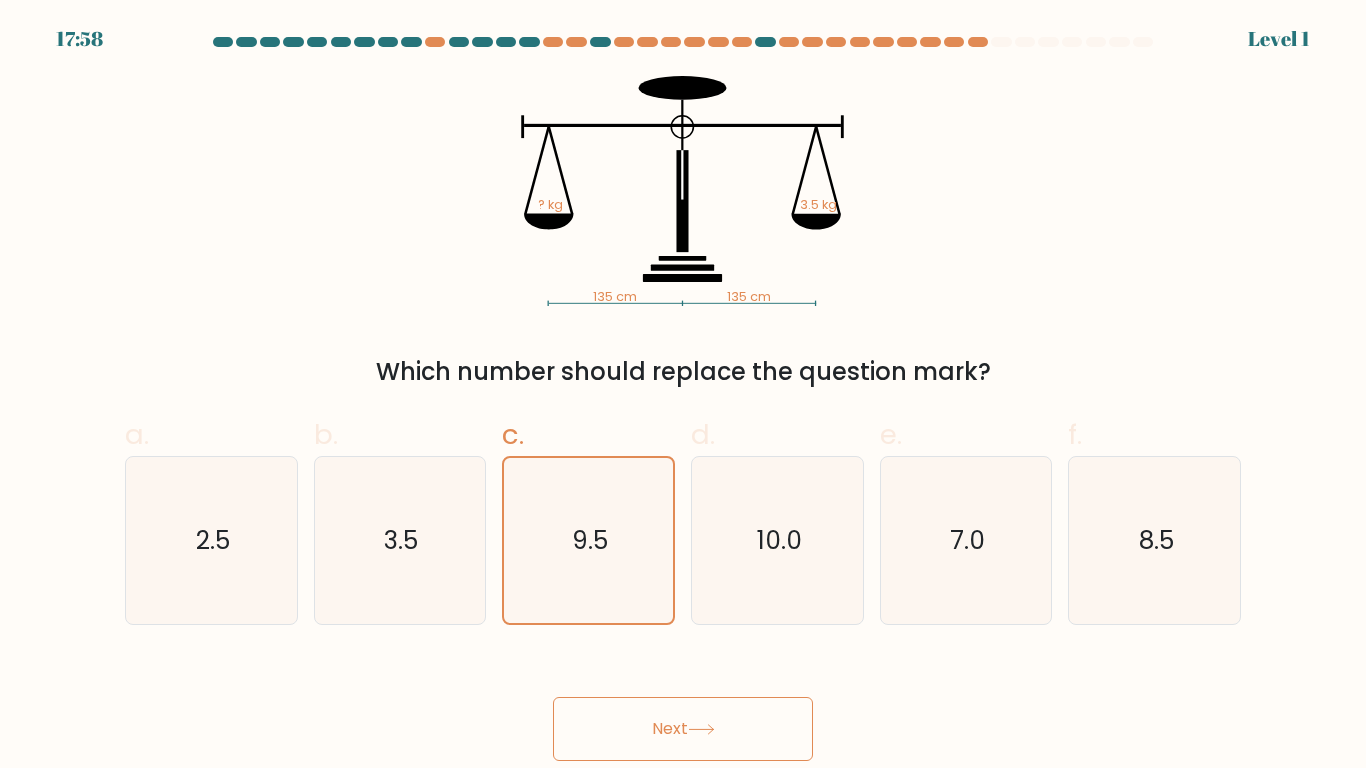 click on "Next" at bounding box center (683, 729) 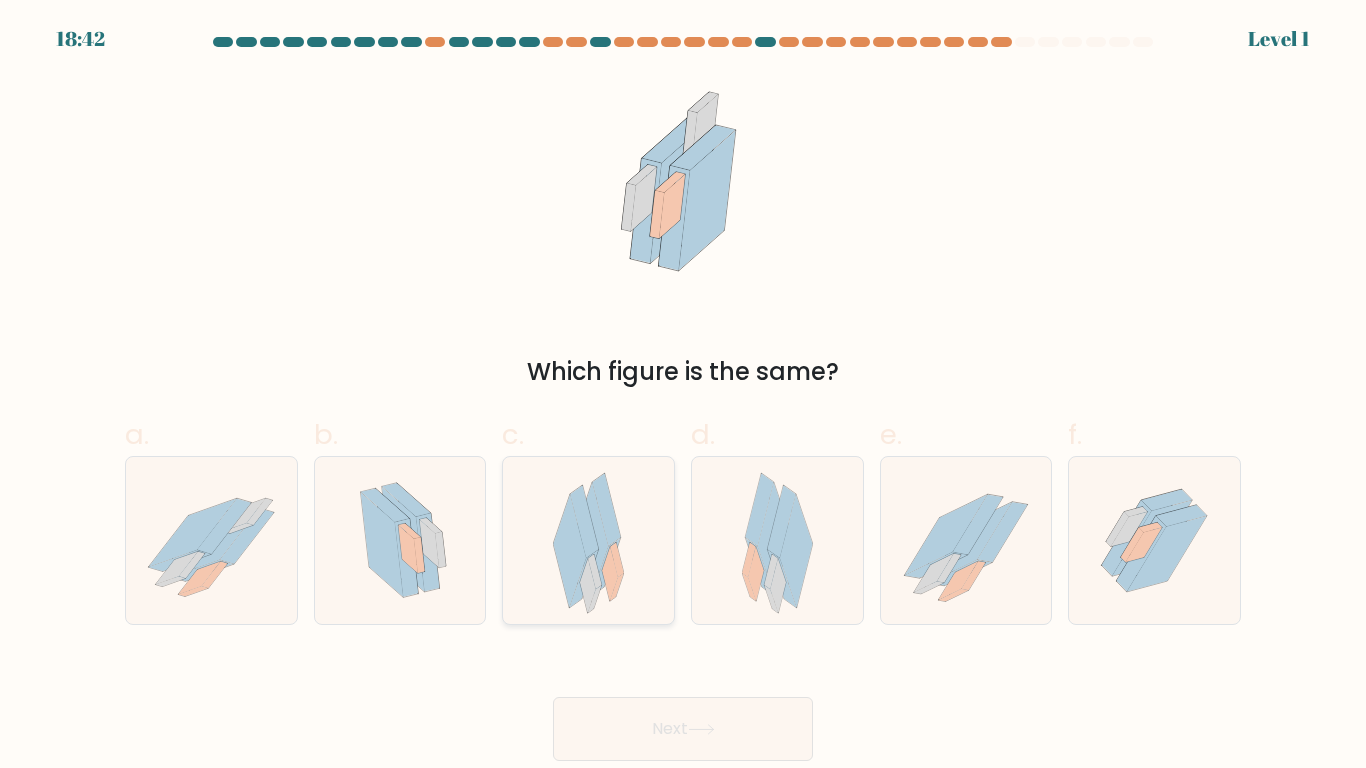 click 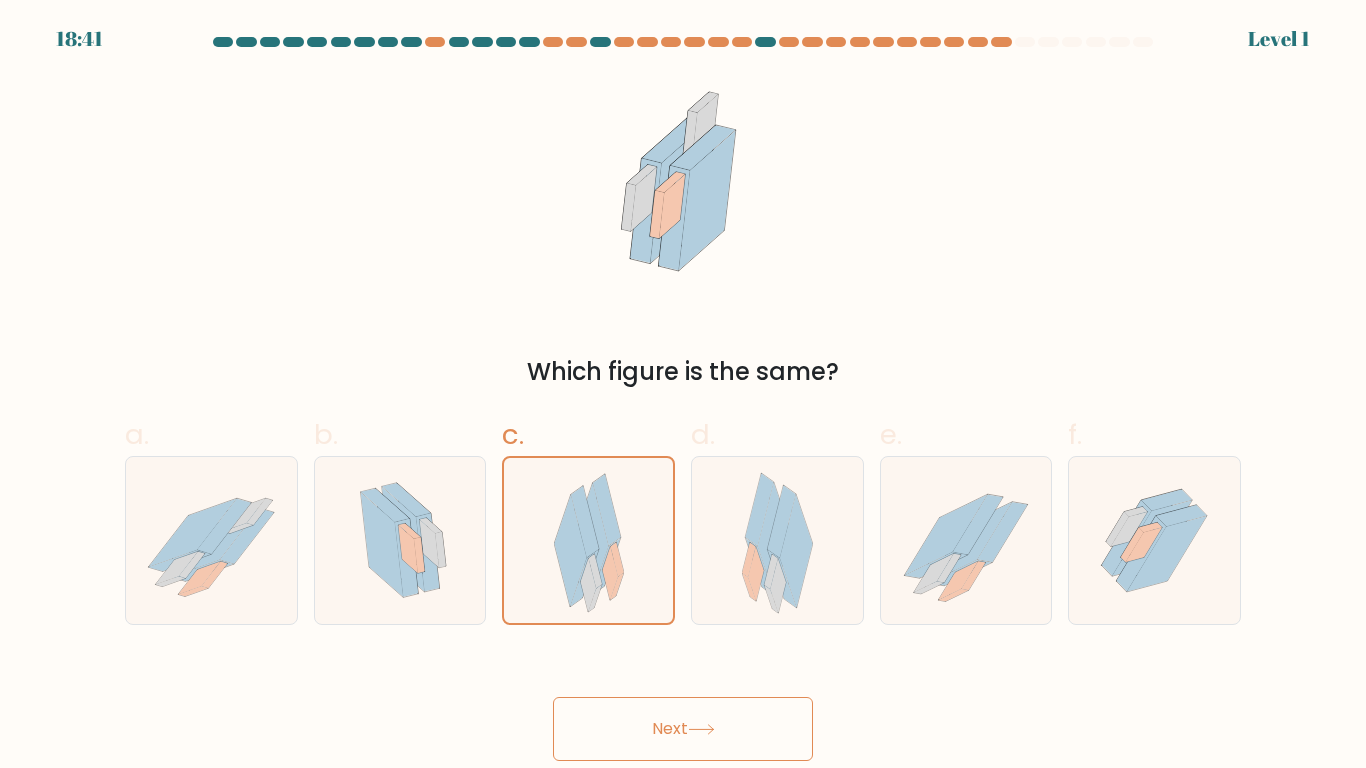 click on "Next" at bounding box center [683, 729] 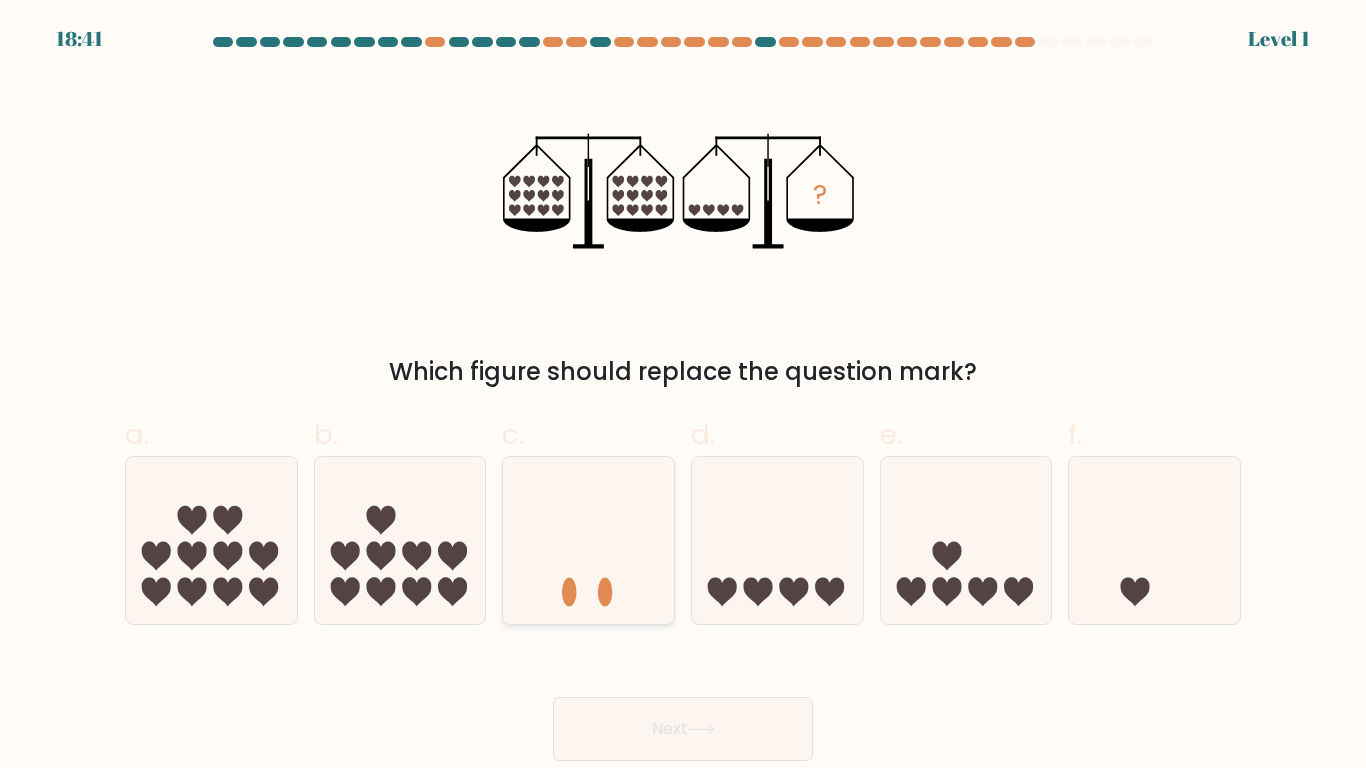 click 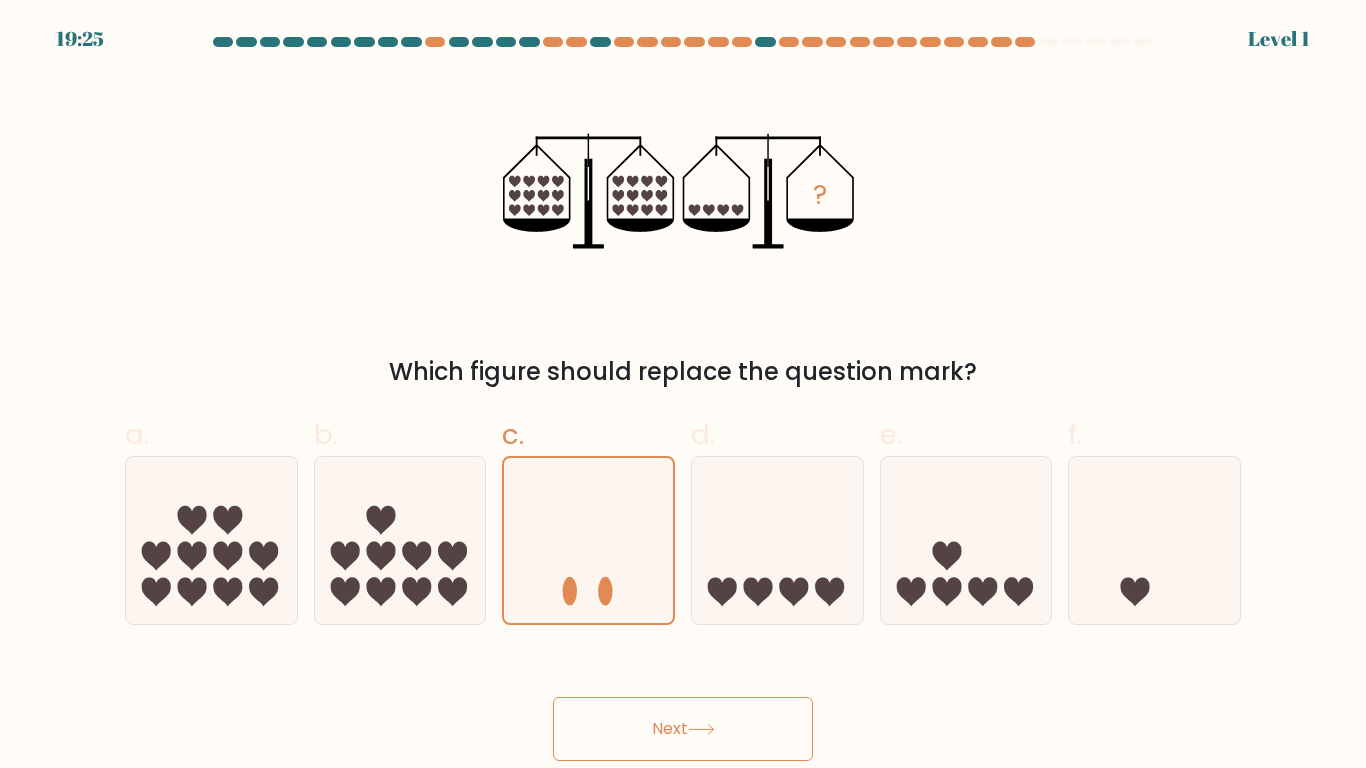 click on "Next" at bounding box center (683, 729) 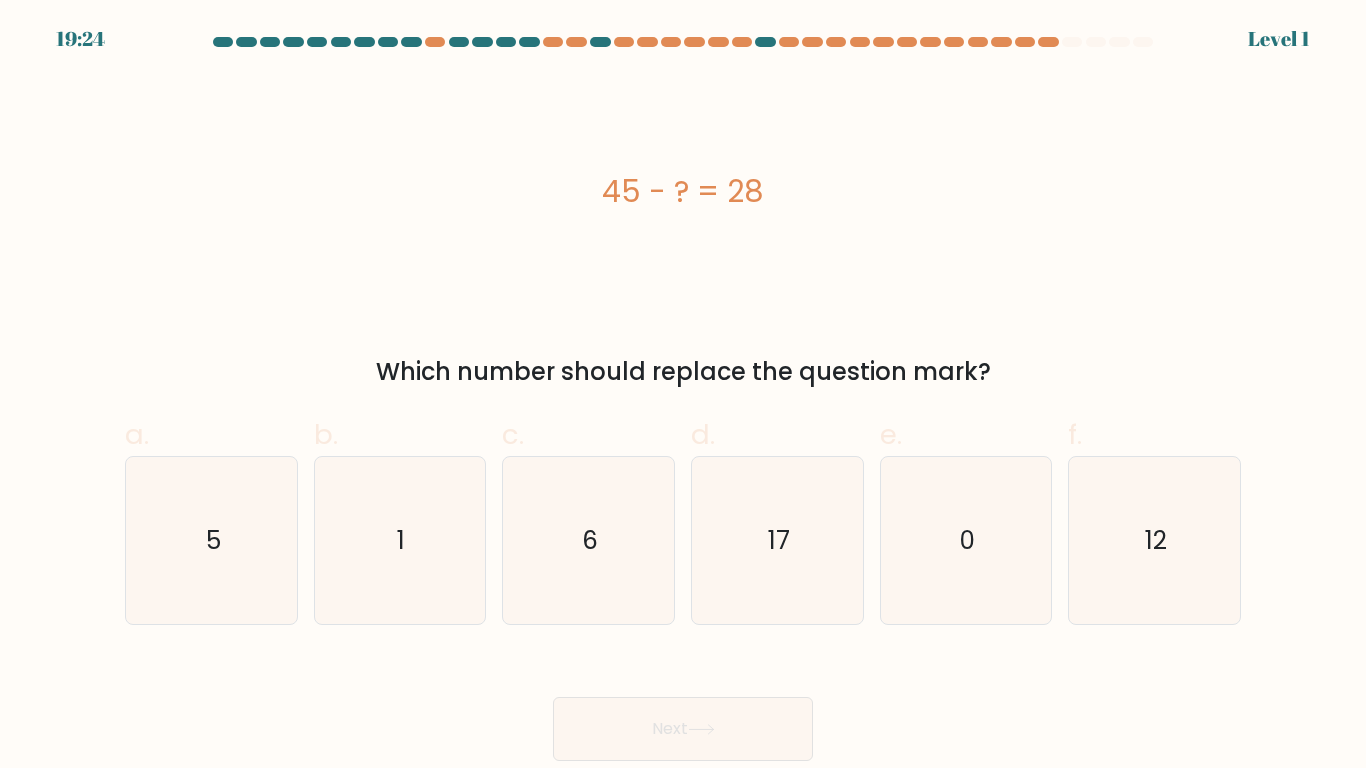 click on "6" 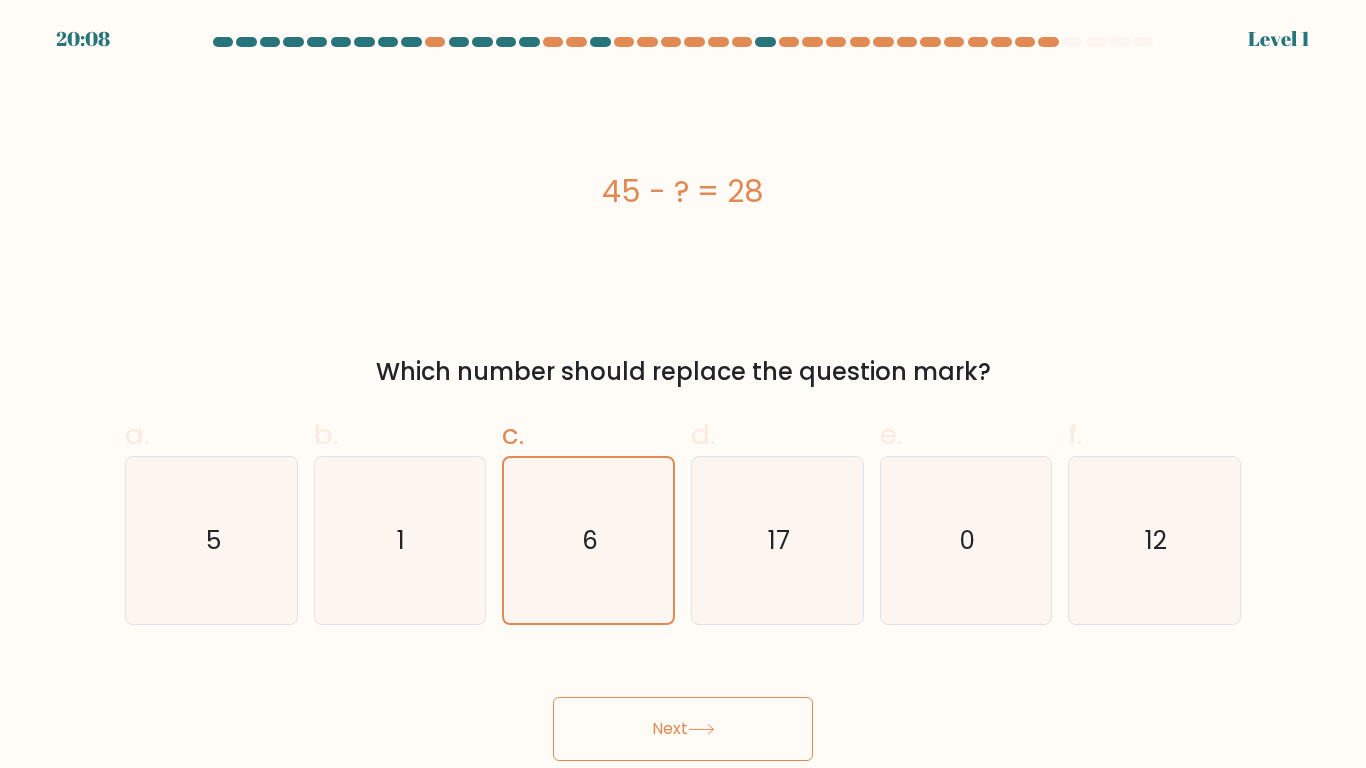 click on "Next" at bounding box center [683, 729] 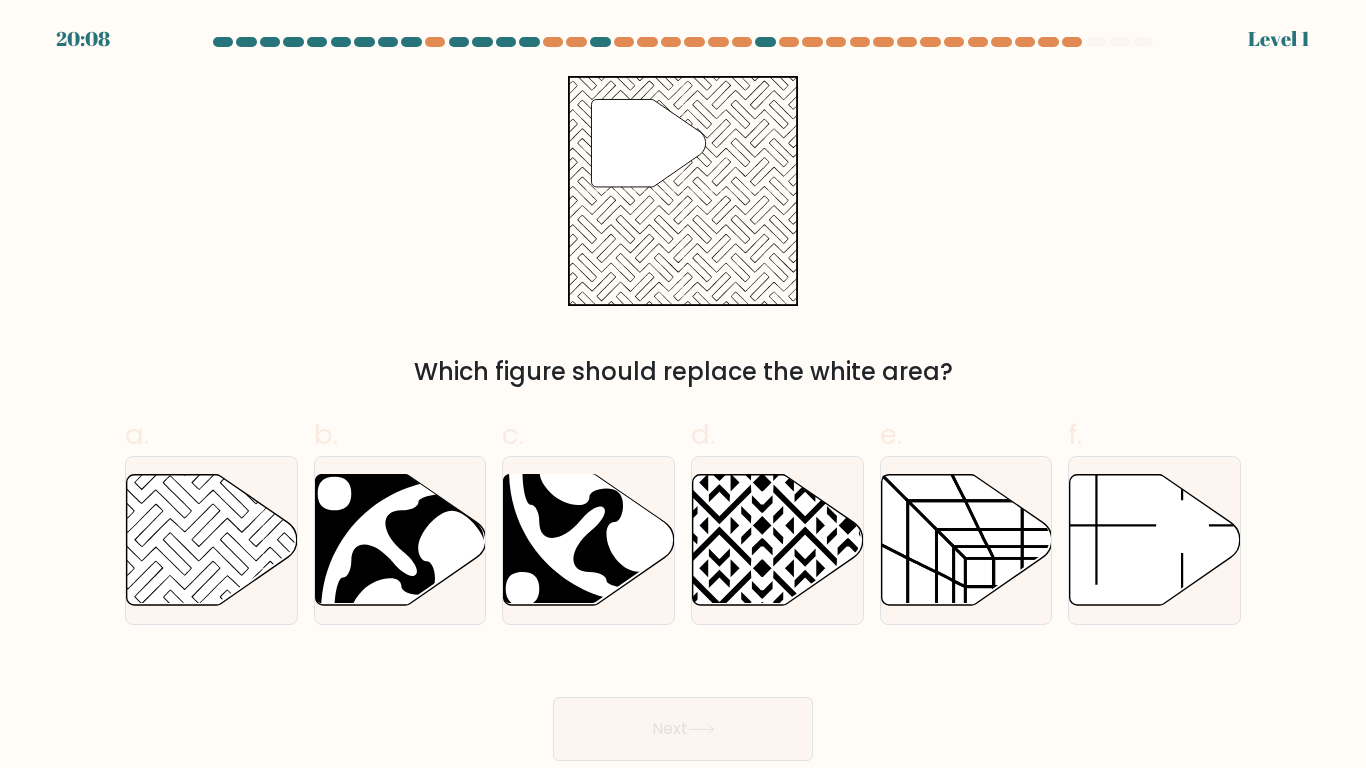 click 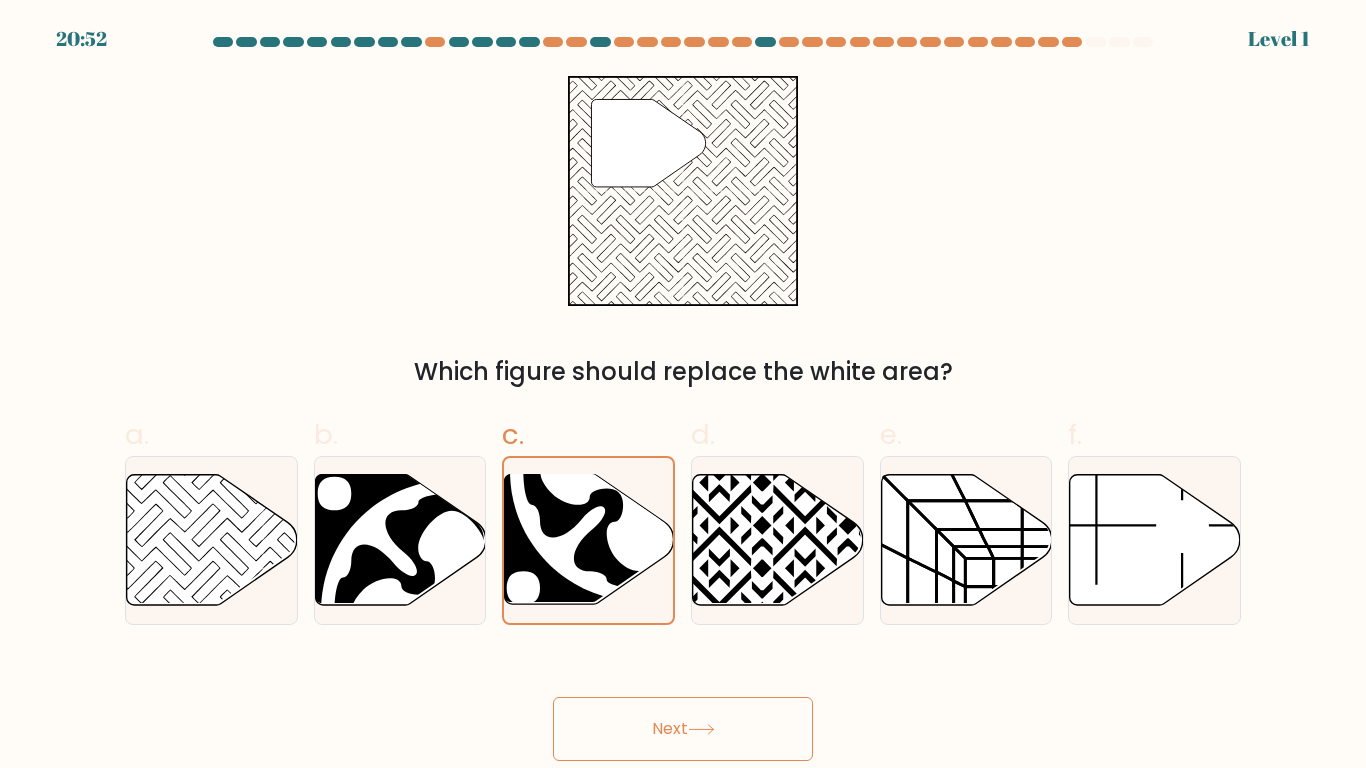 click on "Next" at bounding box center [683, 729] 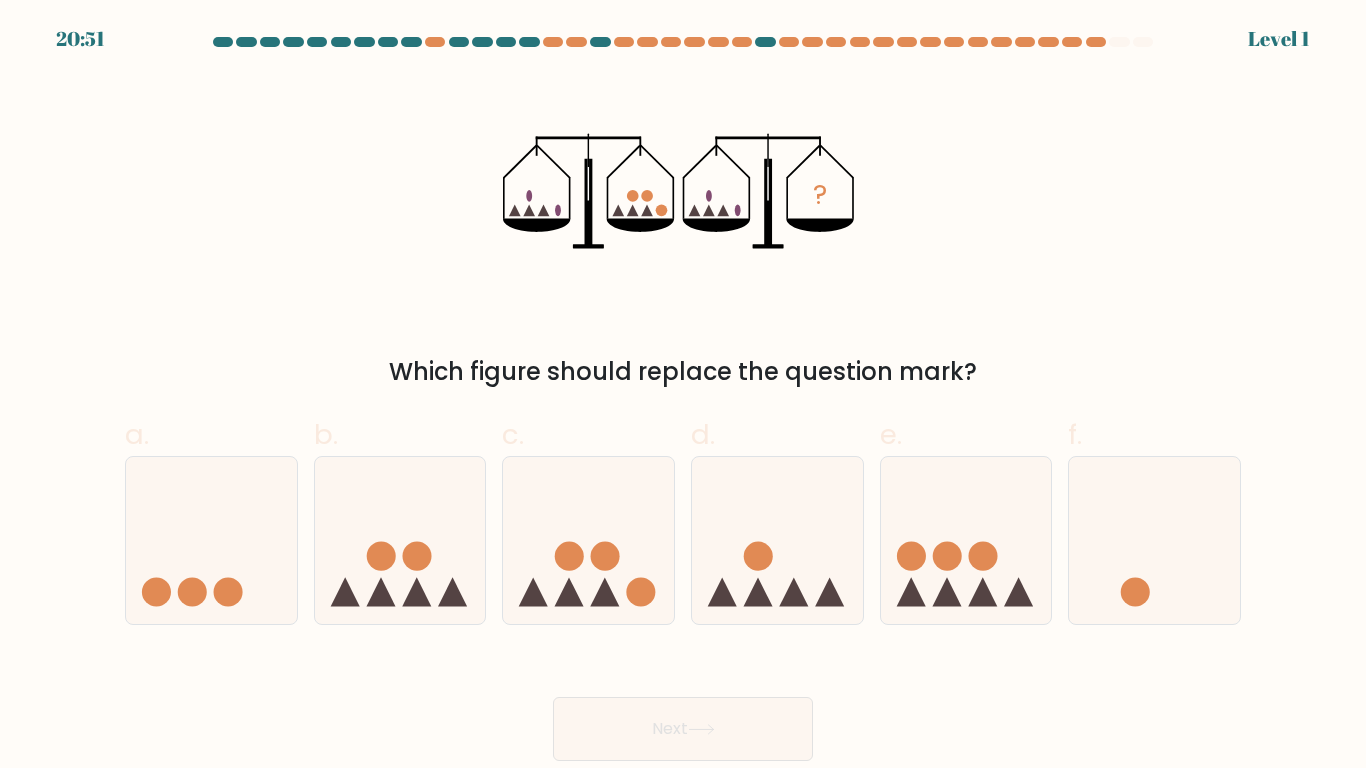 click 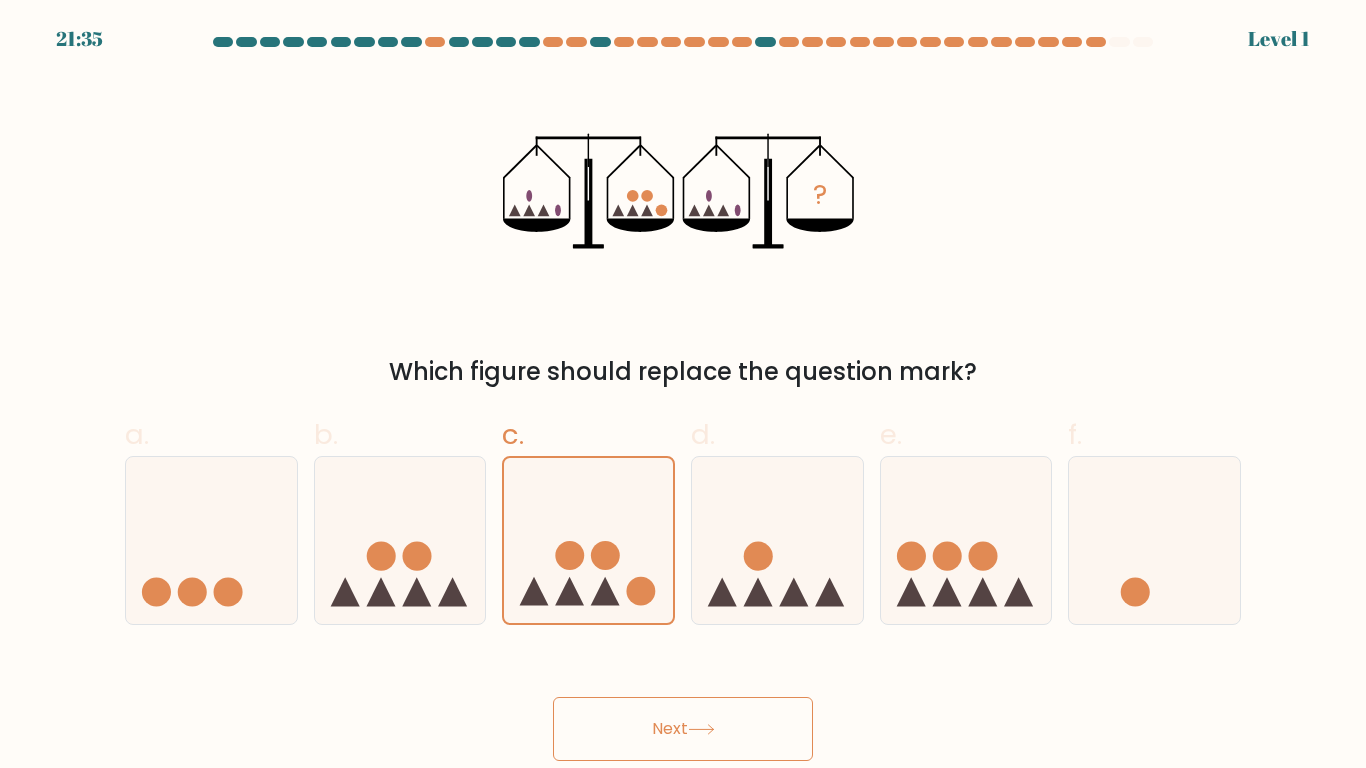 click on "Next" at bounding box center [683, 729] 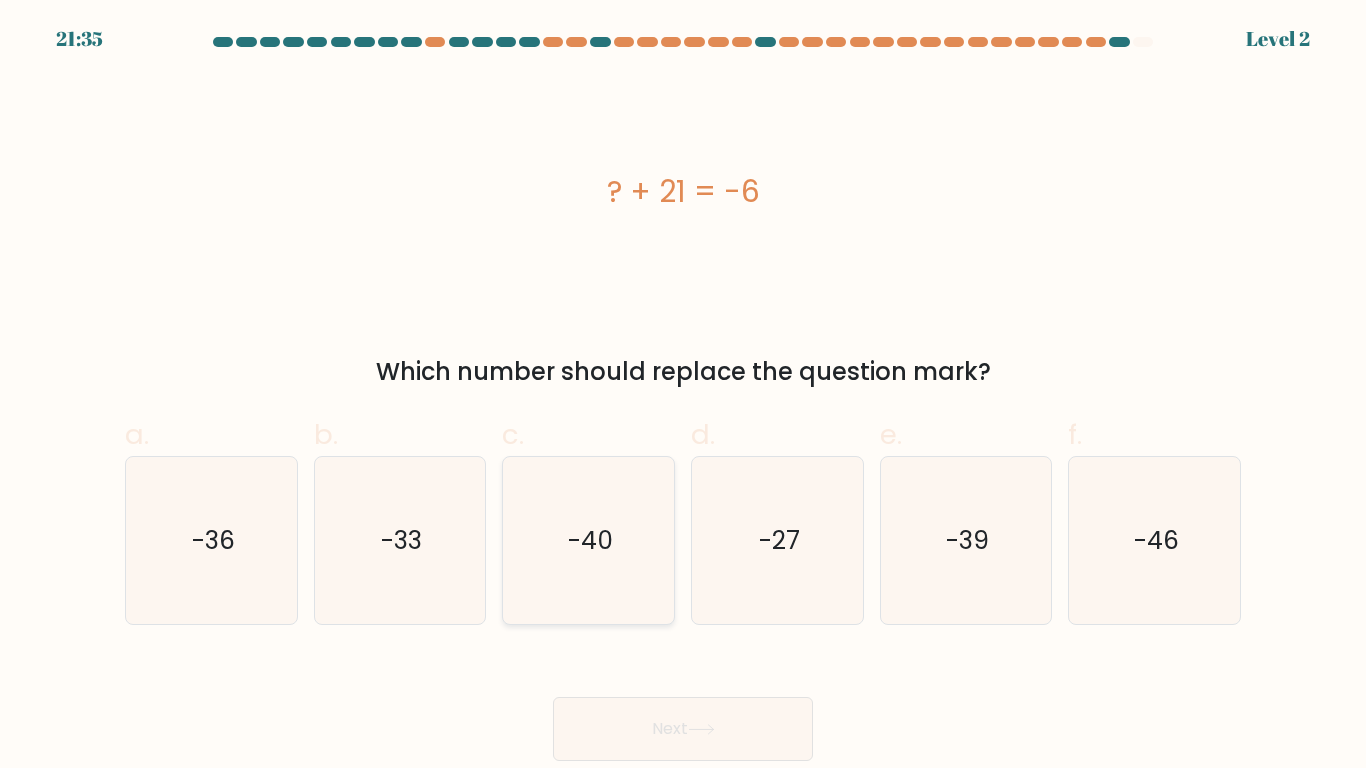 click on "-40" 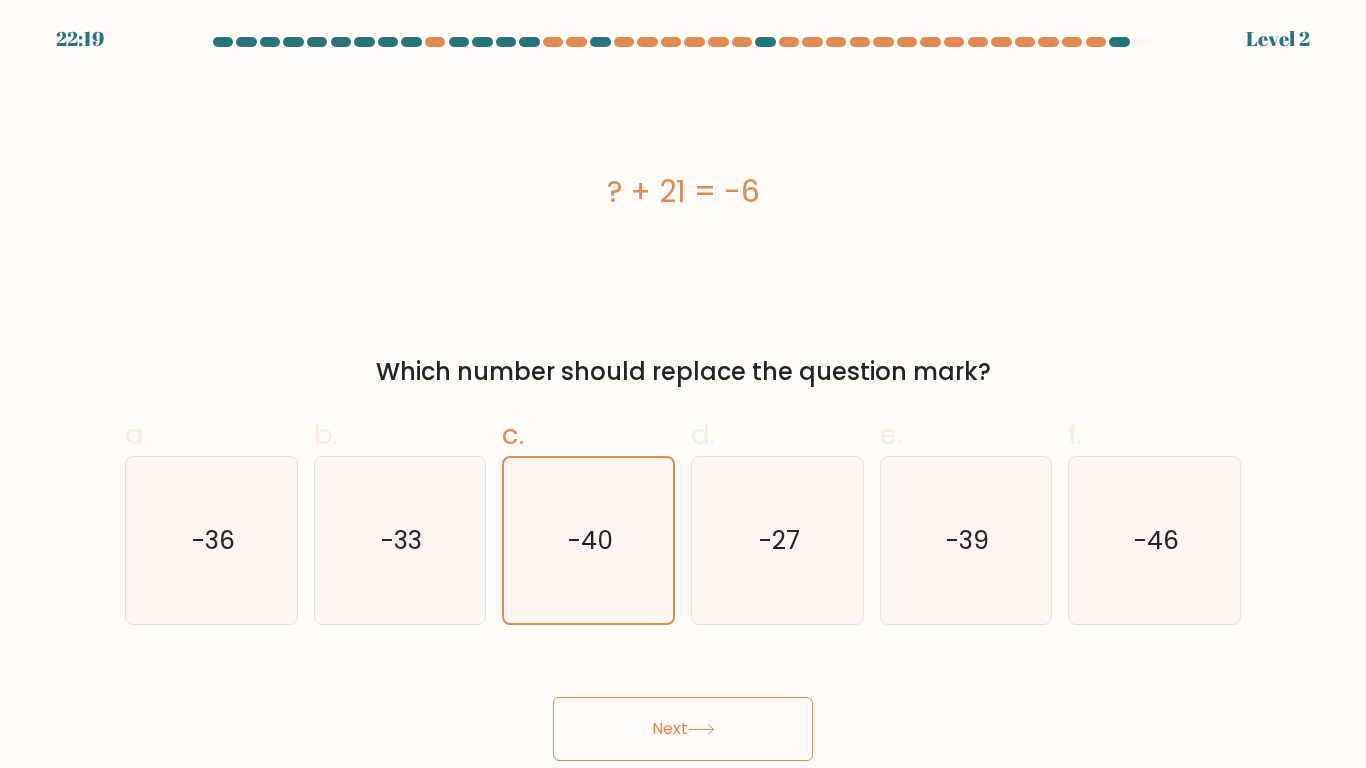 click on "Next" at bounding box center [683, 729] 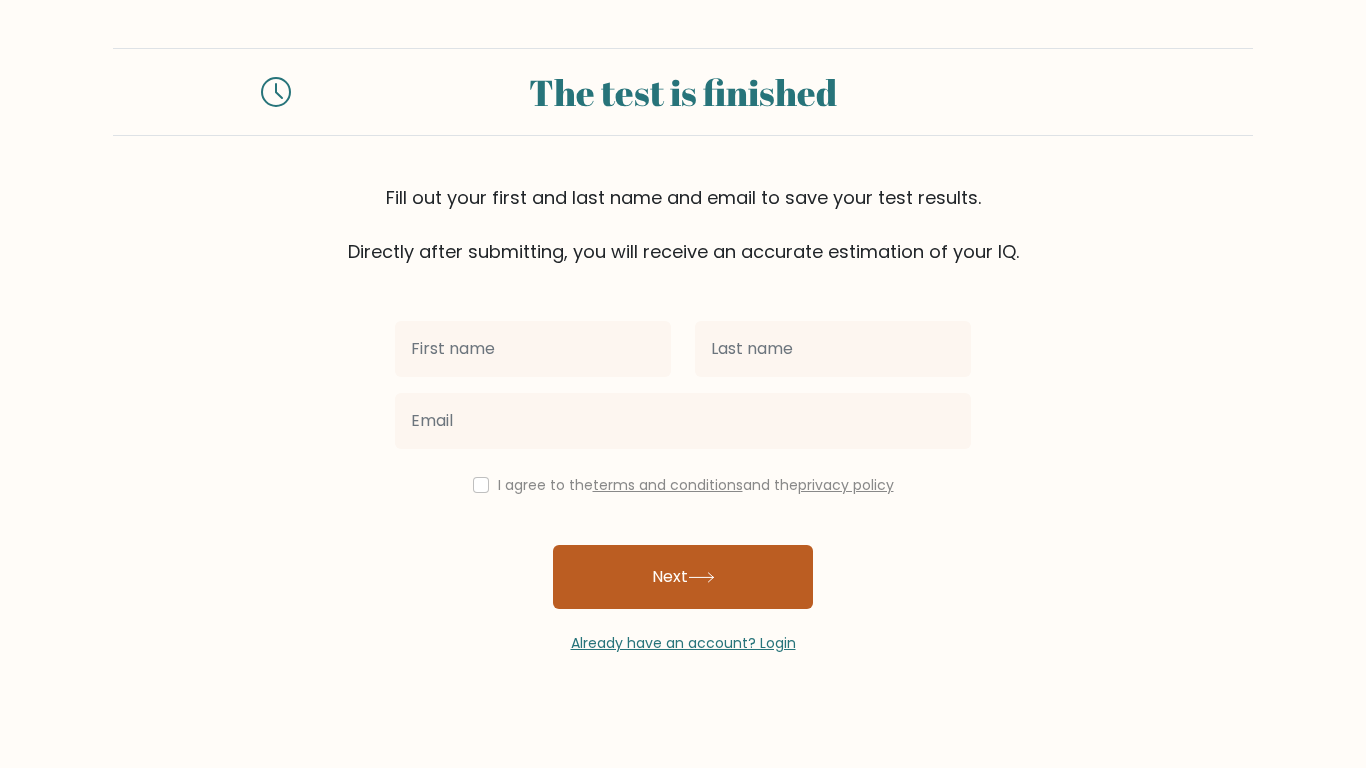 scroll, scrollTop: 0, scrollLeft: 0, axis: both 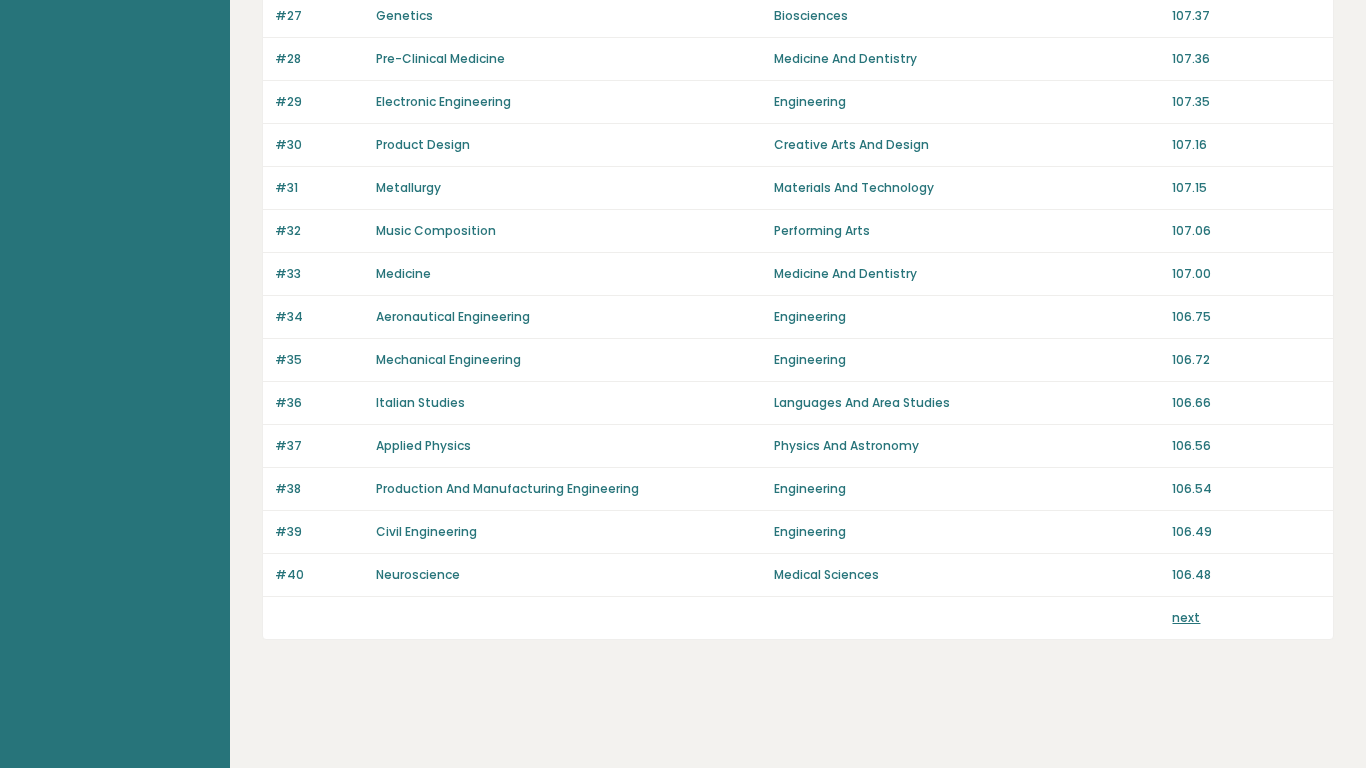 click on "next" at bounding box center (1186, 617) 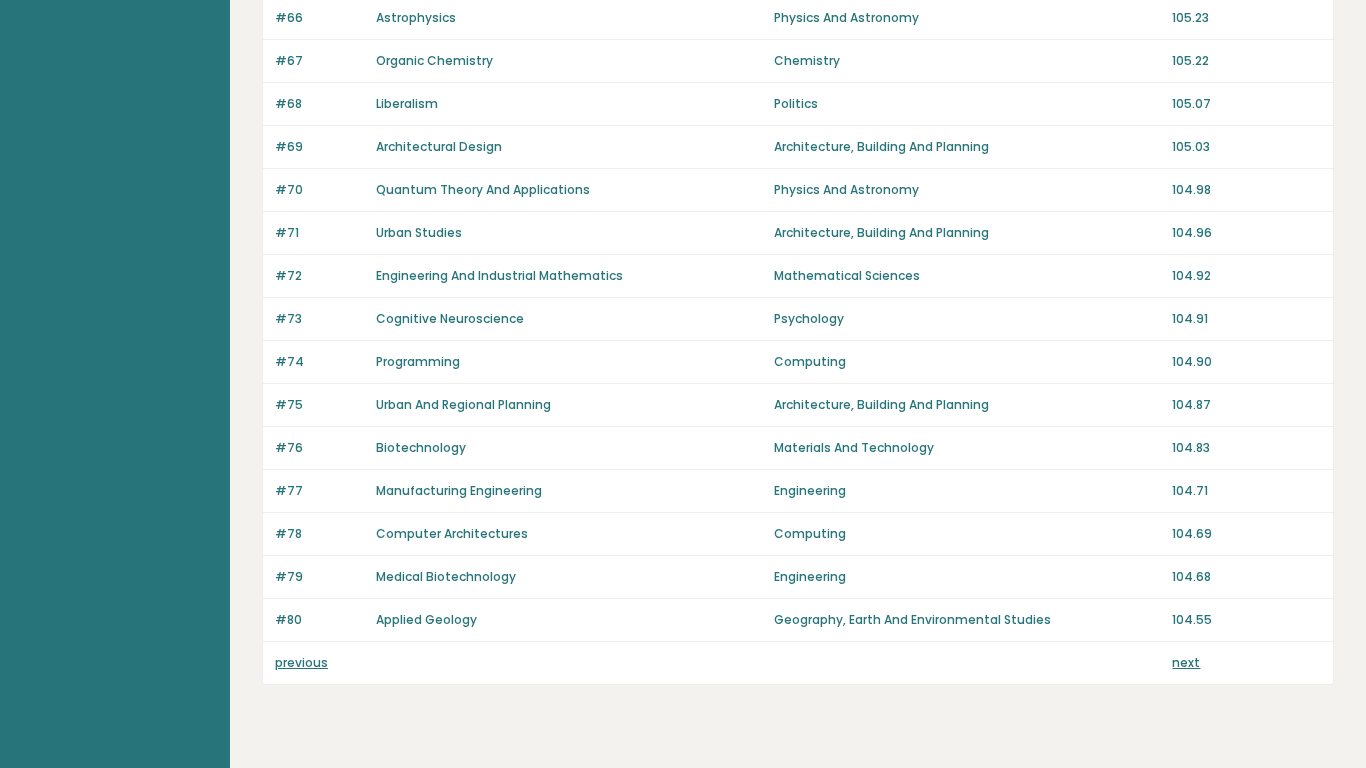 scroll, scrollTop: 1297, scrollLeft: 0, axis: vertical 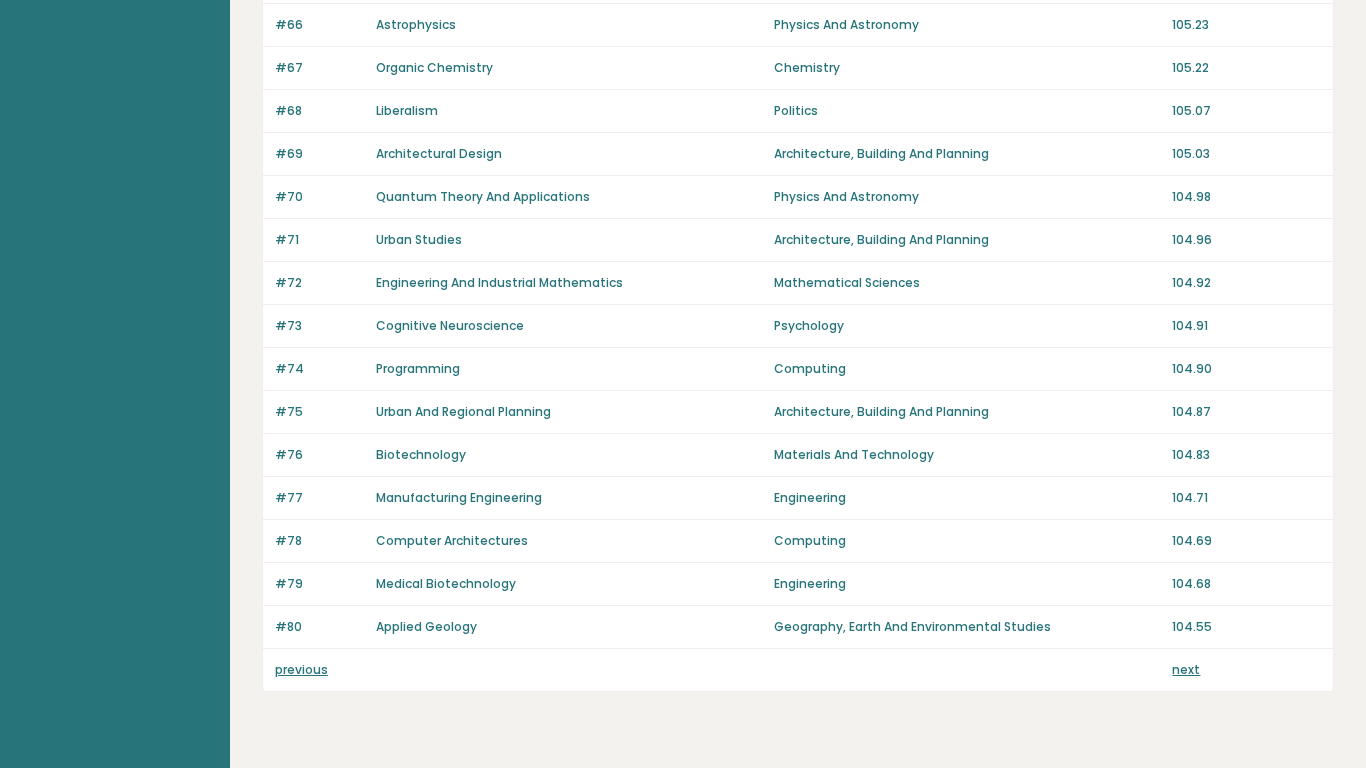 click on "previous
next" at bounding box center (798, 670) 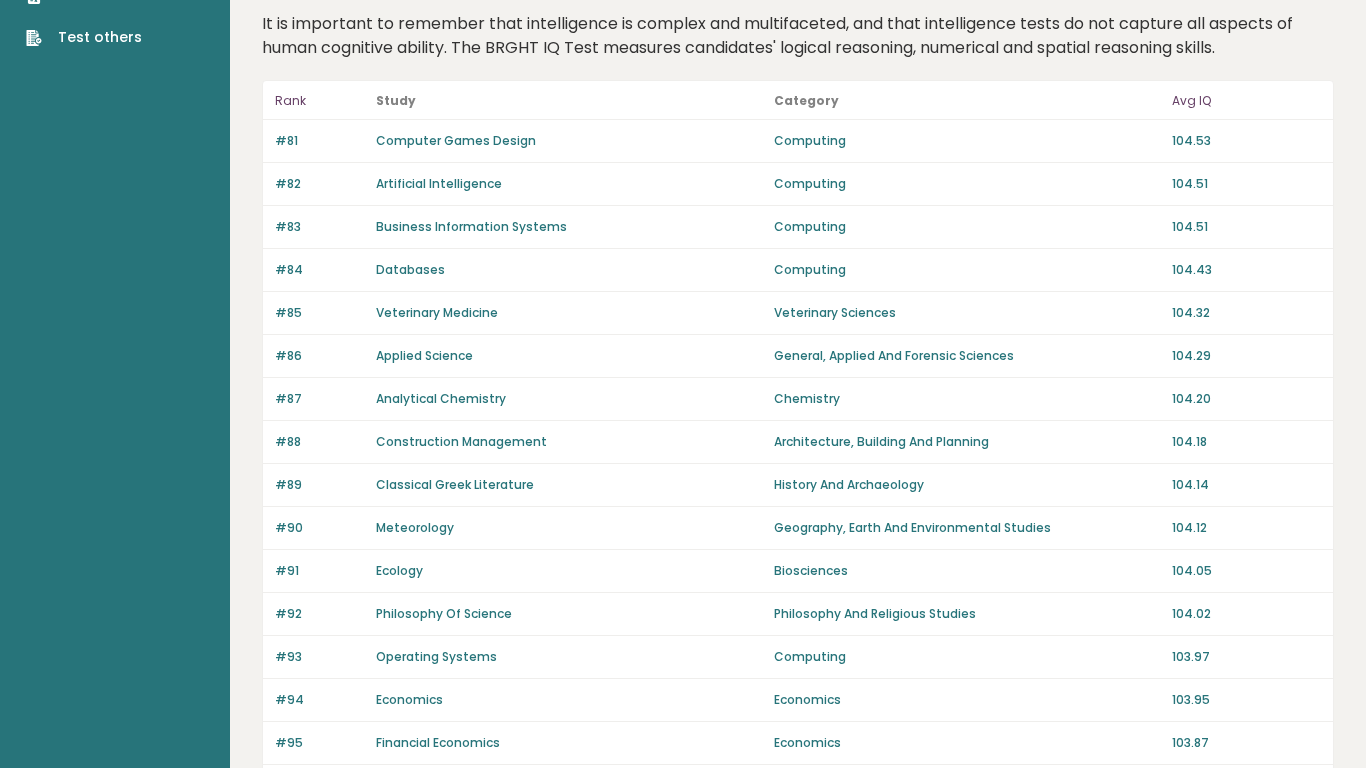 scroll, scrollTop: 109, scrollLeft: 0, axis: vertical 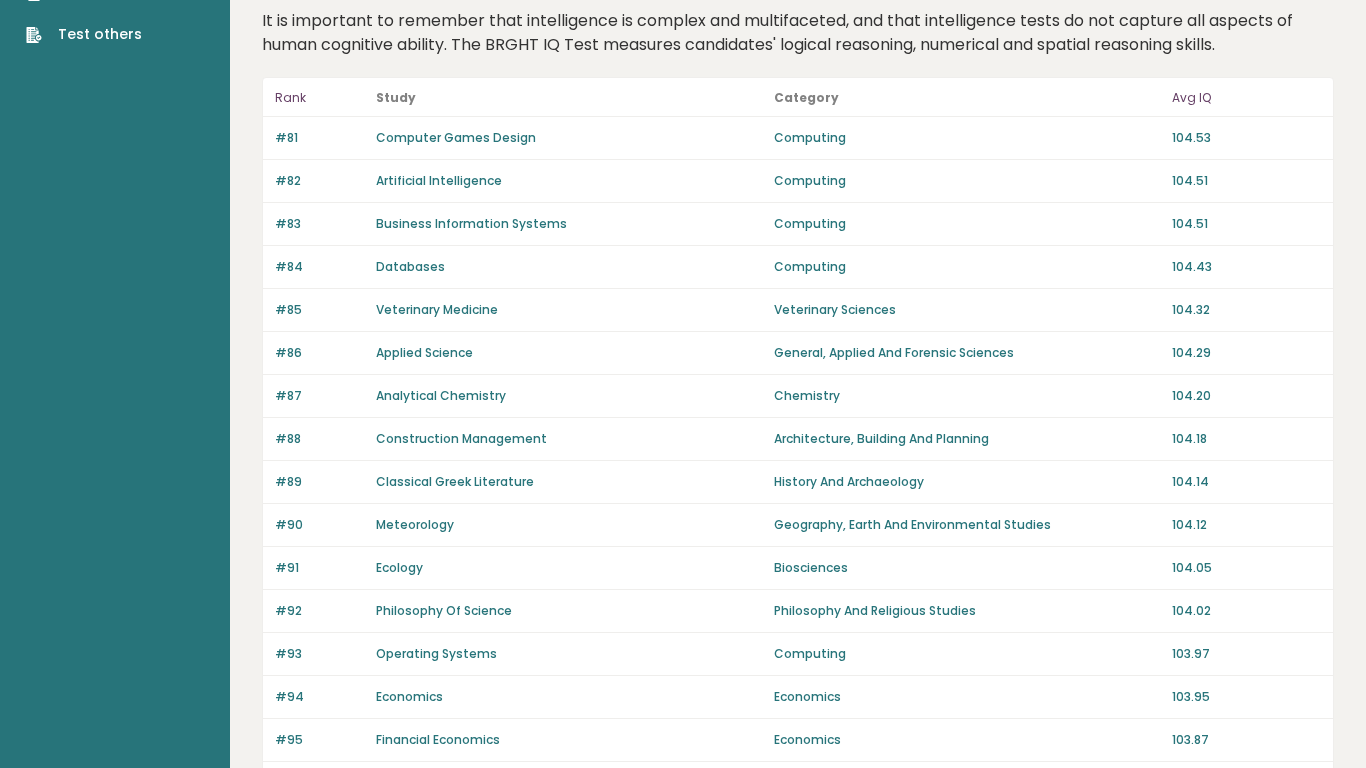 click on "History And Archaeology" at bounding box center (967, 482) 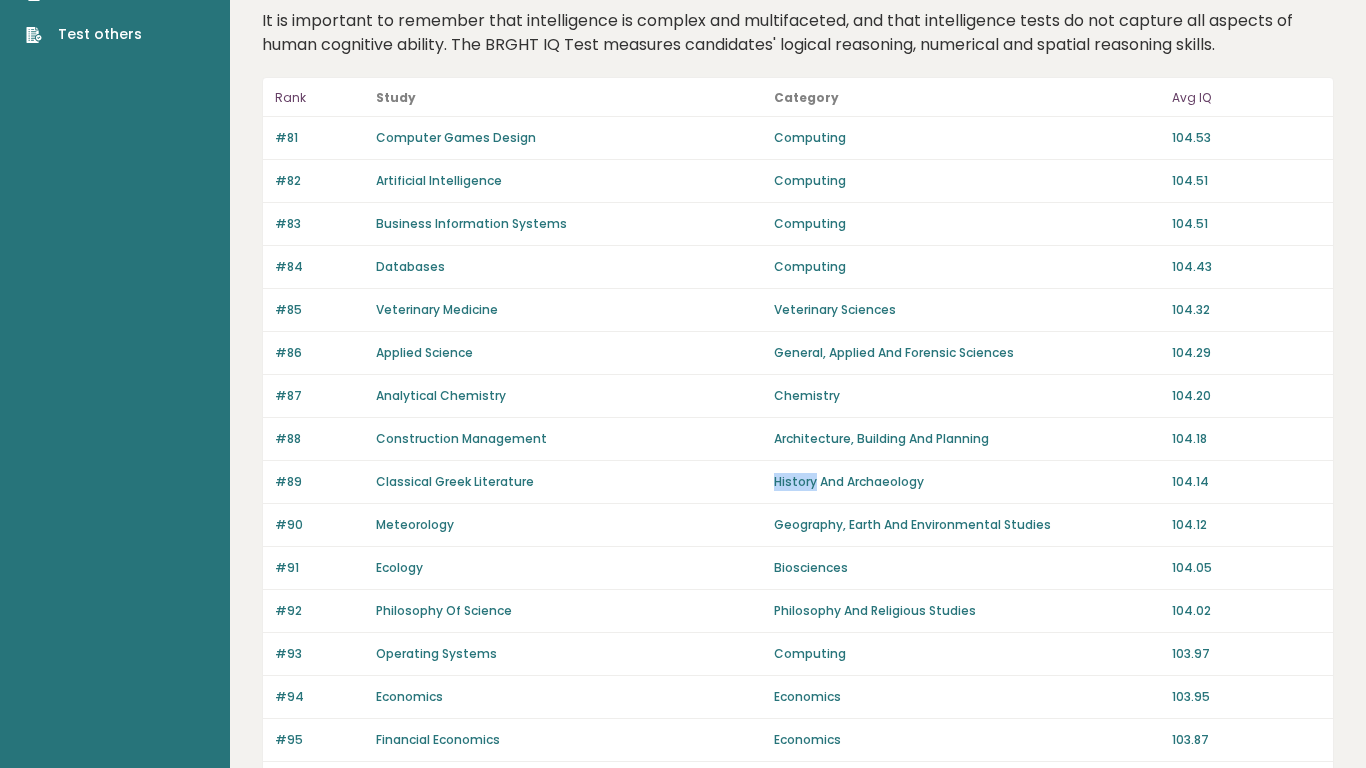 click on "History And Archaeology" at bounding box center (967, 482) 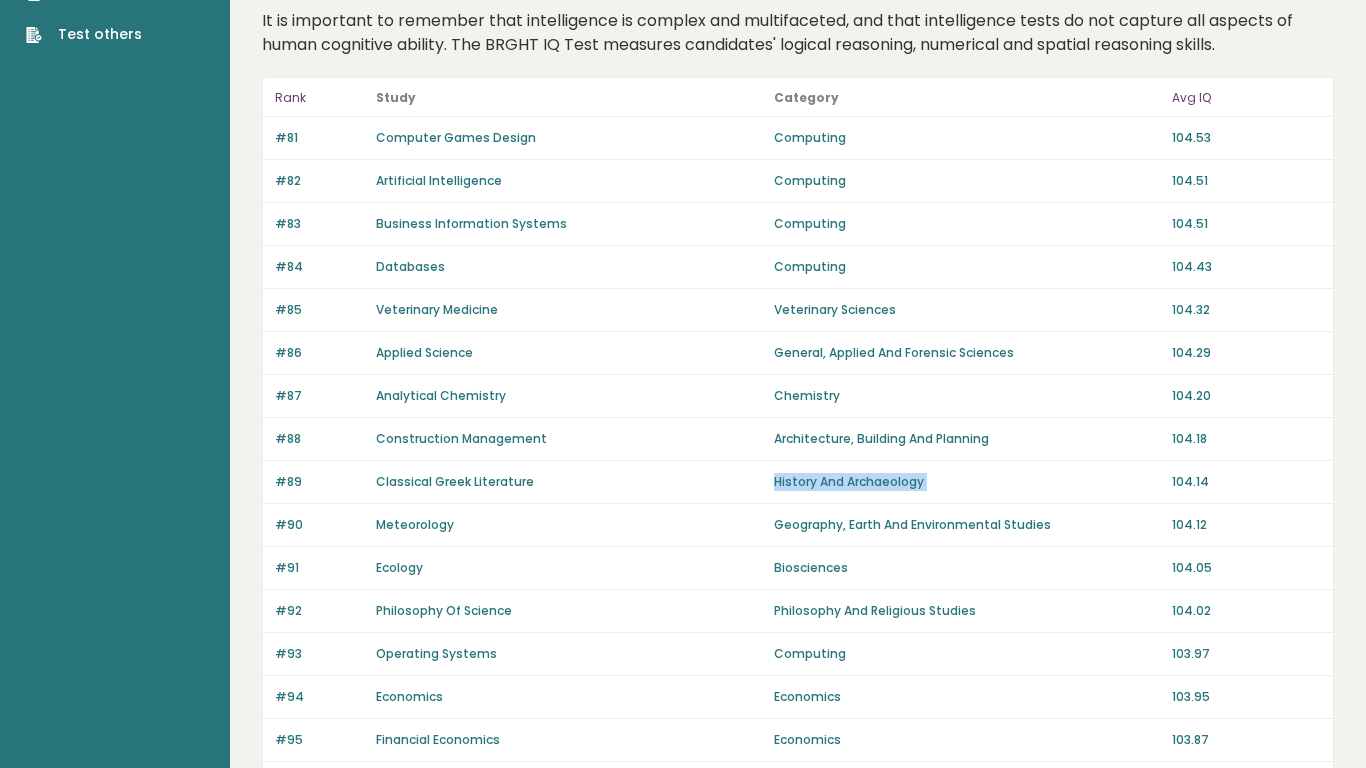 click on "History And Archaeology" at bounding box center [967, 482] 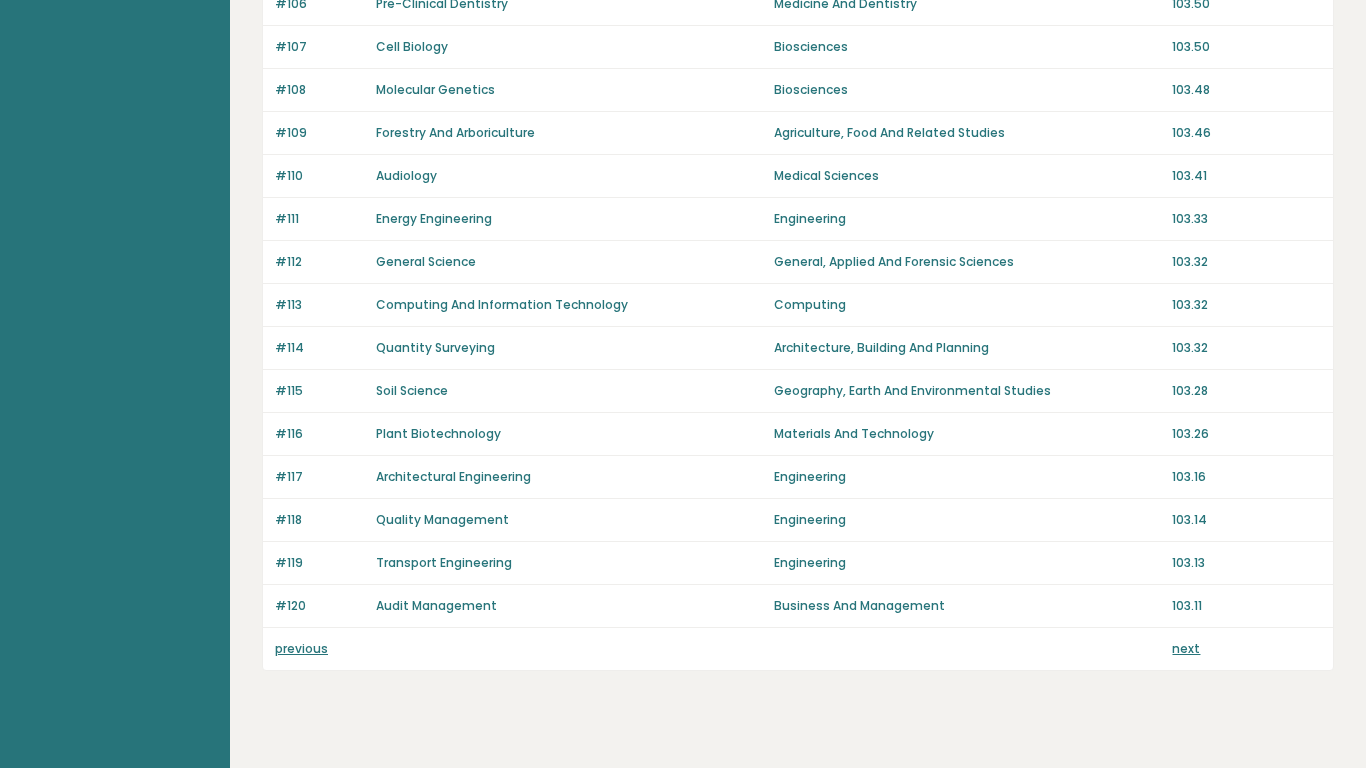 scroll, scrollTop: 1319, scrollLeft: 0, axis: vertical 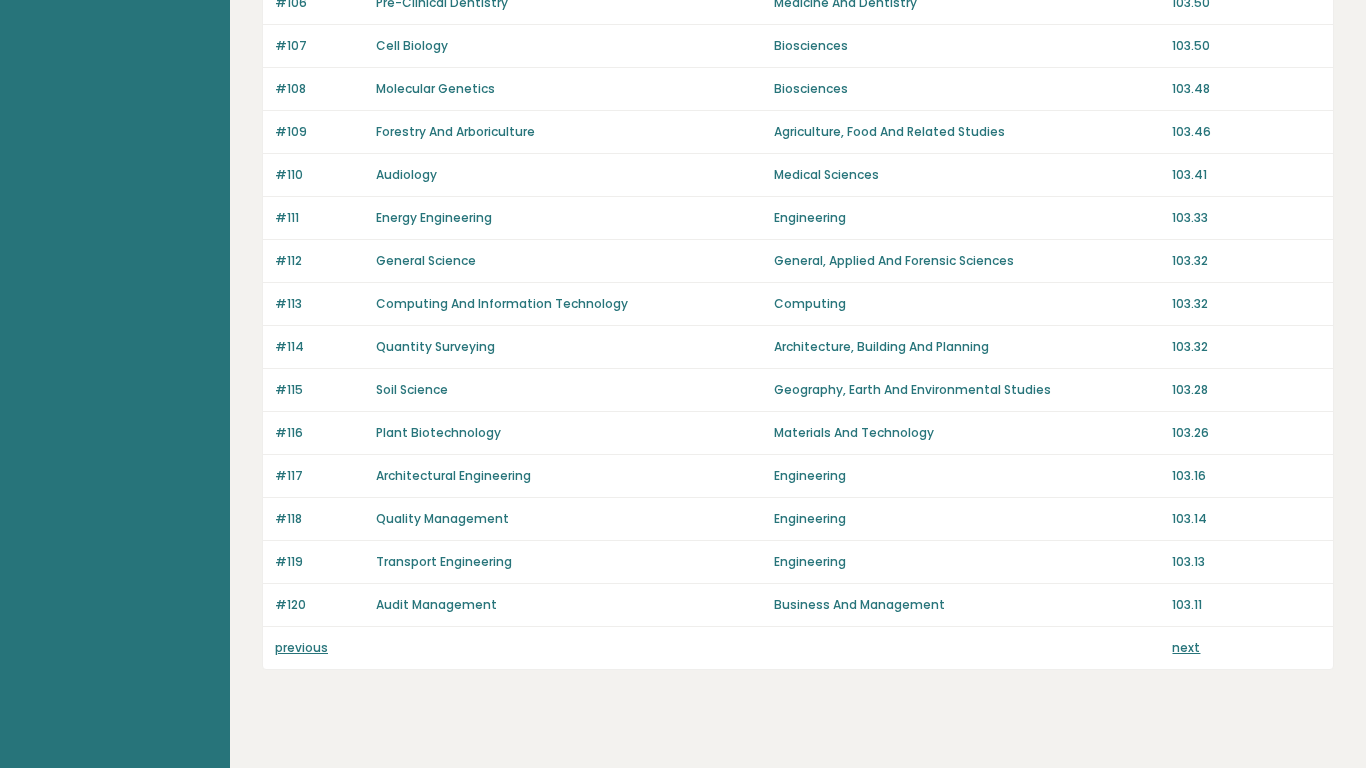 click on "next" at bounding box center (1186, 647) 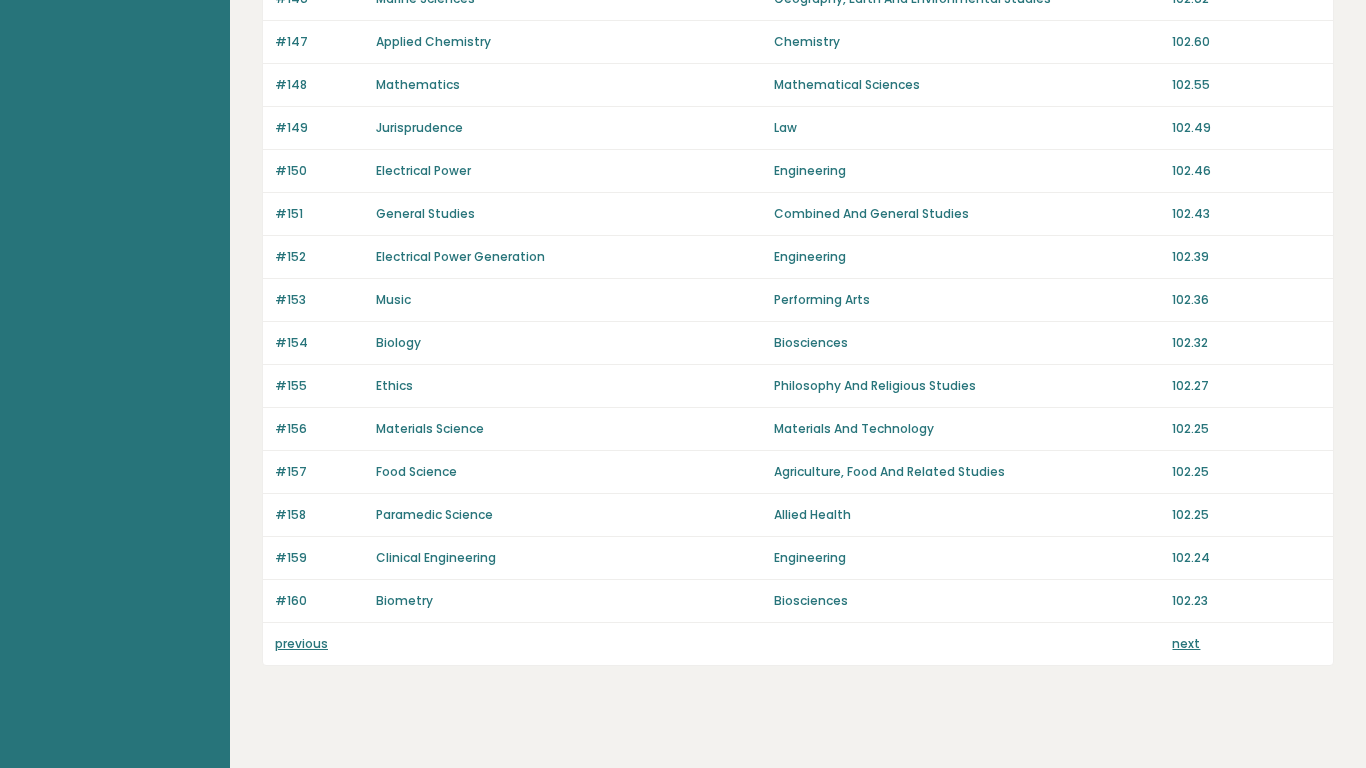scroll, scrollTop: 1349, scrollLeft: 0, axis: vertical 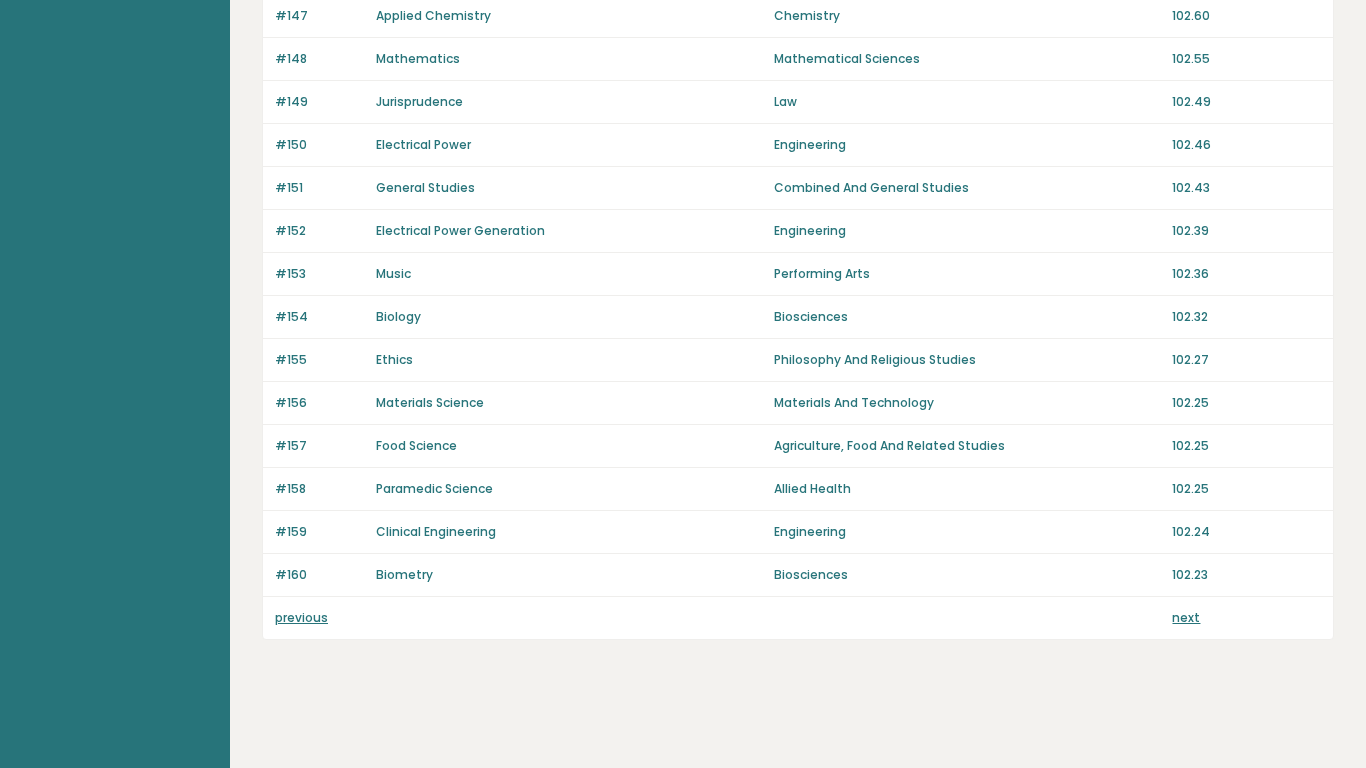click on "next" at bounding box center [1186, 617] 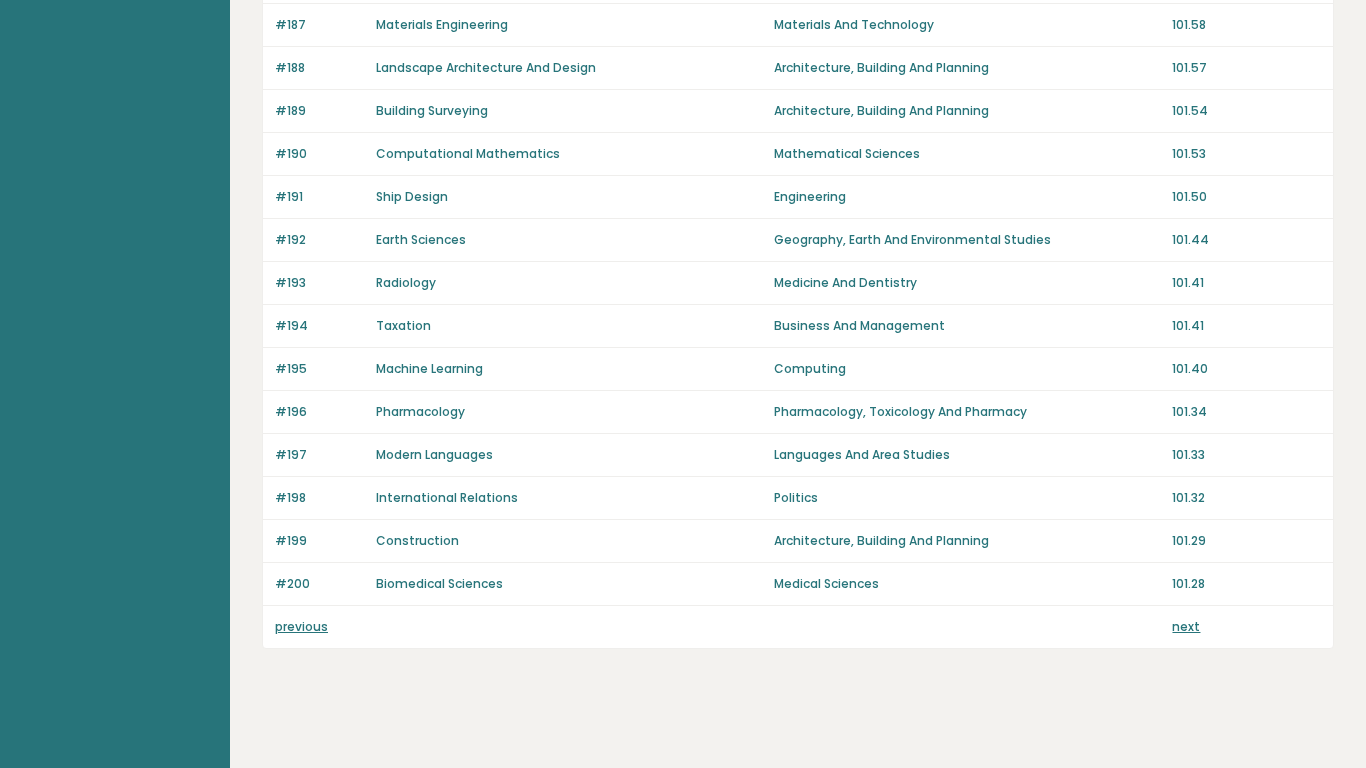 scroll, scrollTop: 1341, scrollLeft: 0, axis: vertical 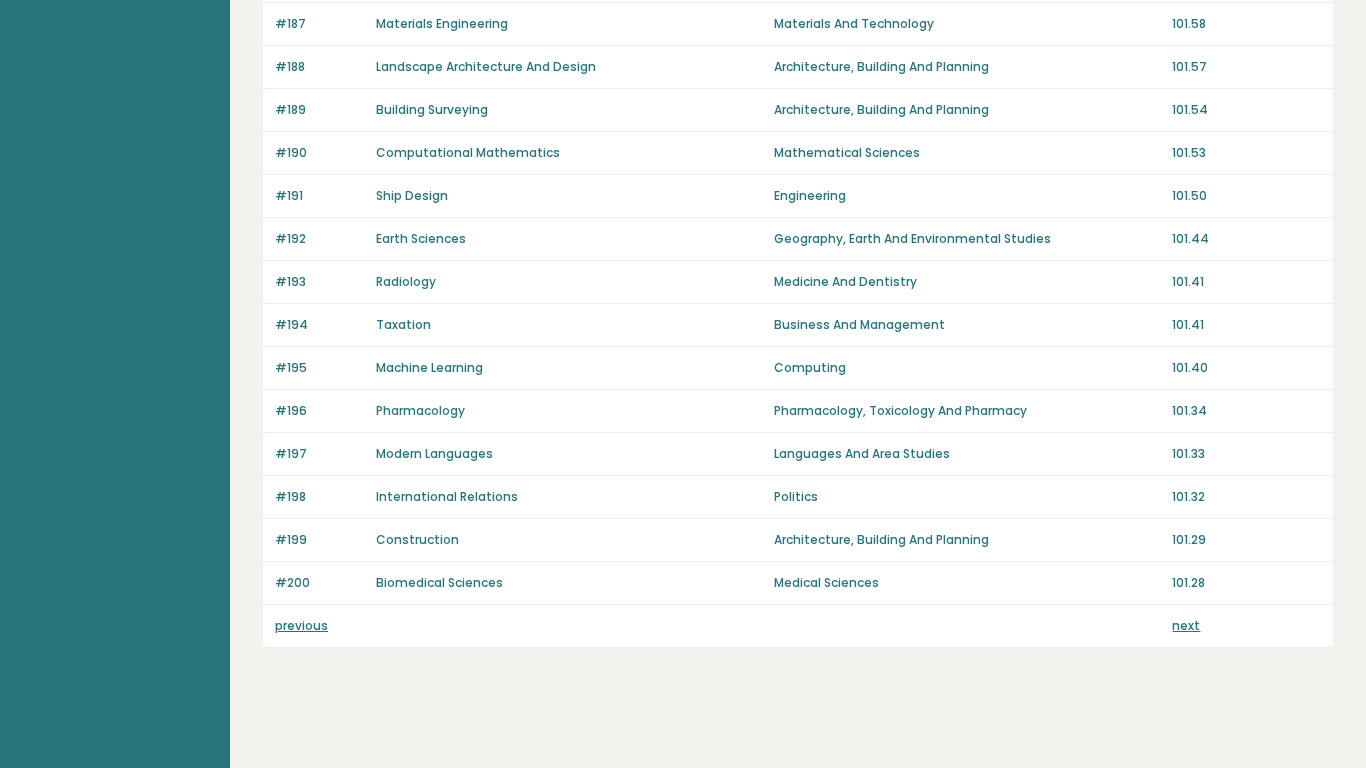 click on "next" at bounding box center (1186, 625) 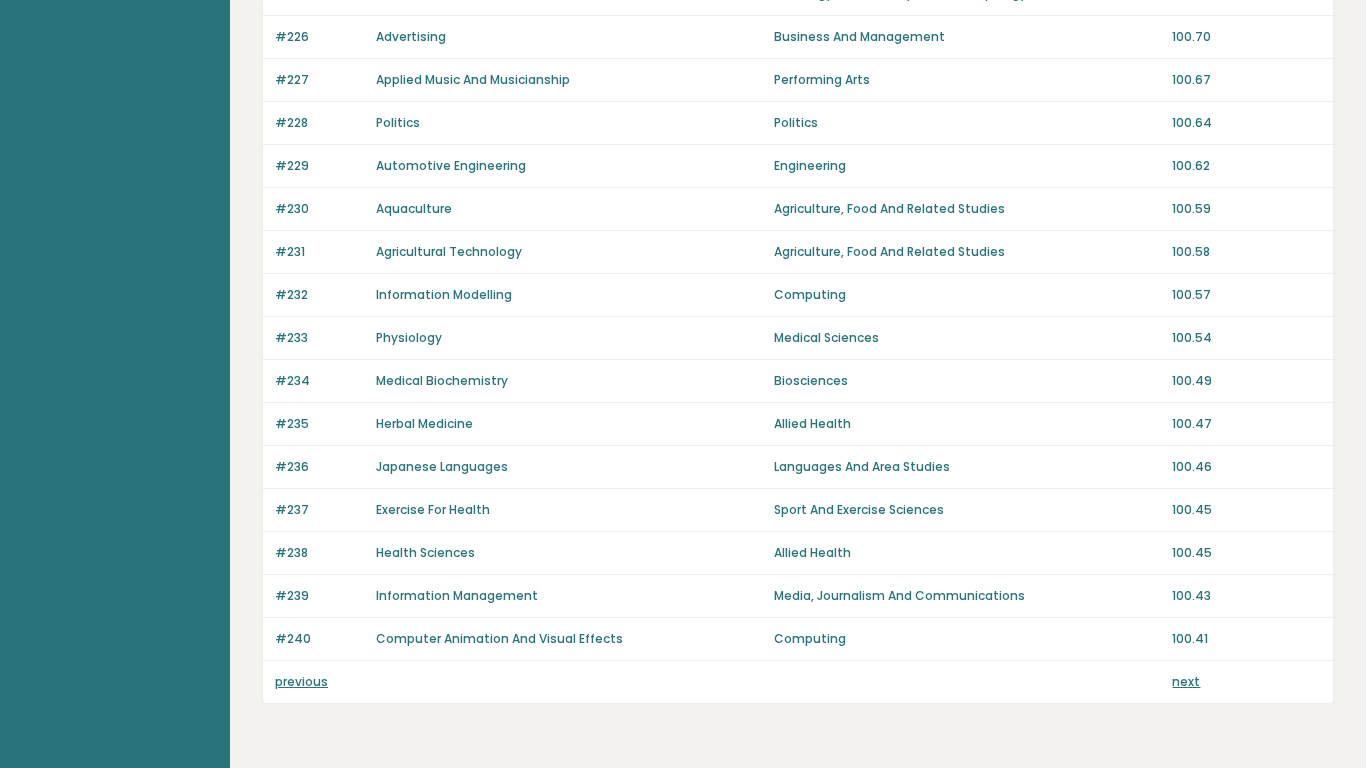 scroll, scrollTop: 1286, scrollLeft: 0, axis: vertical 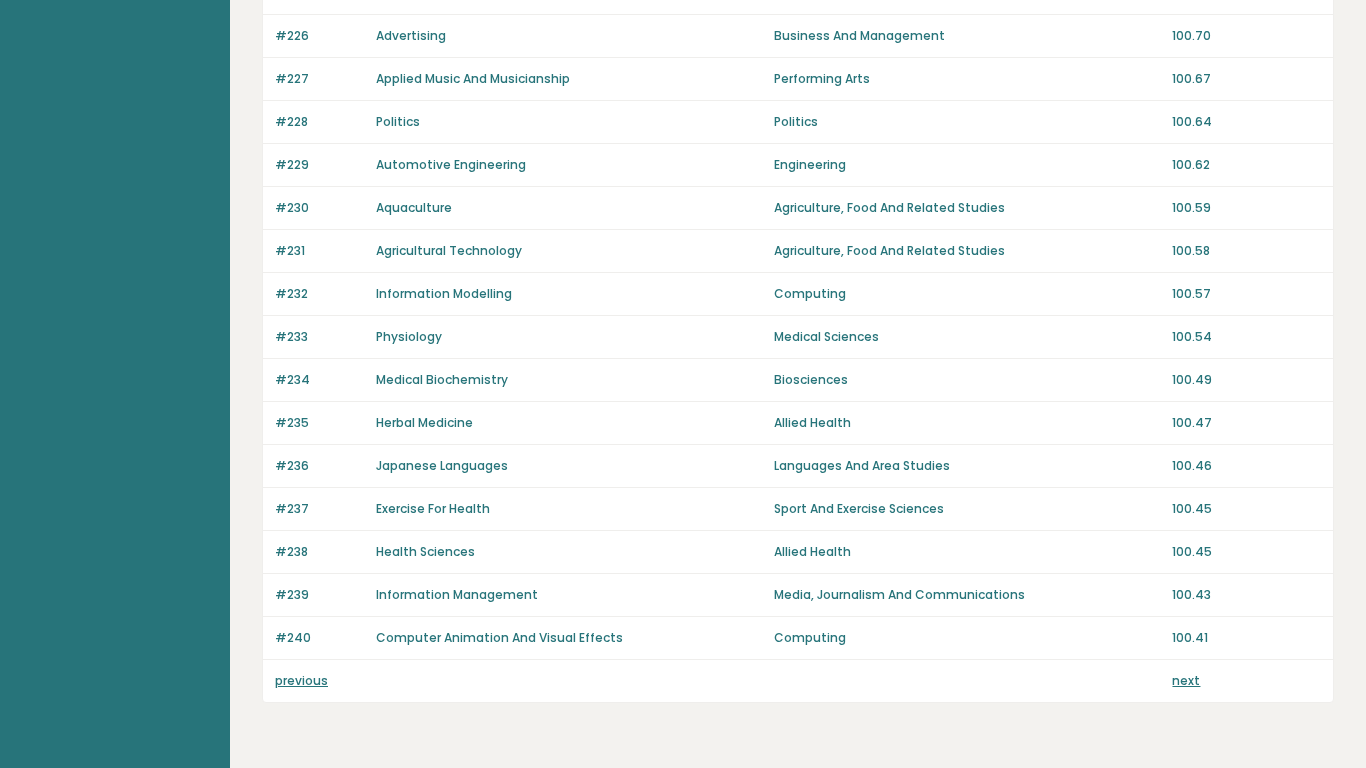 click on "next" at bounding box center [1186, 680] 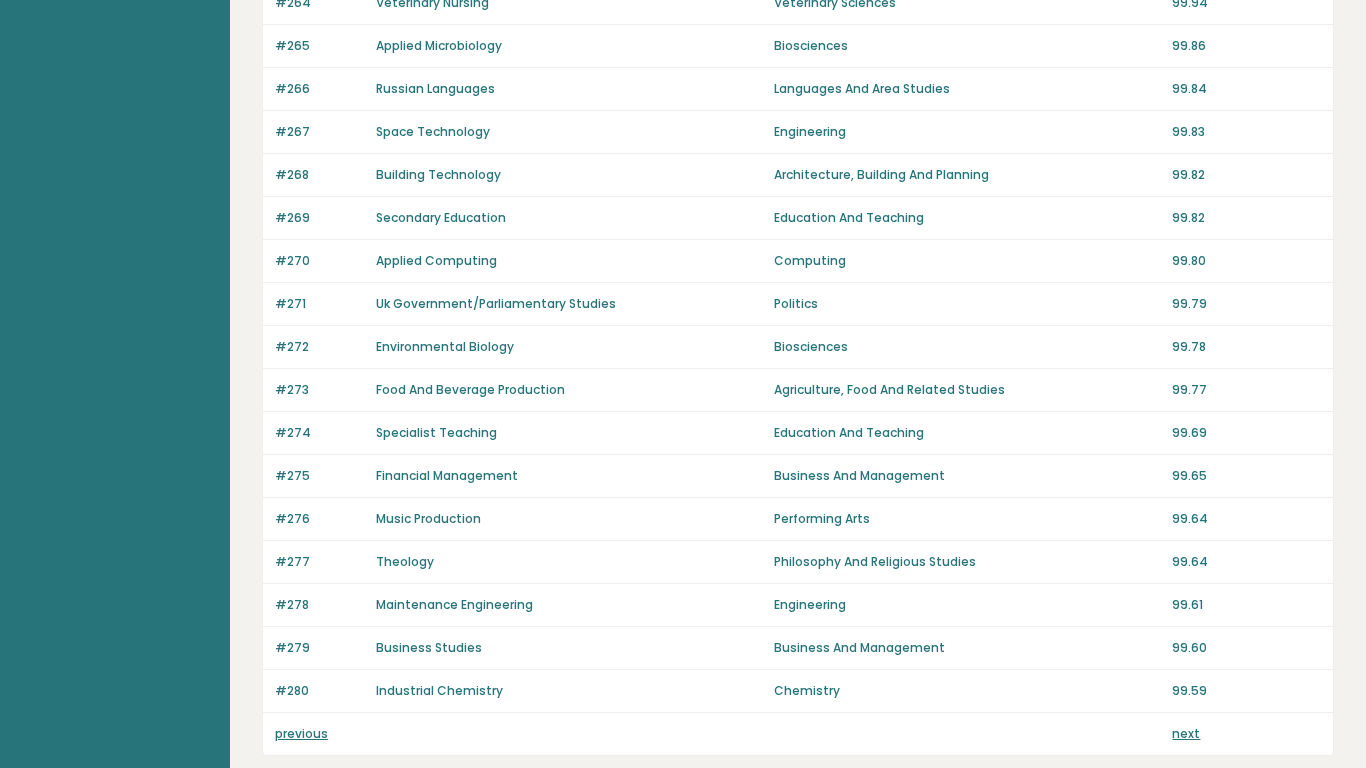 scroll, scrollTop: 1349, scrollLeft: 0, axis: vertical 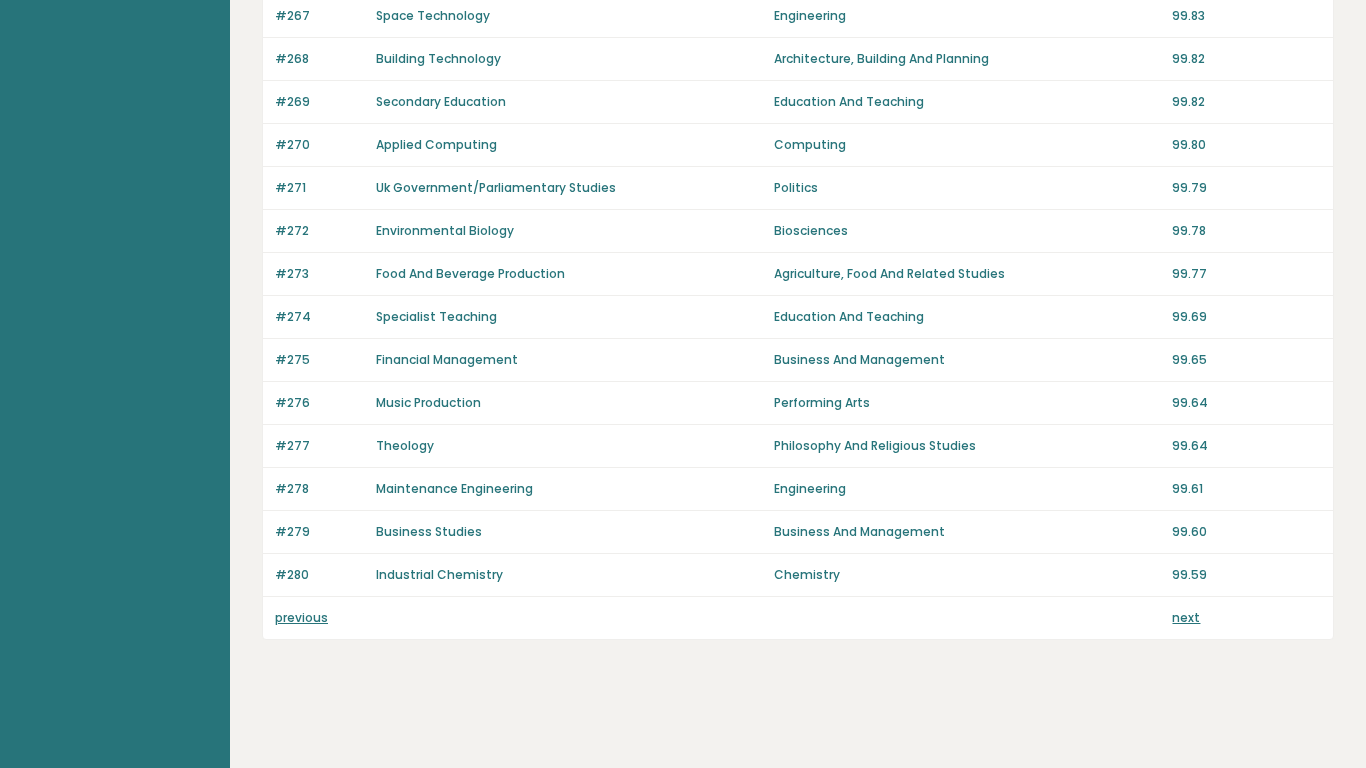 click on "next" at bounding box center (1186, 617) 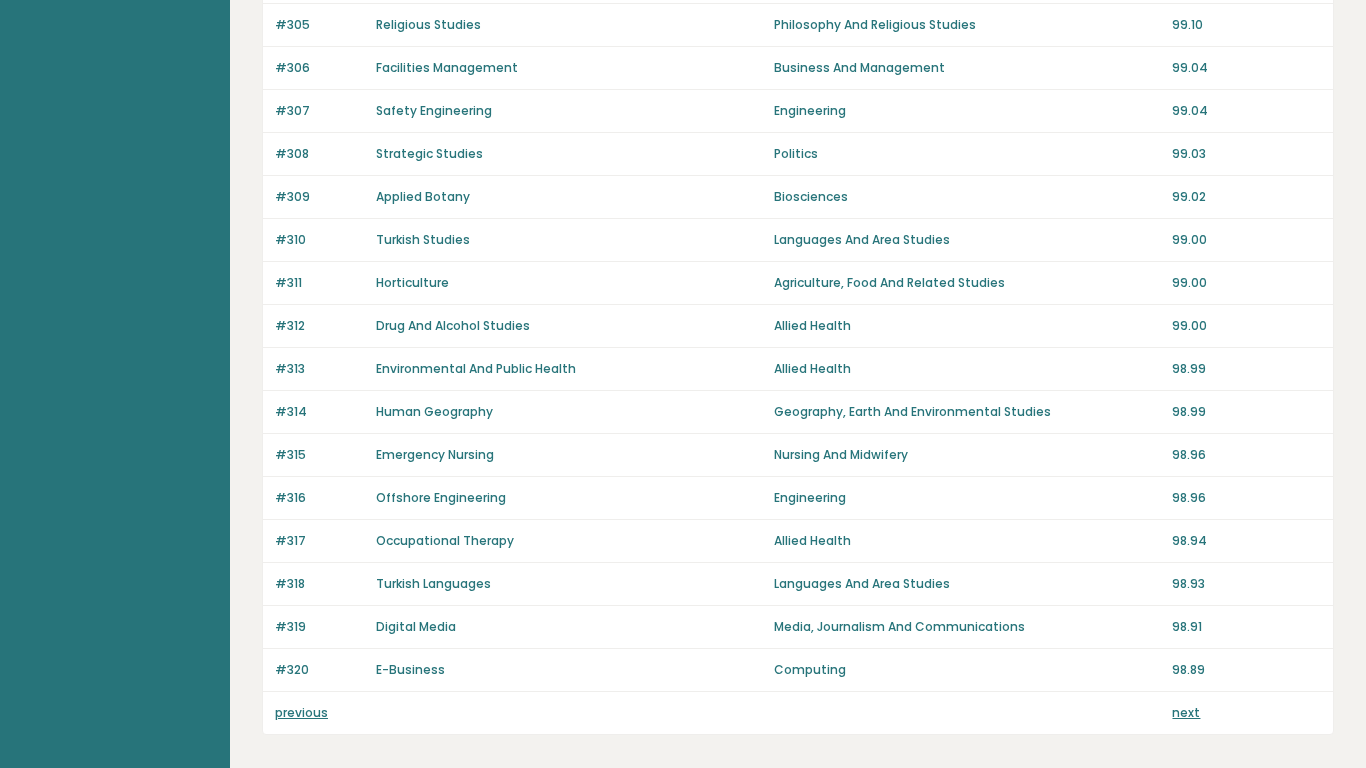 scroll, scrollTop: 1127, scrollLeft: 0, axis: vertical 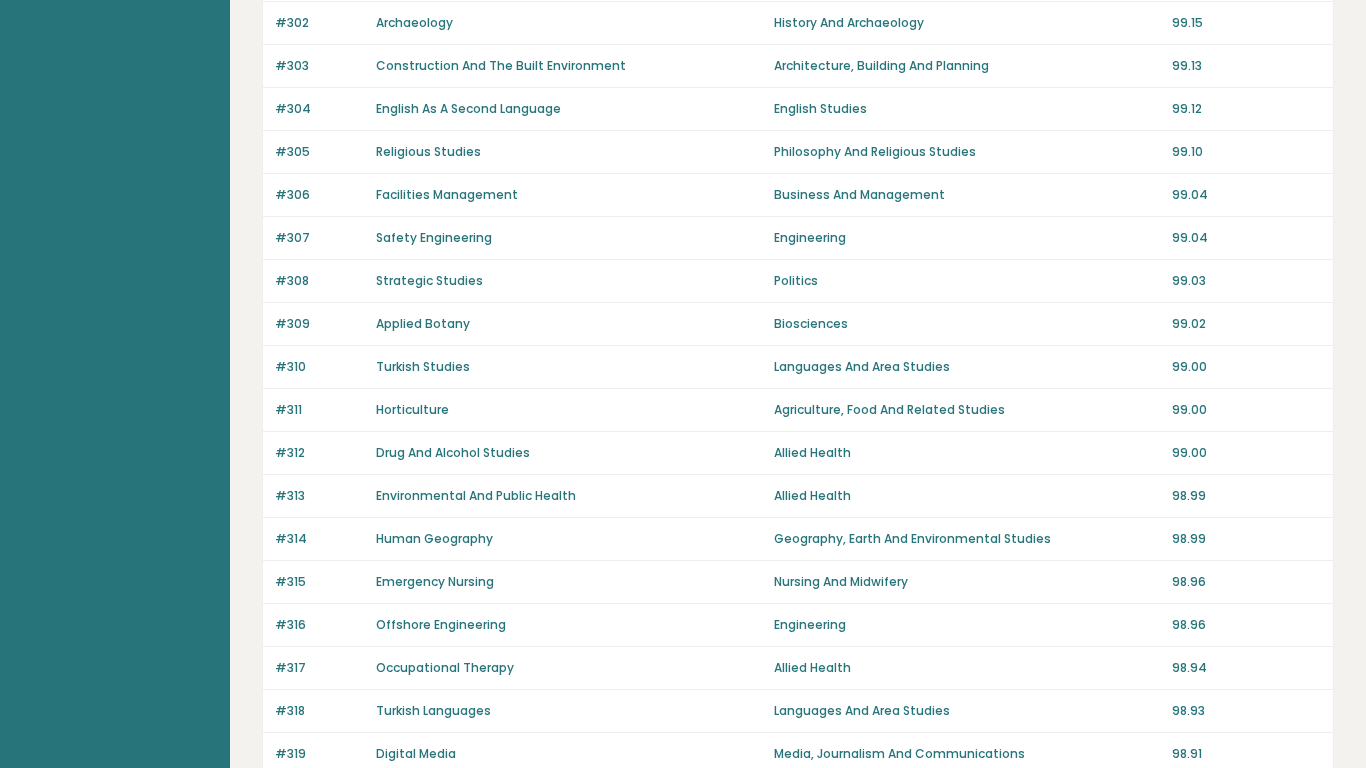 click on "English As A Second Language" at bounding box center [468, 108] 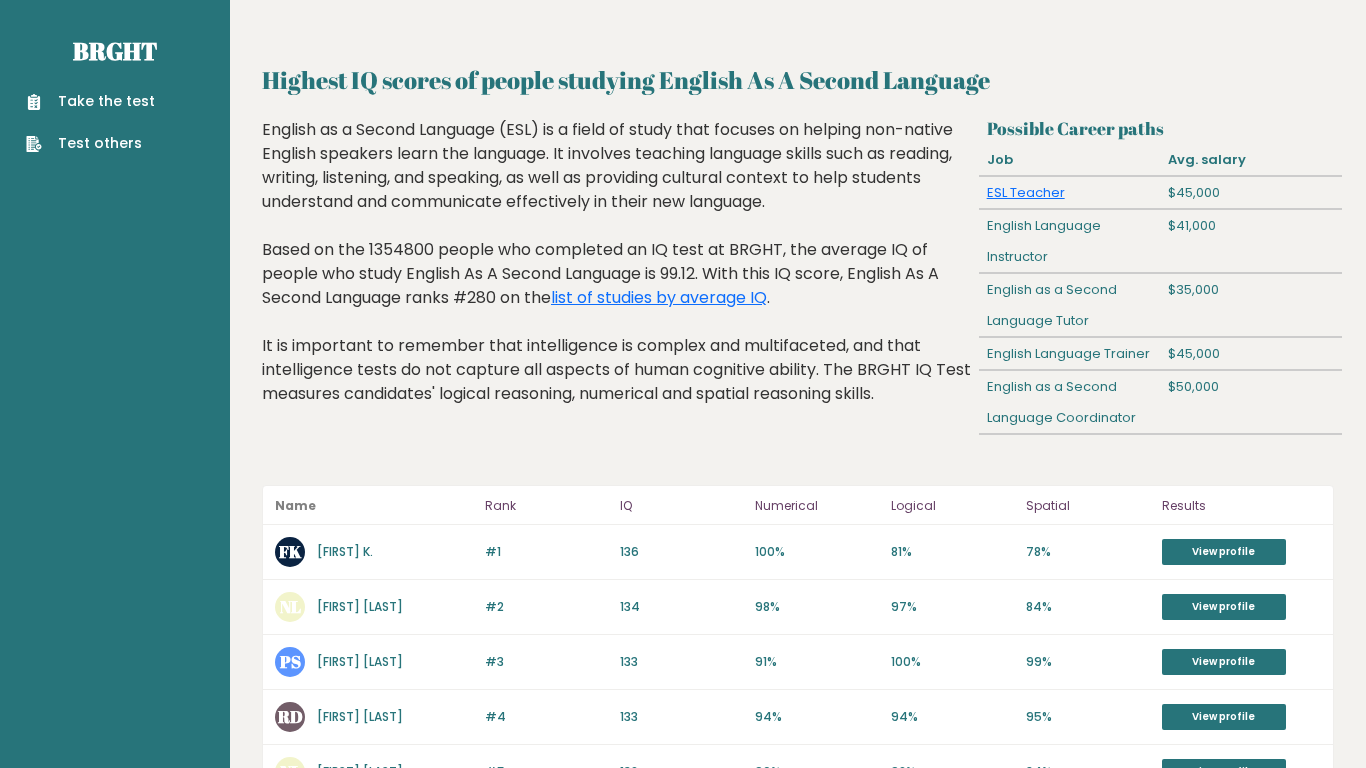 scroll, scrollTop: 0, scrollLeft: 0, axis: both 